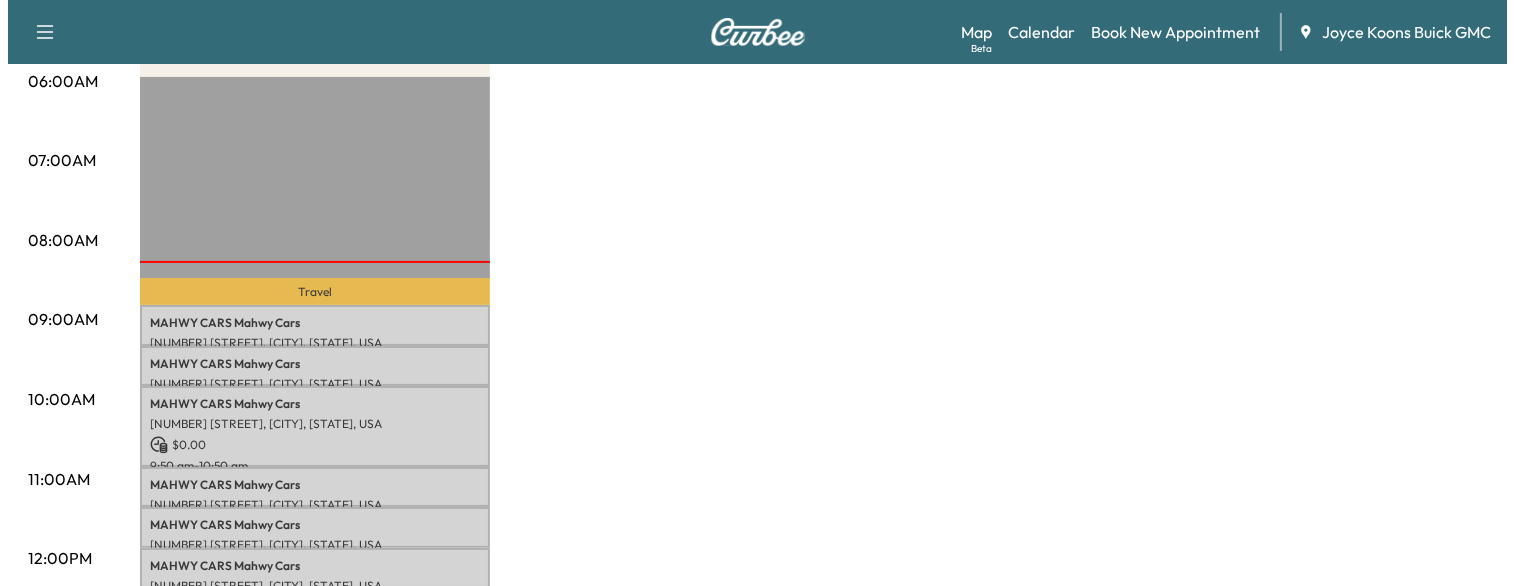 scroll, scrollTop: 392, scrollLeft: 0, axis: vertical 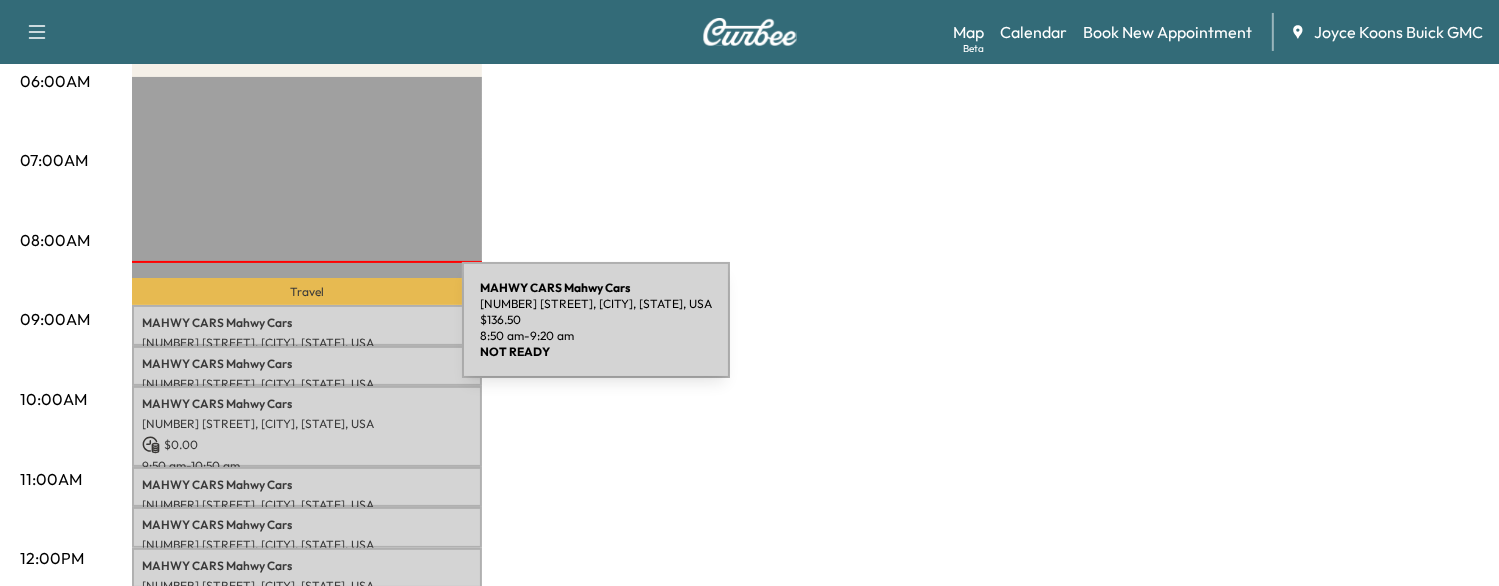 click on "[NUMBER] [STREET], [CITY], [STATE], USA" at bounding box center (307, 343) 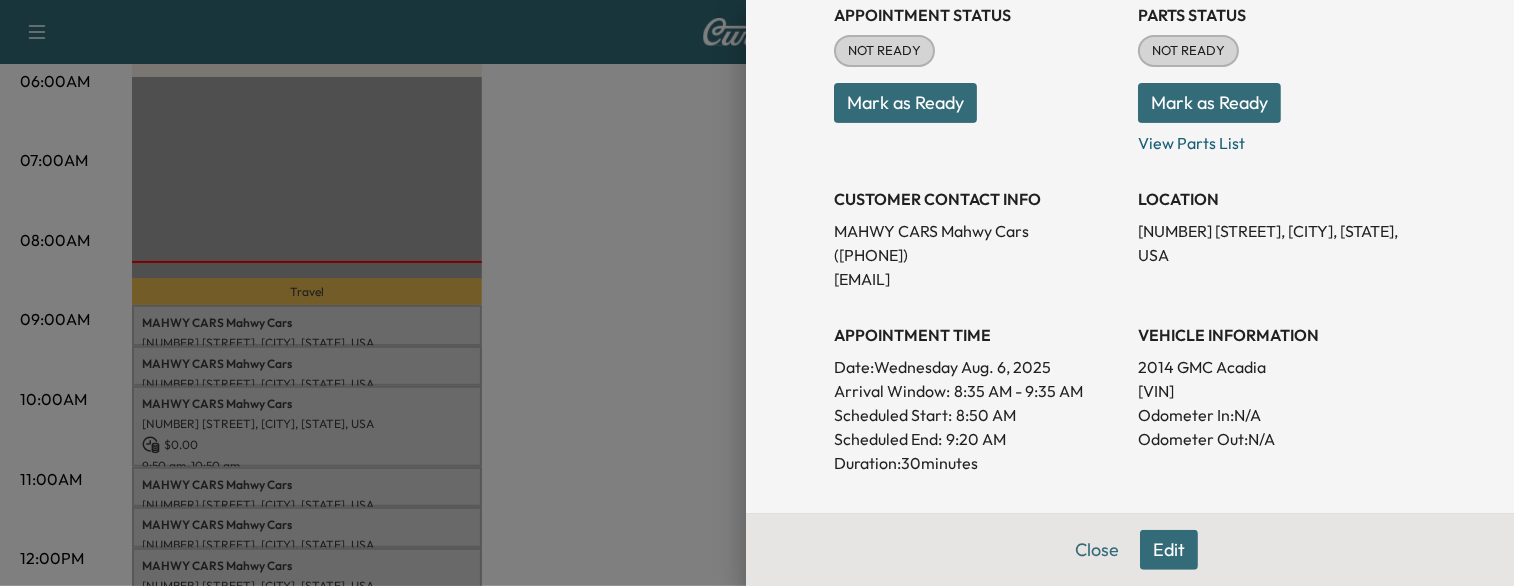scroll, scrollTop: 250, scrollLeft: 0, axis: vertical 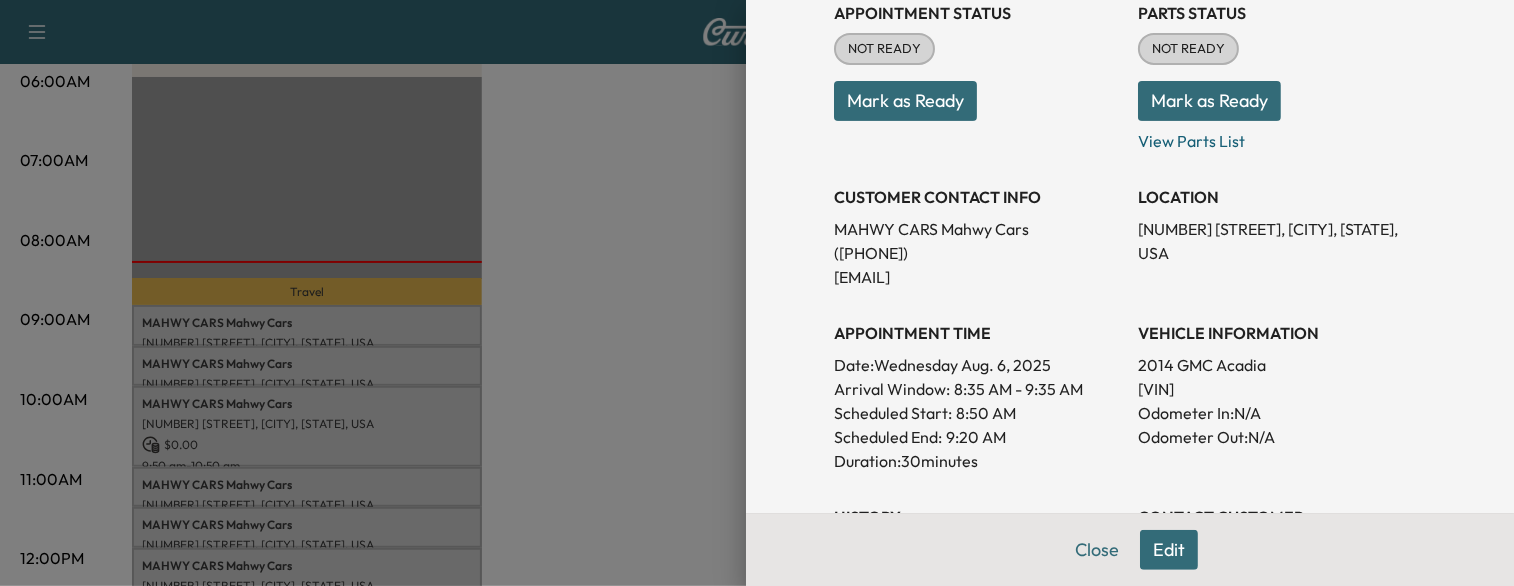 click on "[VIN]" at bounding box center [1282, 389] 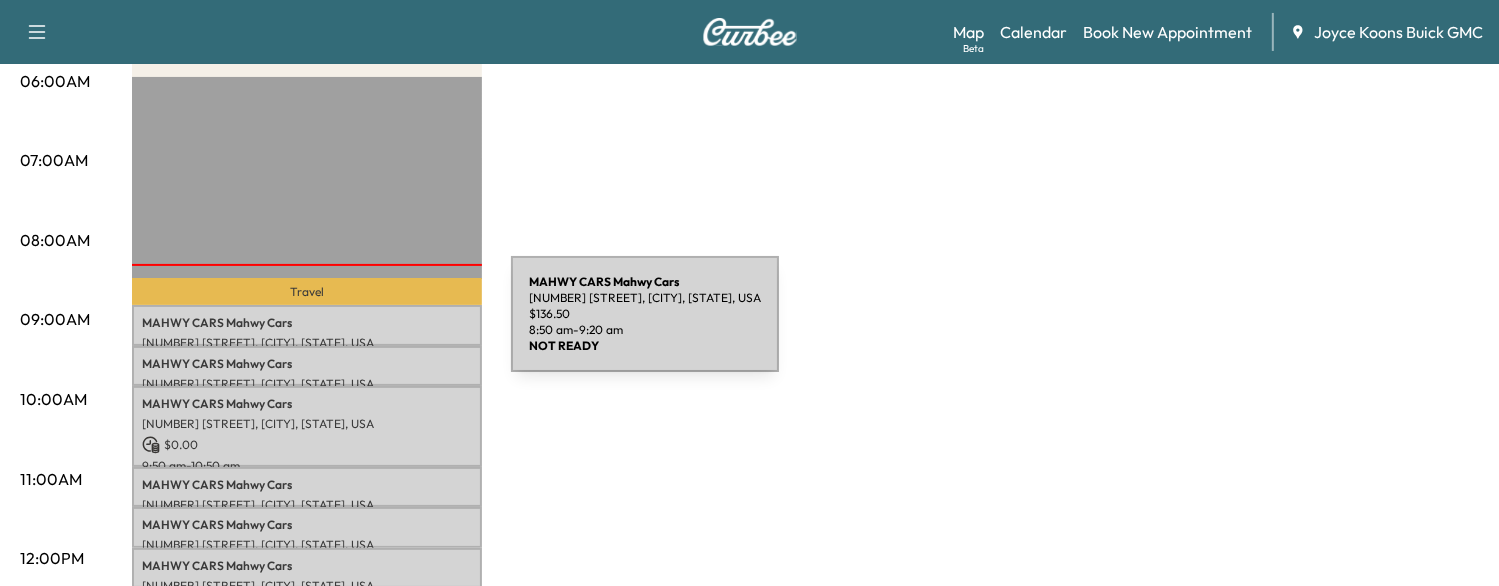 click on "MAHWY CARS   Mahwy Cars" at bounding box center [307, 323] 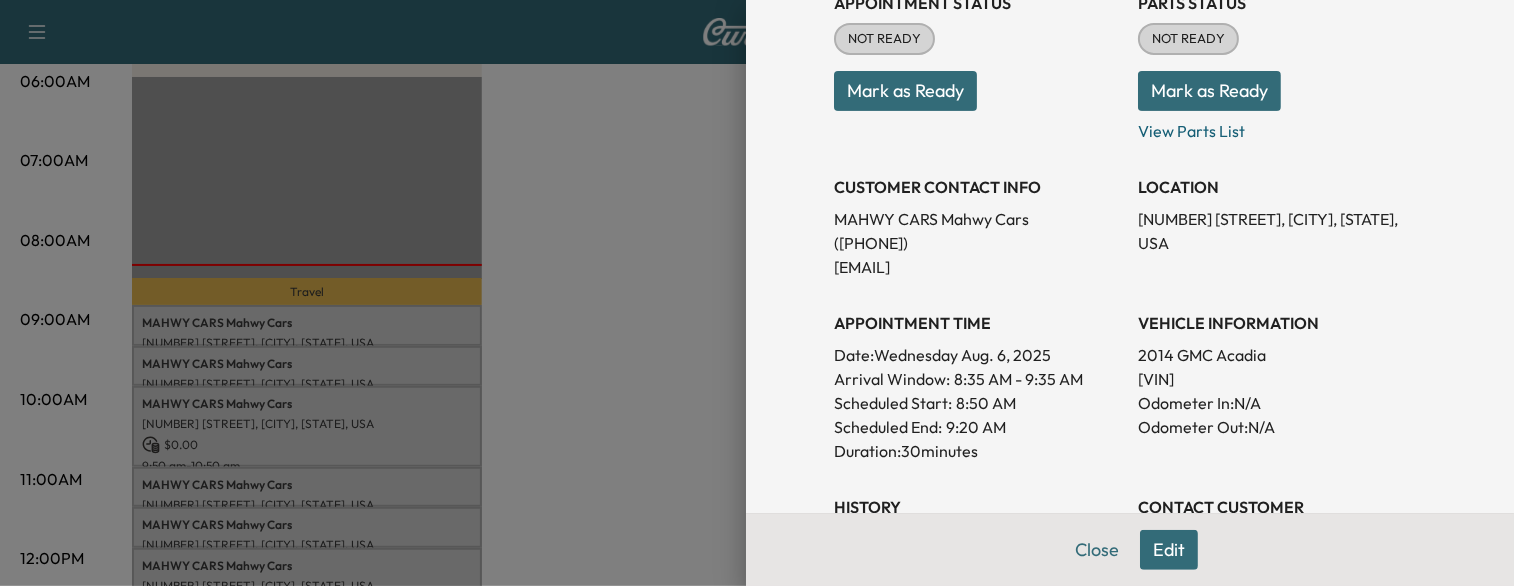 scroll, scrollTop: 260, scrollLeft: 0, axis: vertical 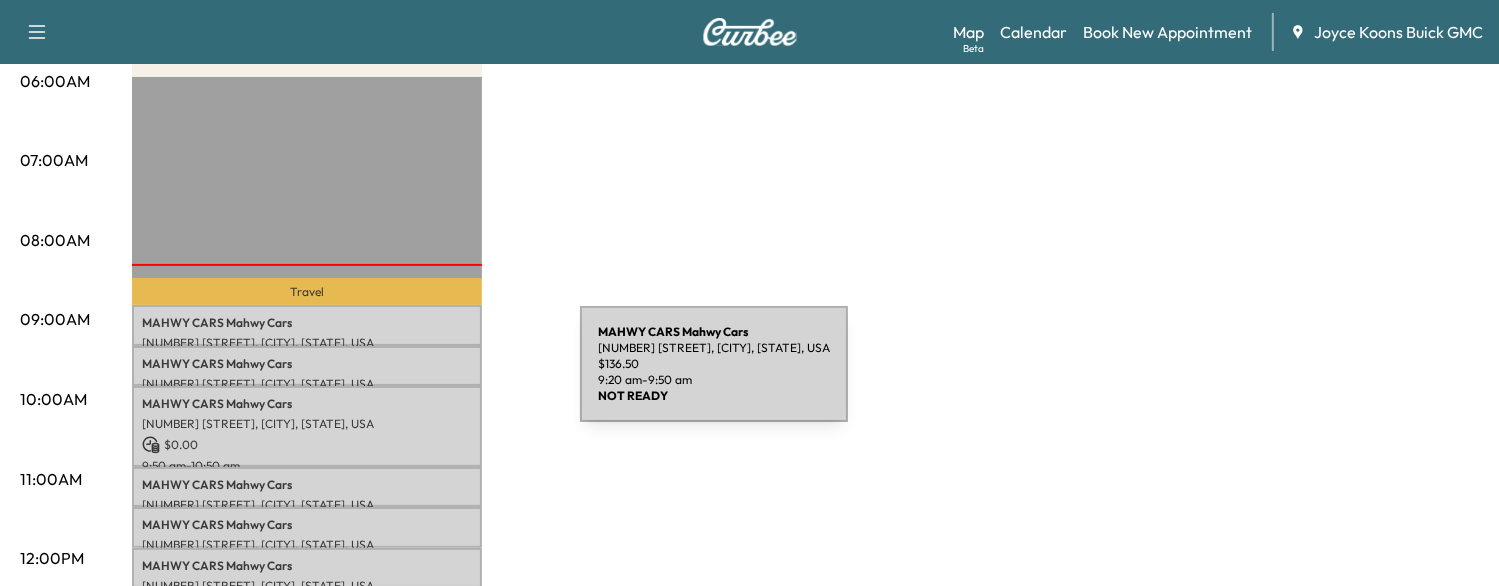 click on "[NUMBER] [STREET], [CITY], [STATE], USA" at bounding box center (307, 384) 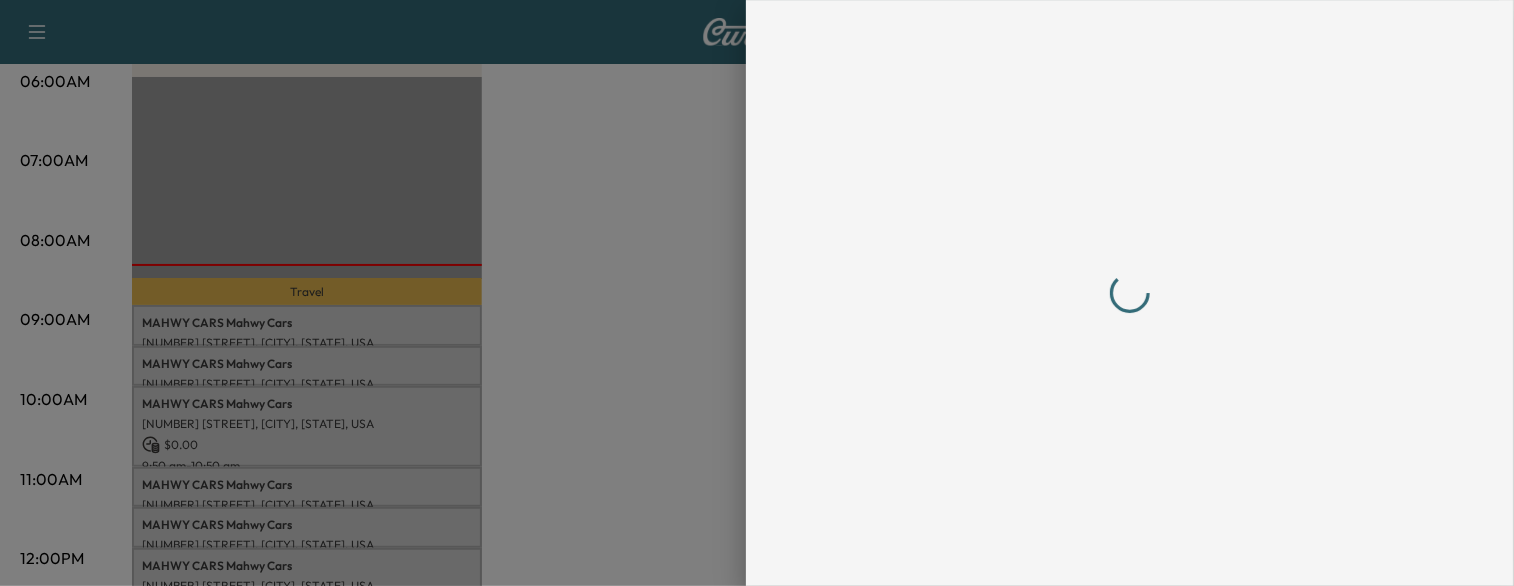 click at bounding box center (757, 293) 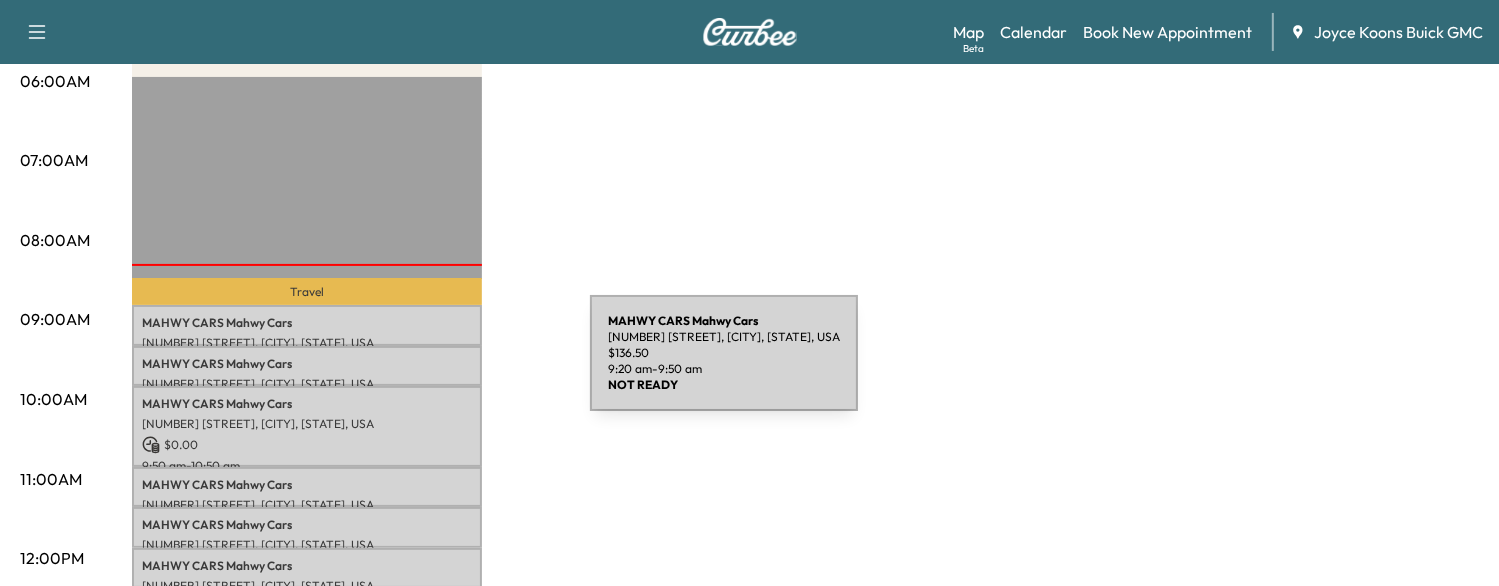 click on "MAHWY CARS   Mahwy Cars" at bounding box center [307, 364] 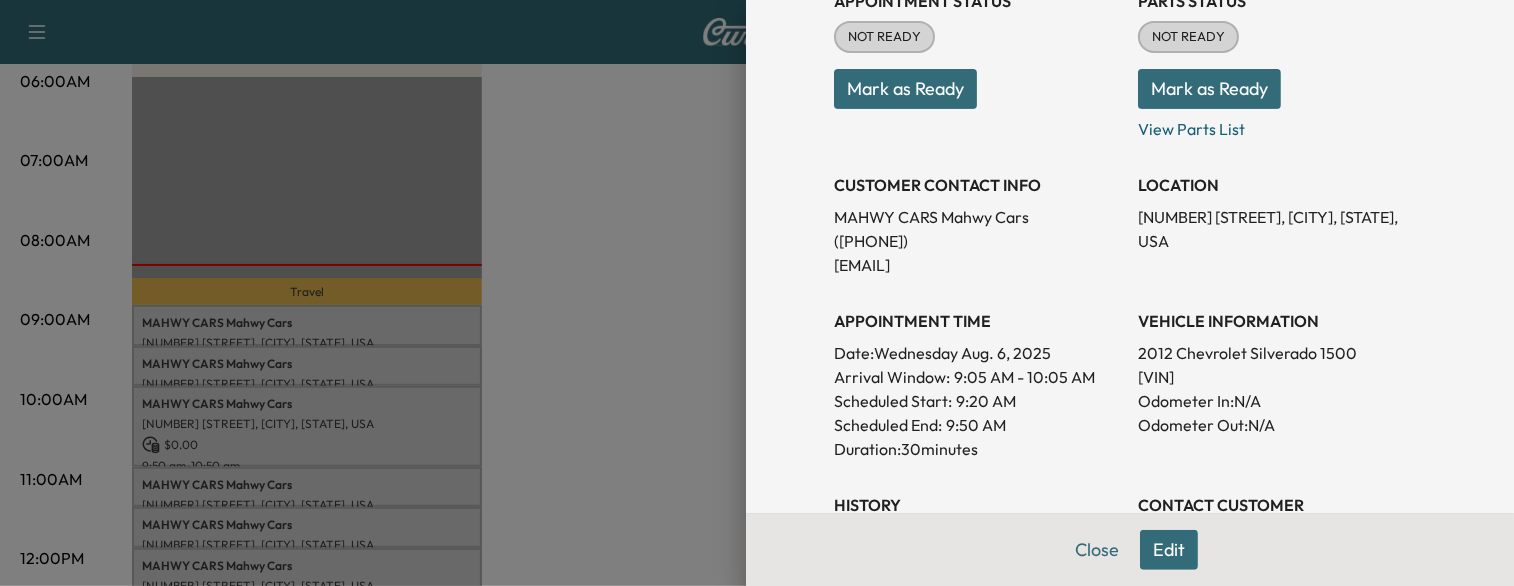 scroll, scrollTop: 272, scrollLeft: 0, axis: vertical 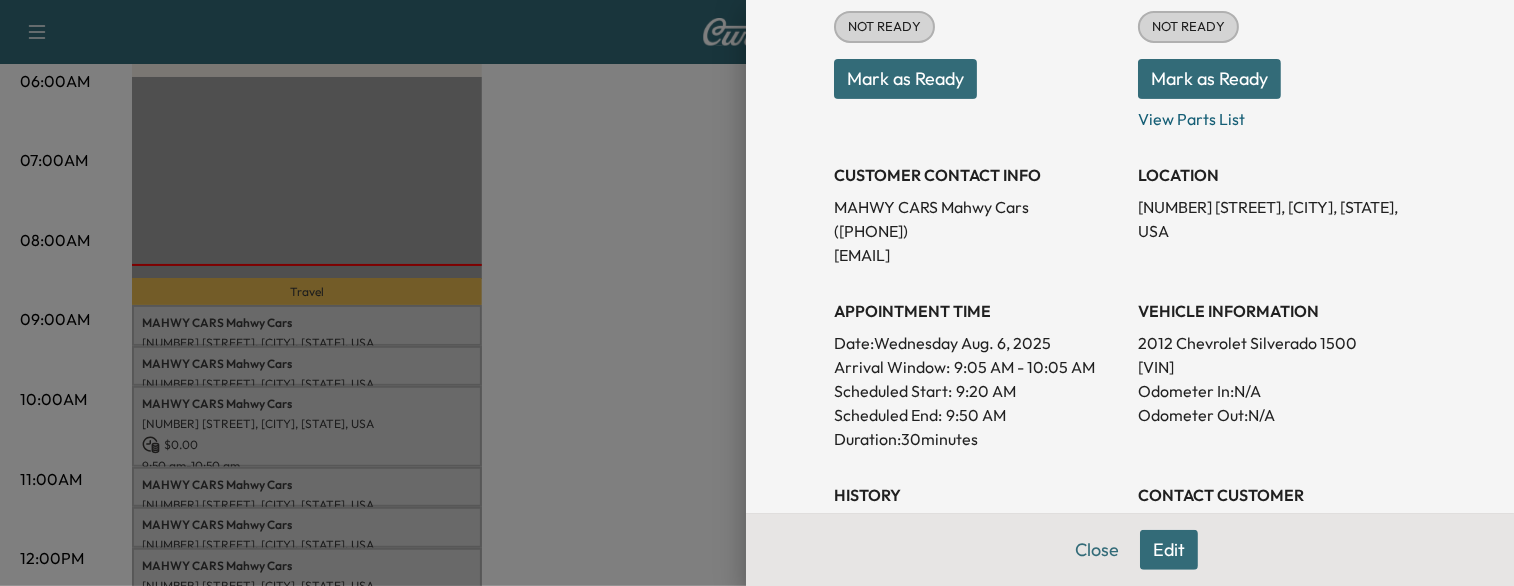 click on "[VIN]" at bounding box center (1282, 367) 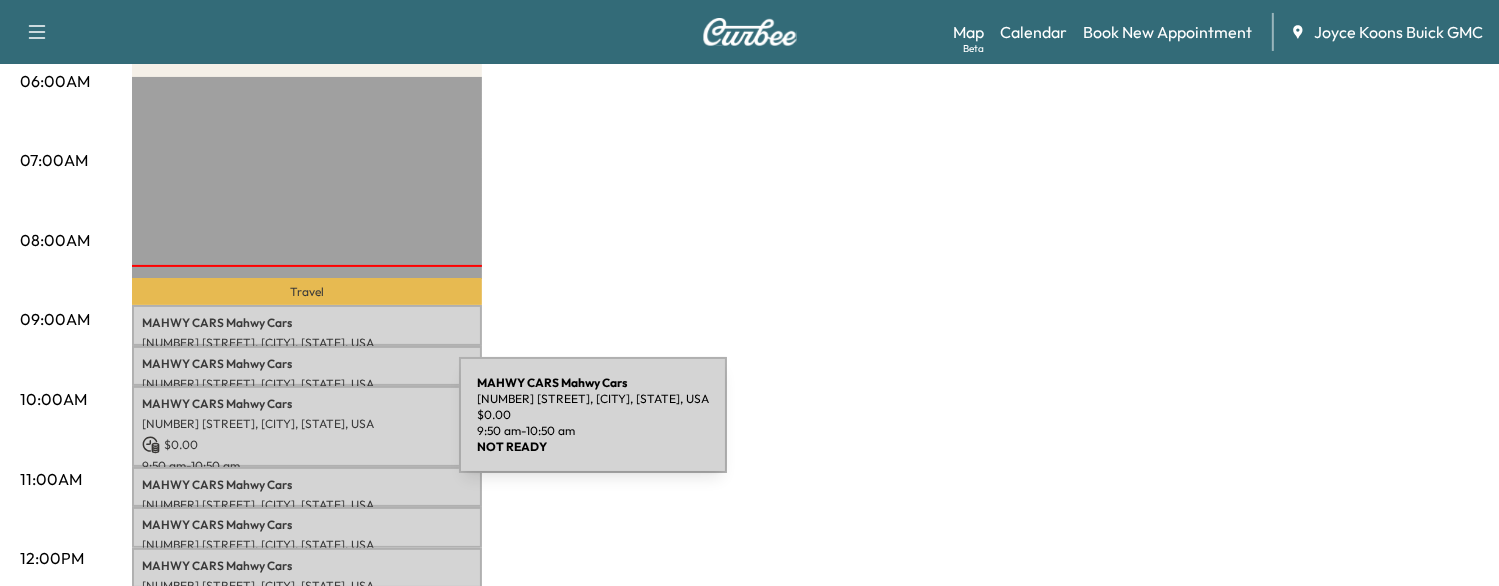 click on "MAHWY CARS   Mahwy Cars [NUMBER] [STREET], [CITY], [STATE], USA   $ 0.00 9:50 am  -  10:50 am" at bounding box center [307, 426] 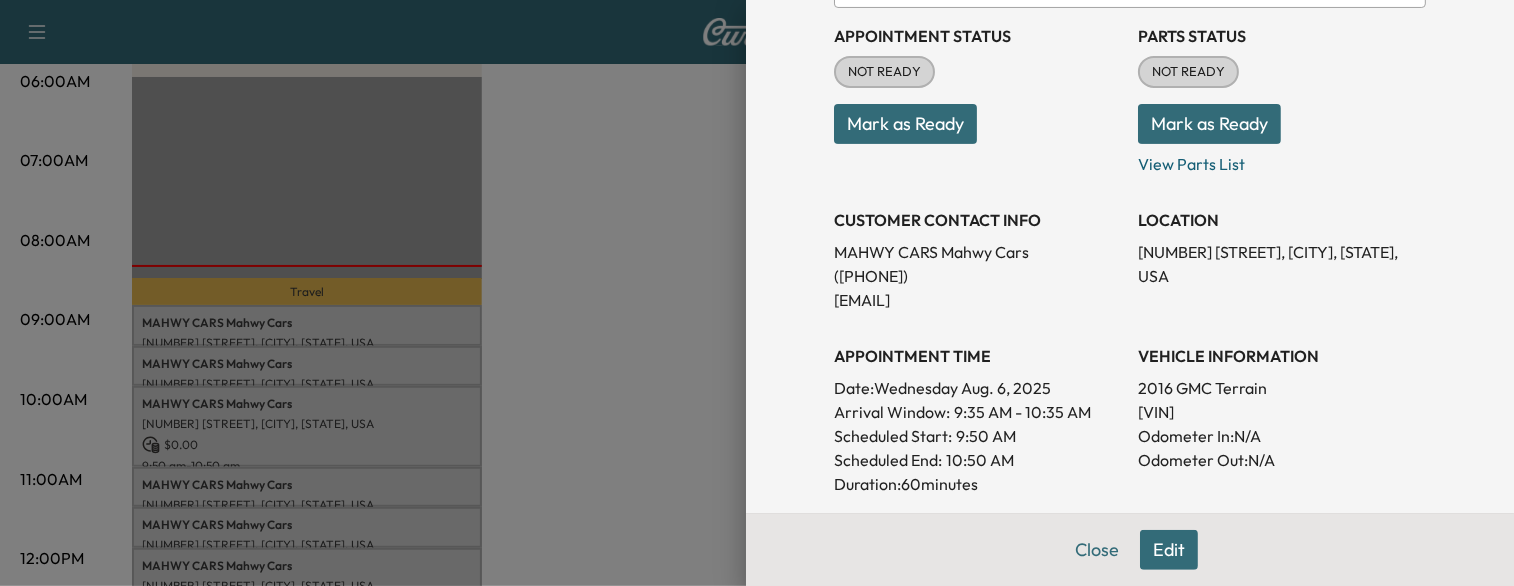 scroll, scrollTop: 232, scrollLeft: 0, axis: vertical 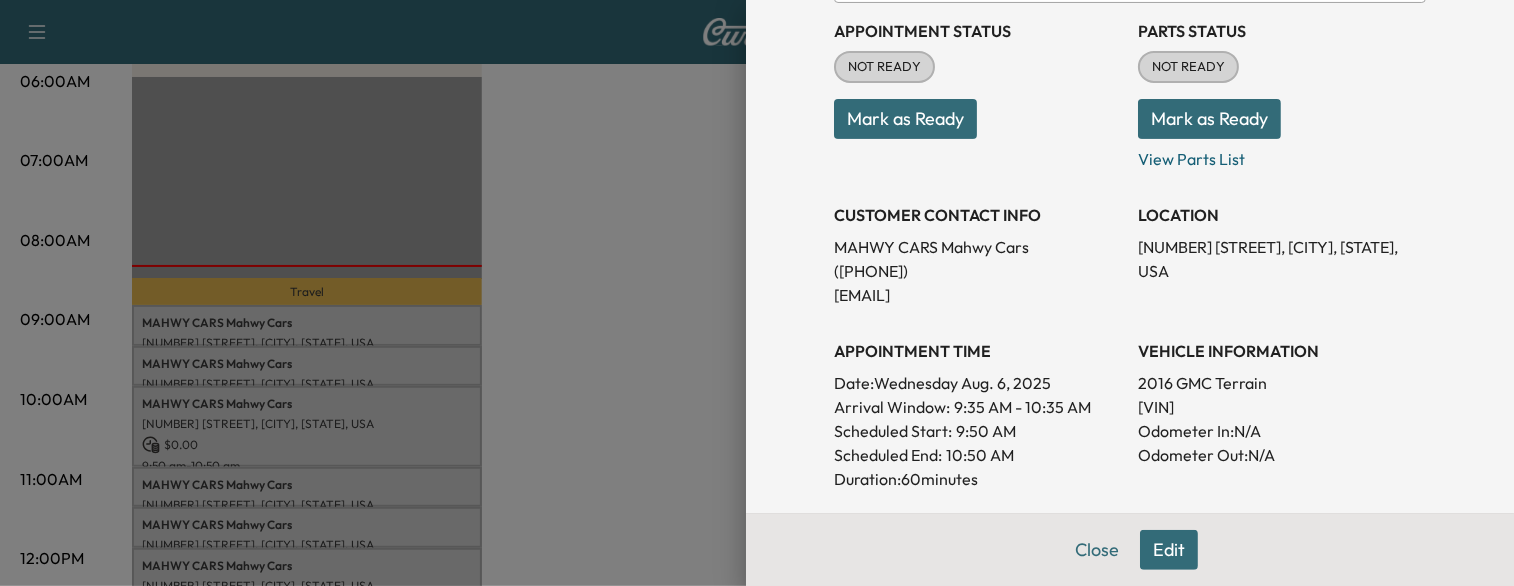 click on "[VIN]" at bounding box center [1282, 407] 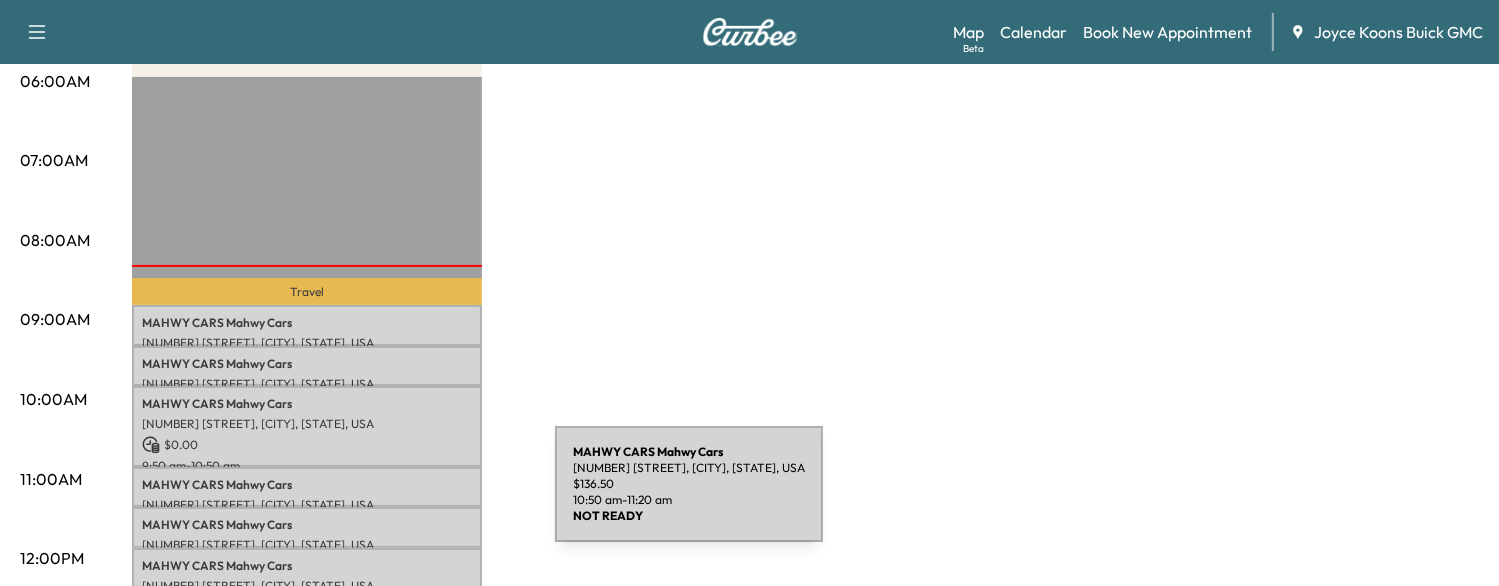 click on "[NUMBER] [STREET], [CITY], [STATE], USA" at bounding box center [307, 505] 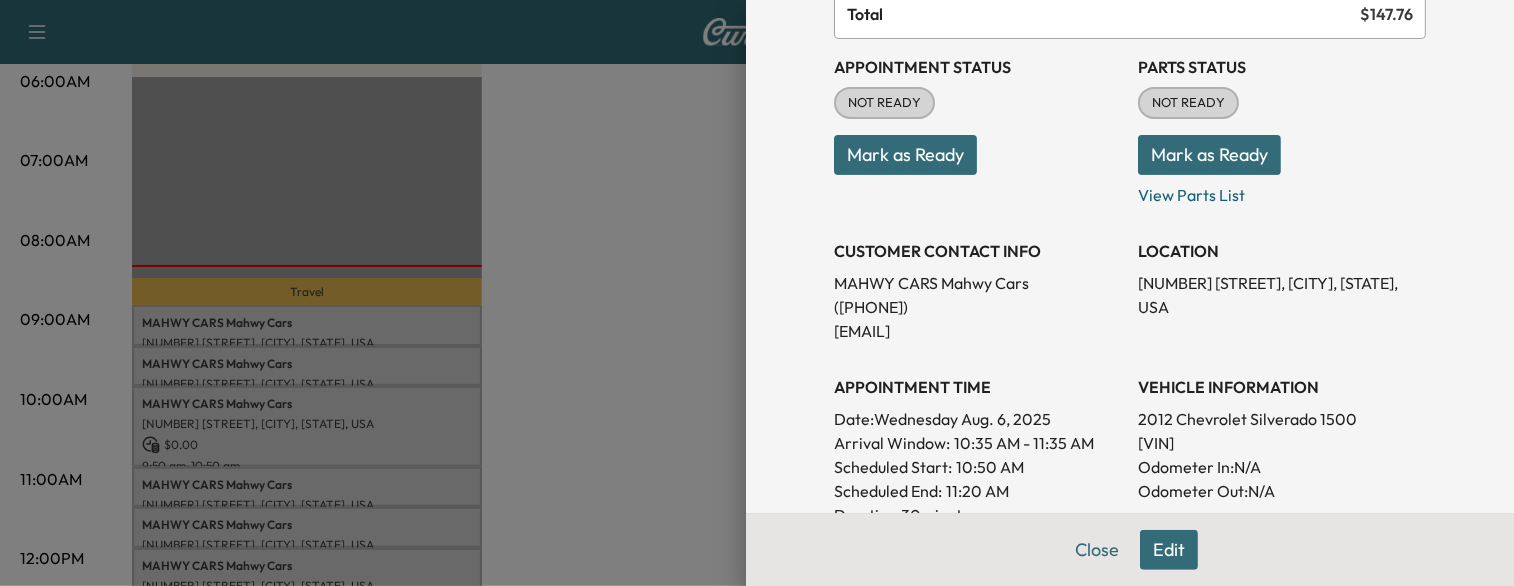 scroll, scrollTop: 199, scrollLeft: 0, axis: vertical 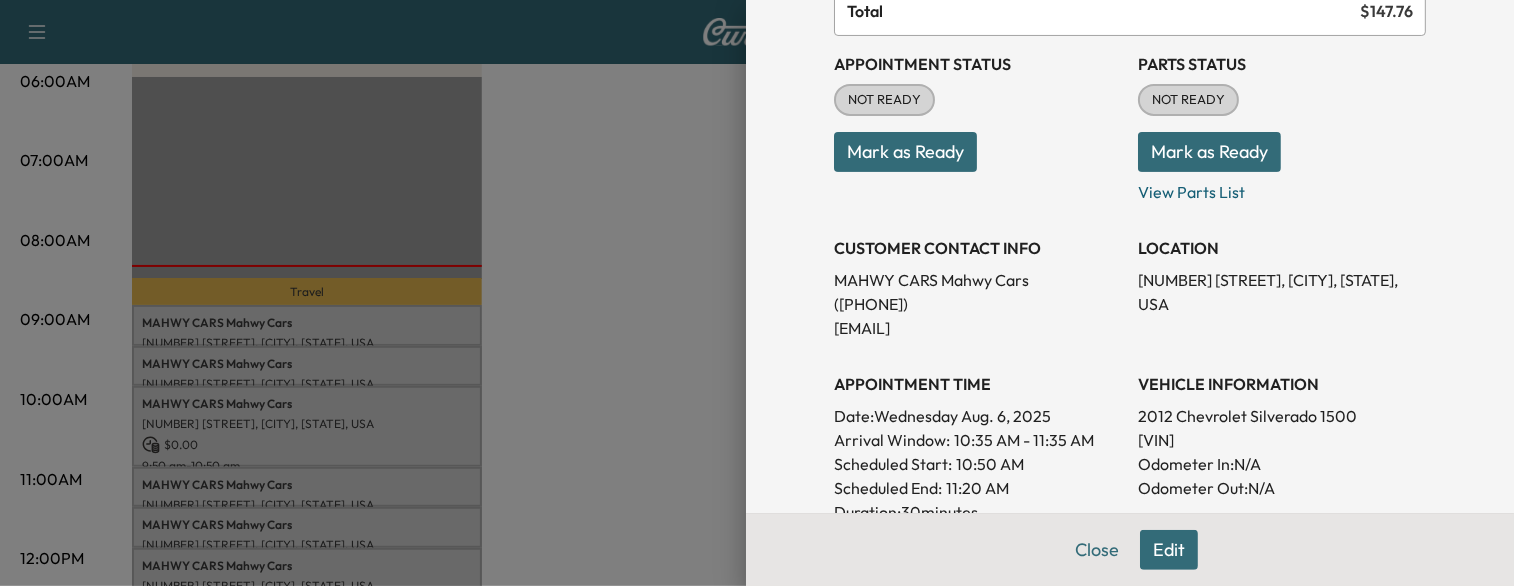 click at bounding box center (757, 293) 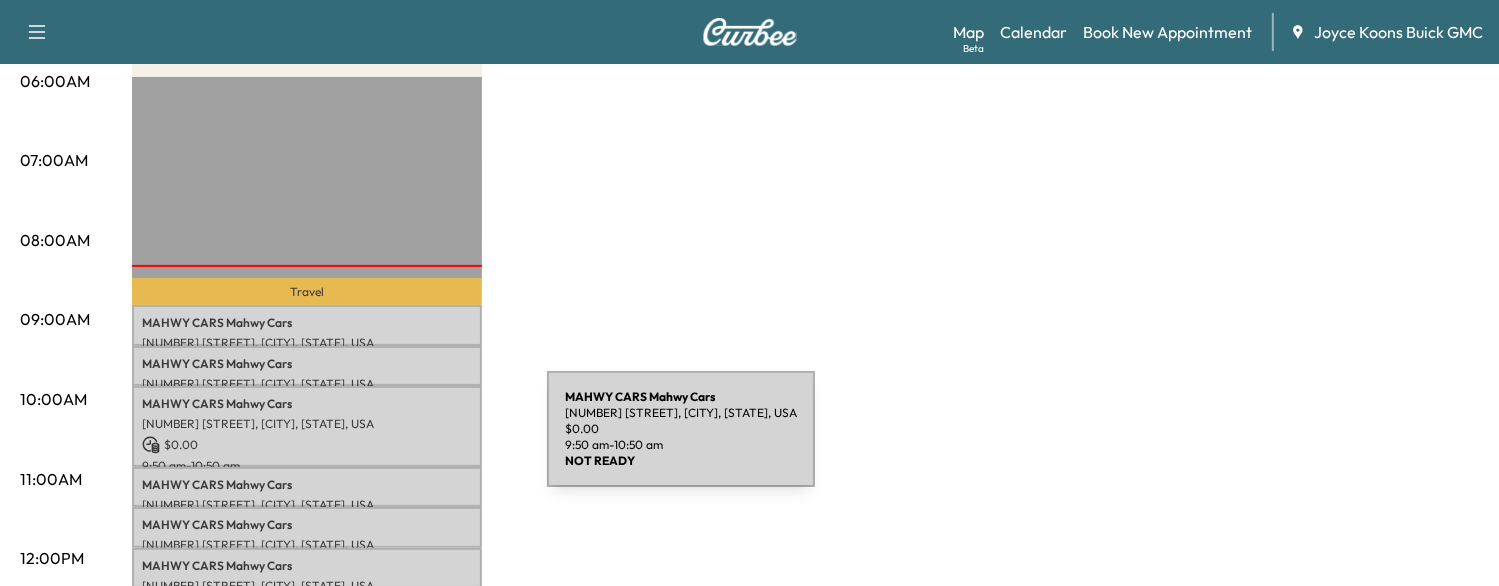 click on "$ 0.00" at bounding box center (307, 445) 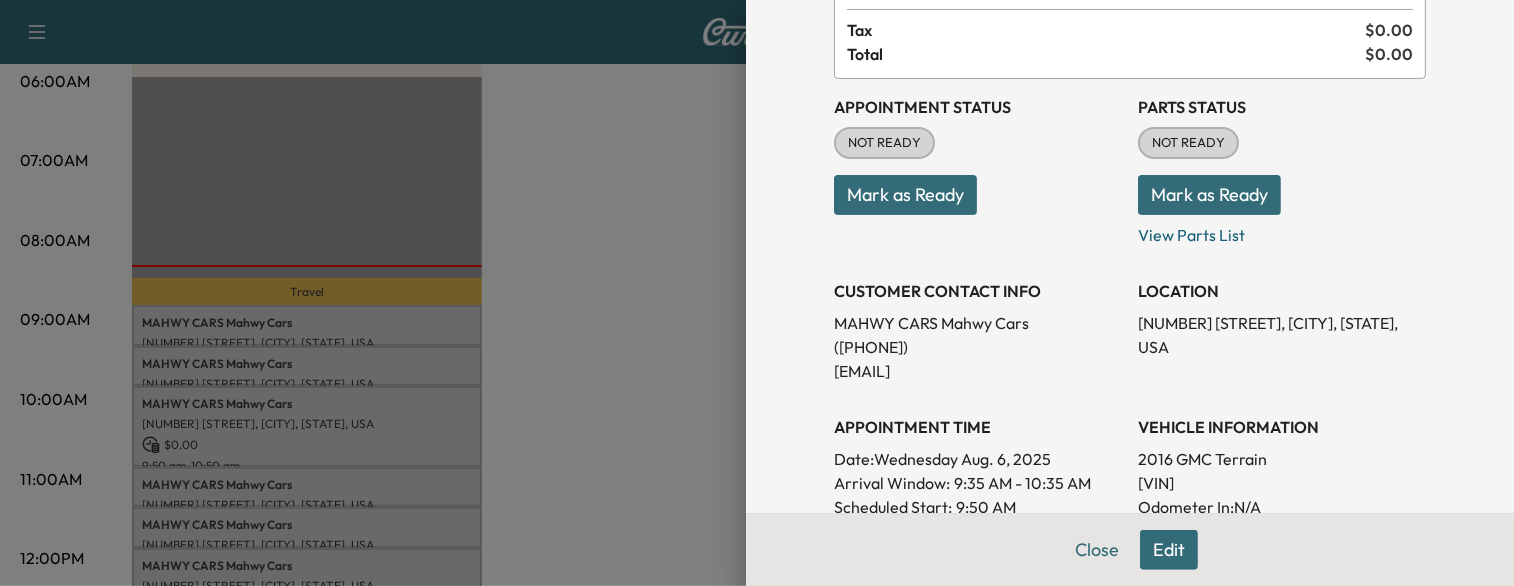 scroll, scrollTop: 156, scrollLeft: 0, axis: vertical 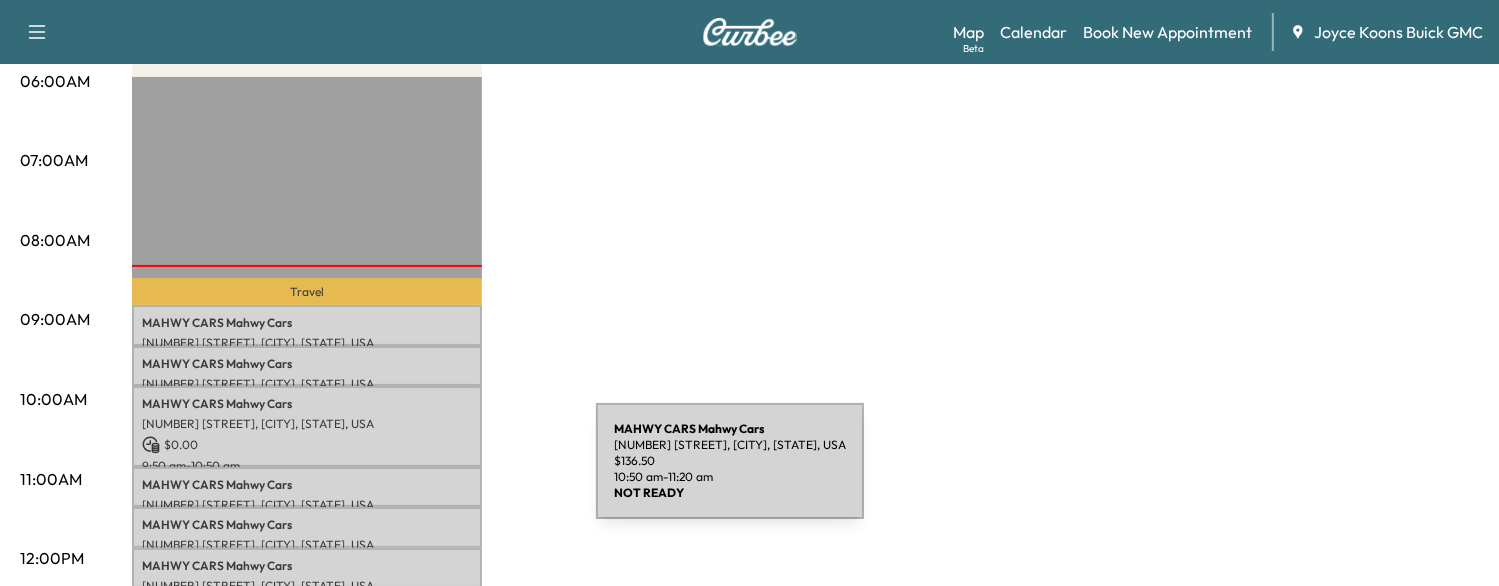 click on "MAHWY CARS   Mahwy Cars" at bounding box center [307, 485] 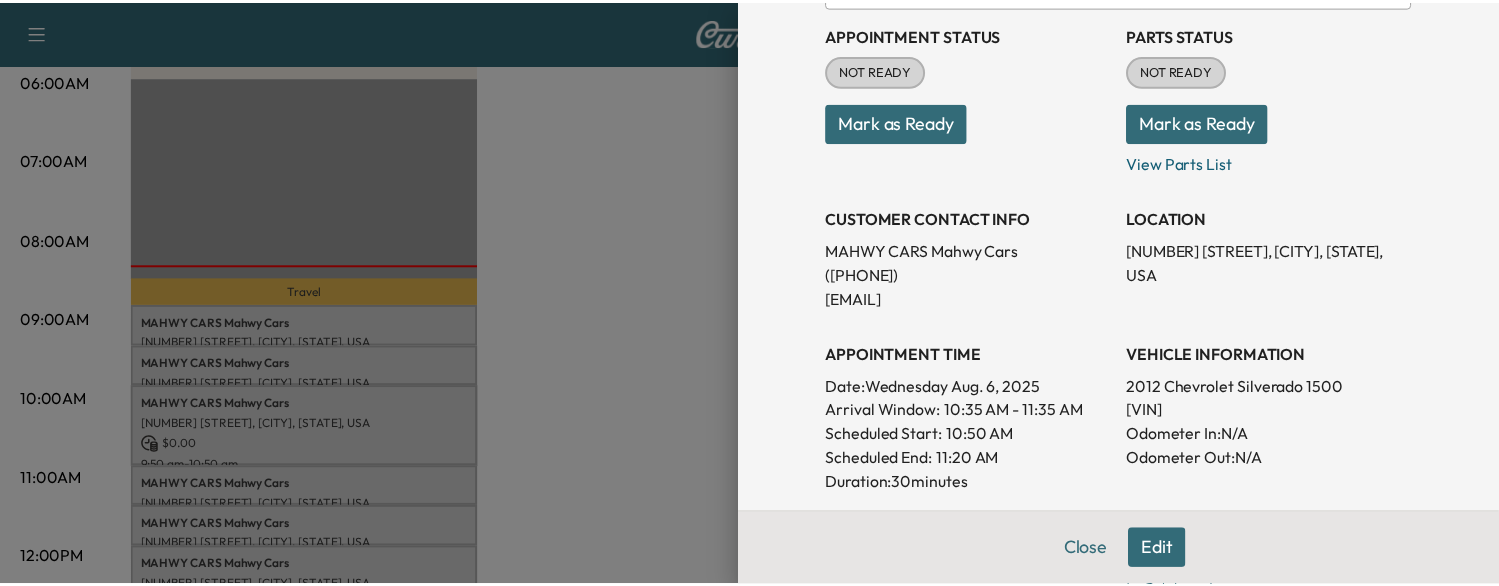 scroll, scrollTop: 232, scrollLeft: 0, axis: vertical 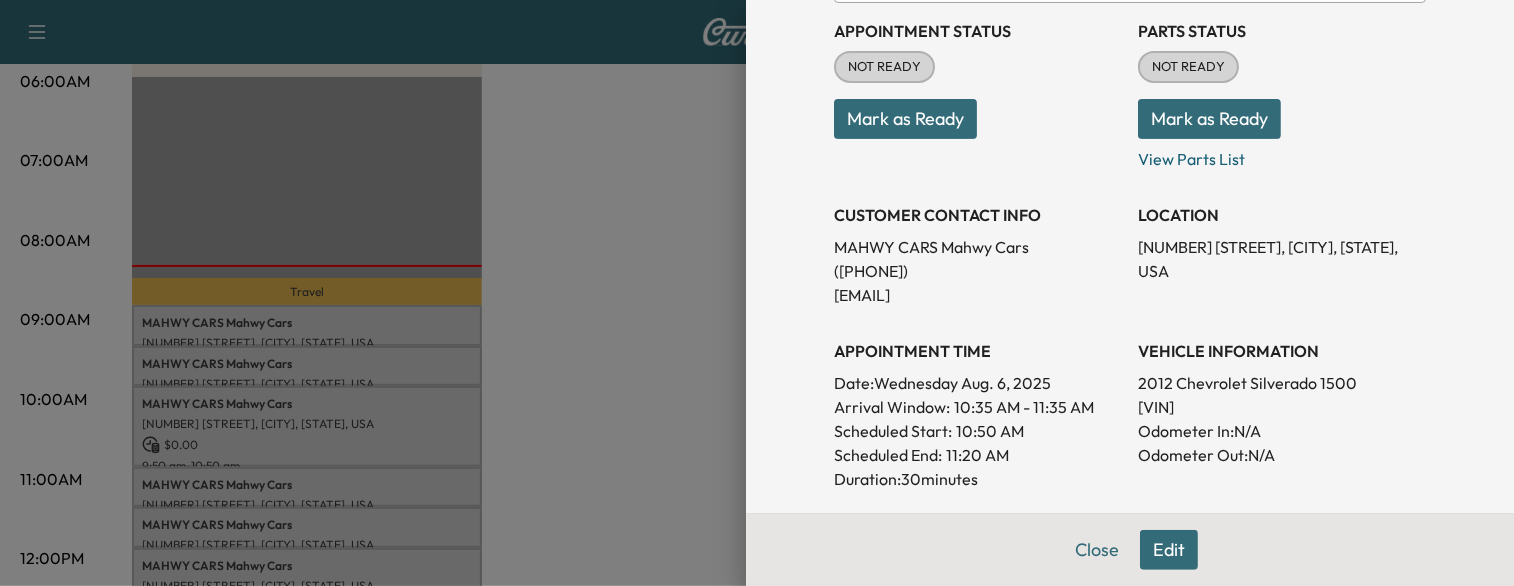 click on "[VIN]" at bounding box center (1282, 407) 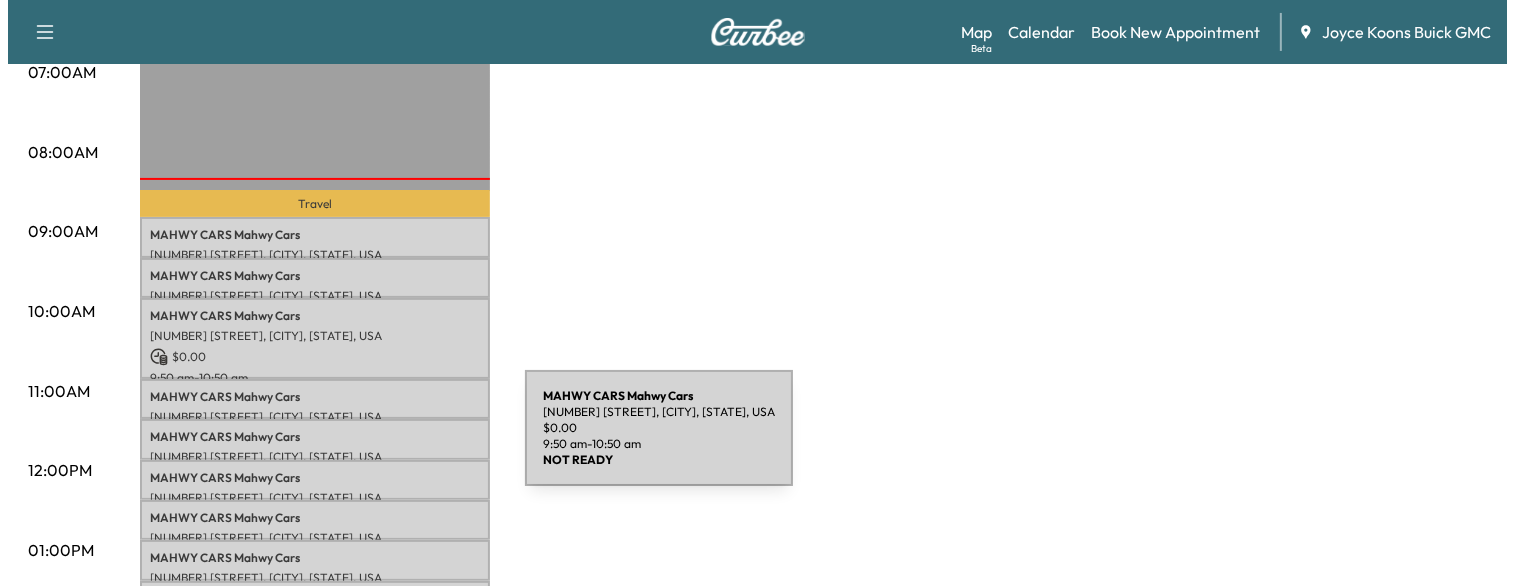 scroll, scrollTop: 484, scrollLeft: 0, axis: vertical 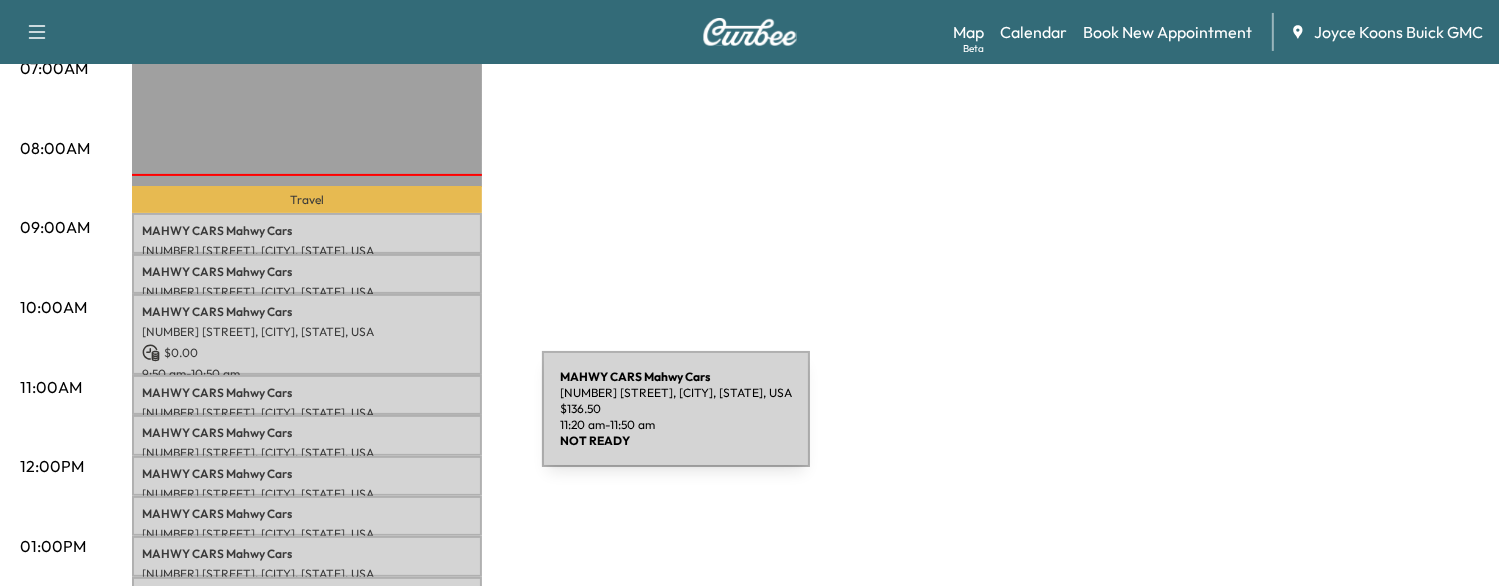 click on "MAHWY CARS   Mahwy Cars" at bounding box center (307, 433) 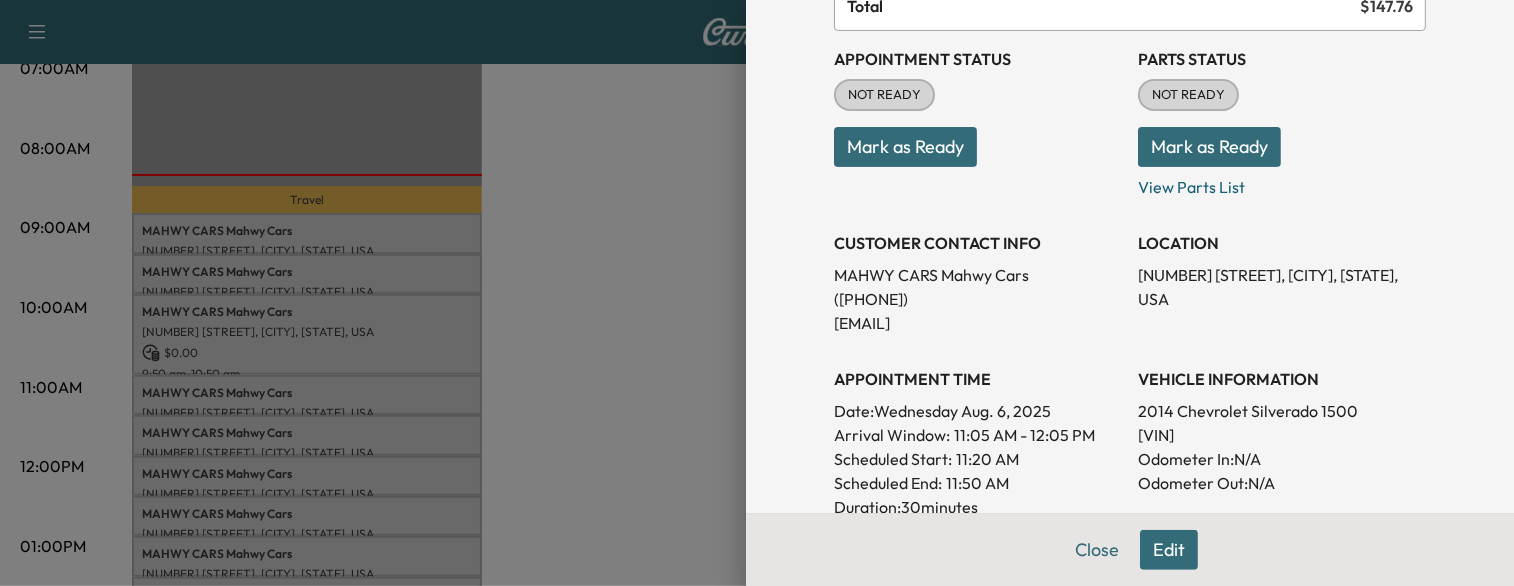 scroll, scrollTop: 207, scrollLeft: 0, axis: vertical 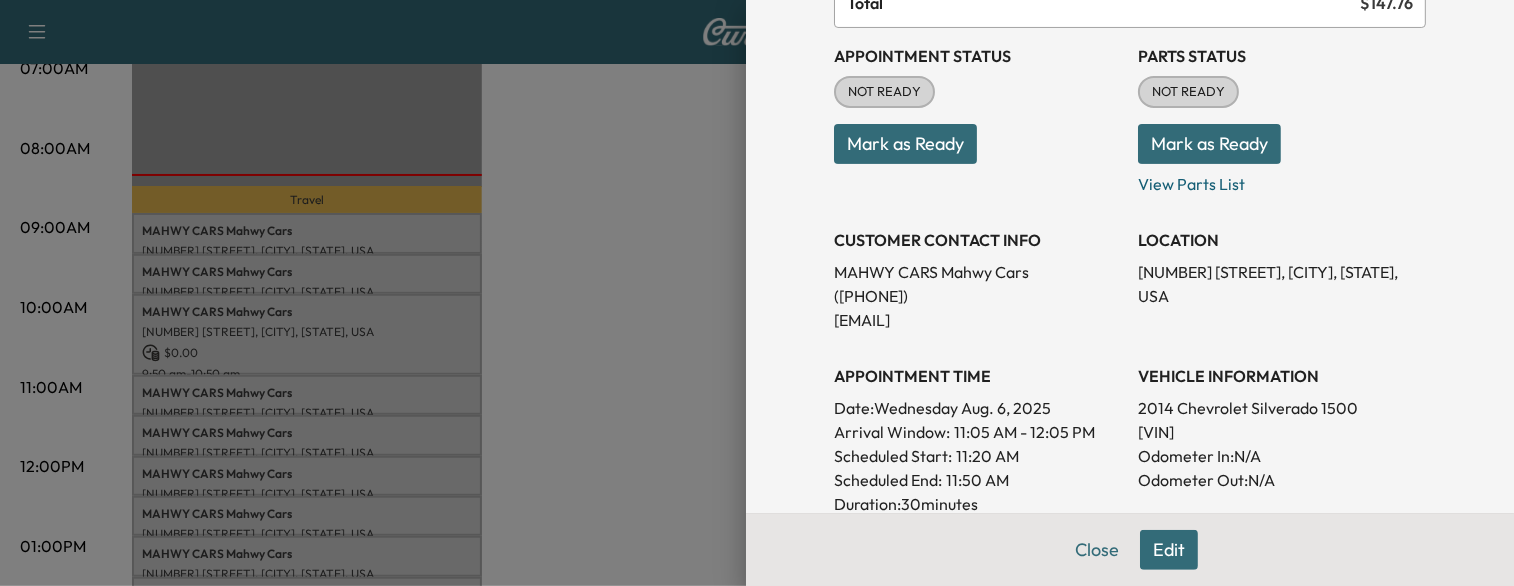 click on "[VIN]" at bounding box center [1282, 432] 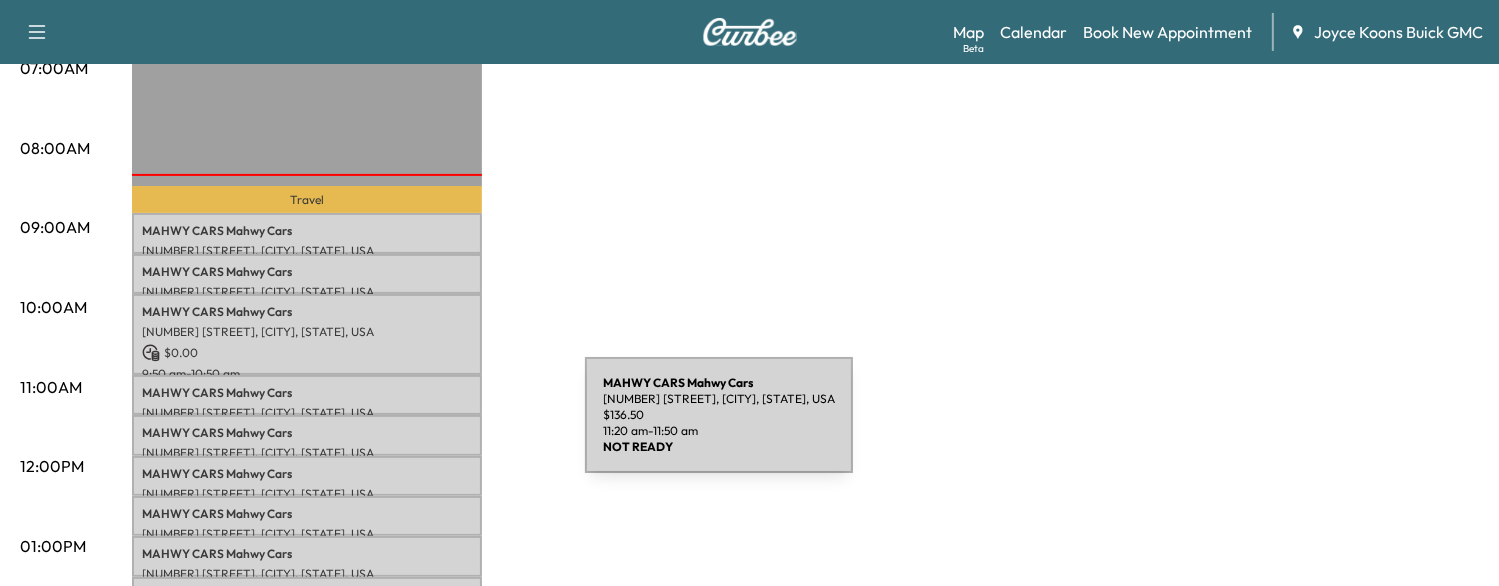 click on "MAHWY CARS   Mahwy Cars" at bounding box center [307, 433] 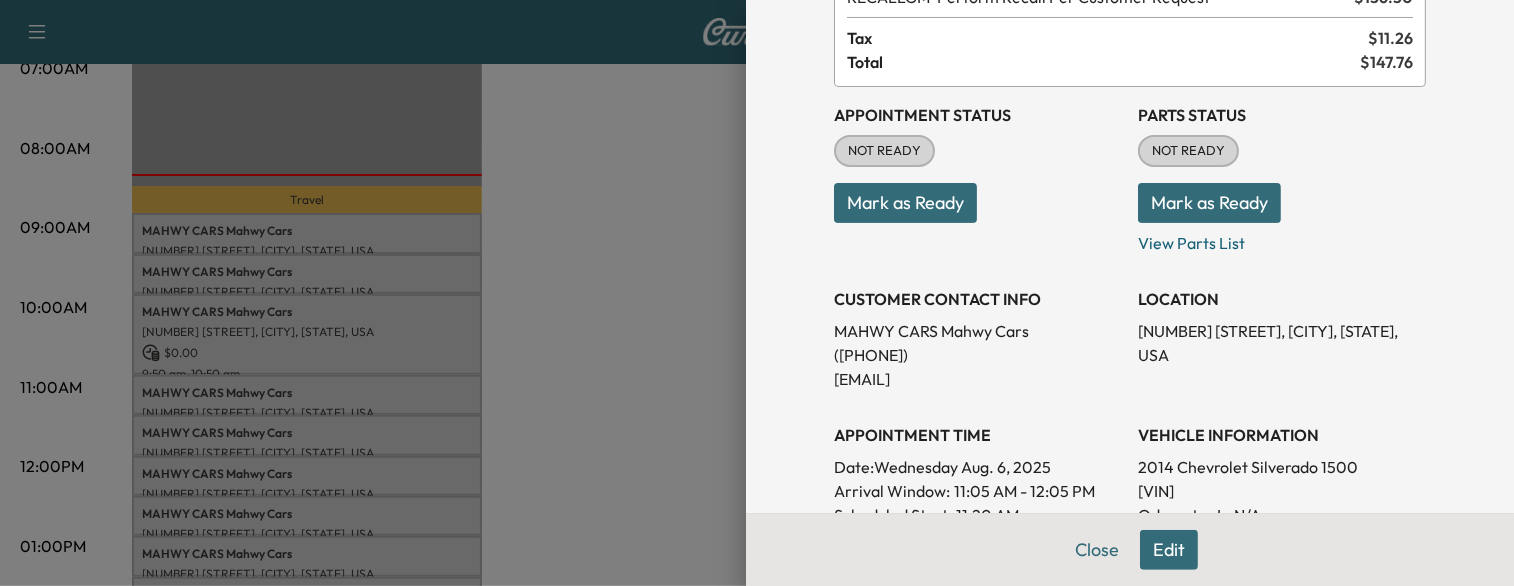 scroll, scrollTop: 155, scrollLeft: 0, axis: vertical 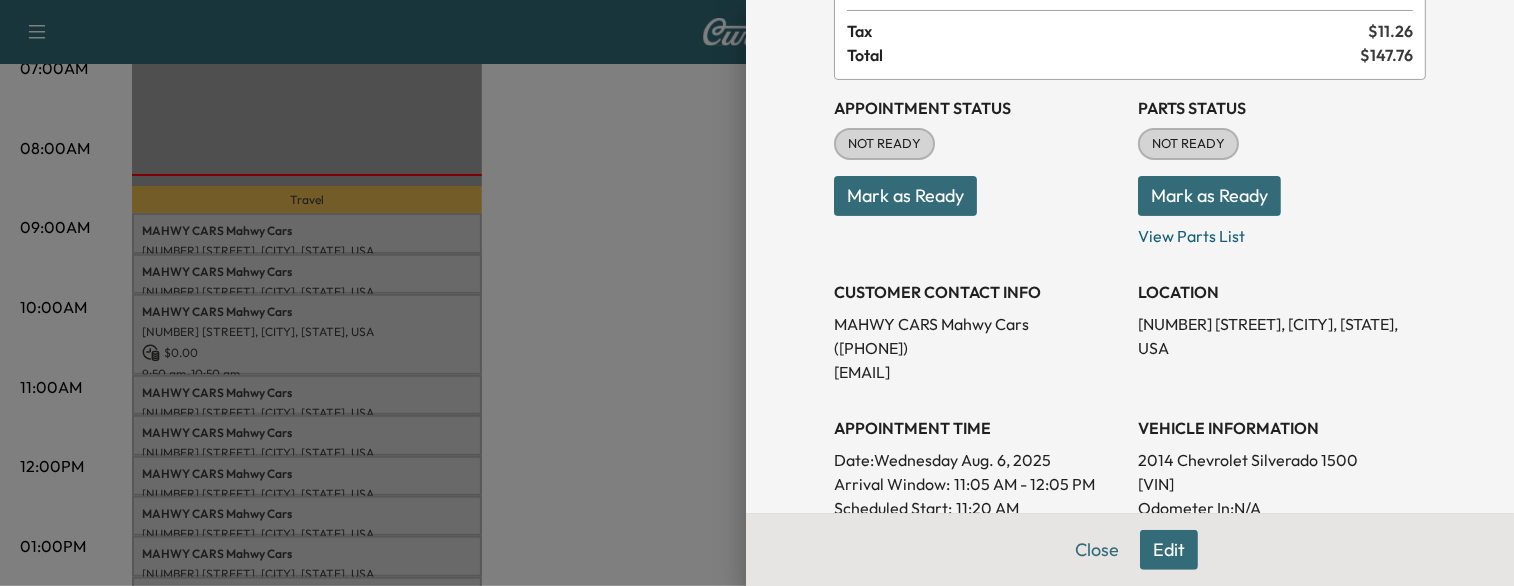 click at bounding box center (757, 293) 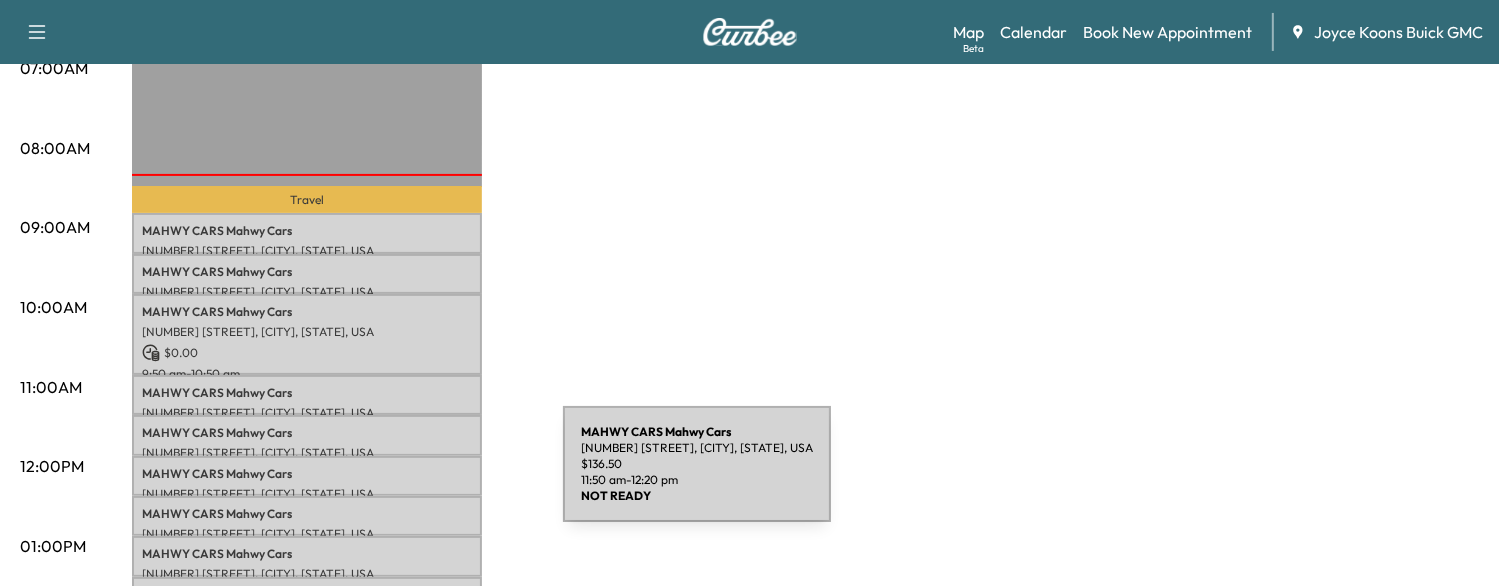 click on "MAHWY CARS   Mahwy Cars [NUMBER] [STREET], [CITY], [STATE], USA   $ 136.50 11:50 am  -  12:20 pm" at bounding box center [307, 476] 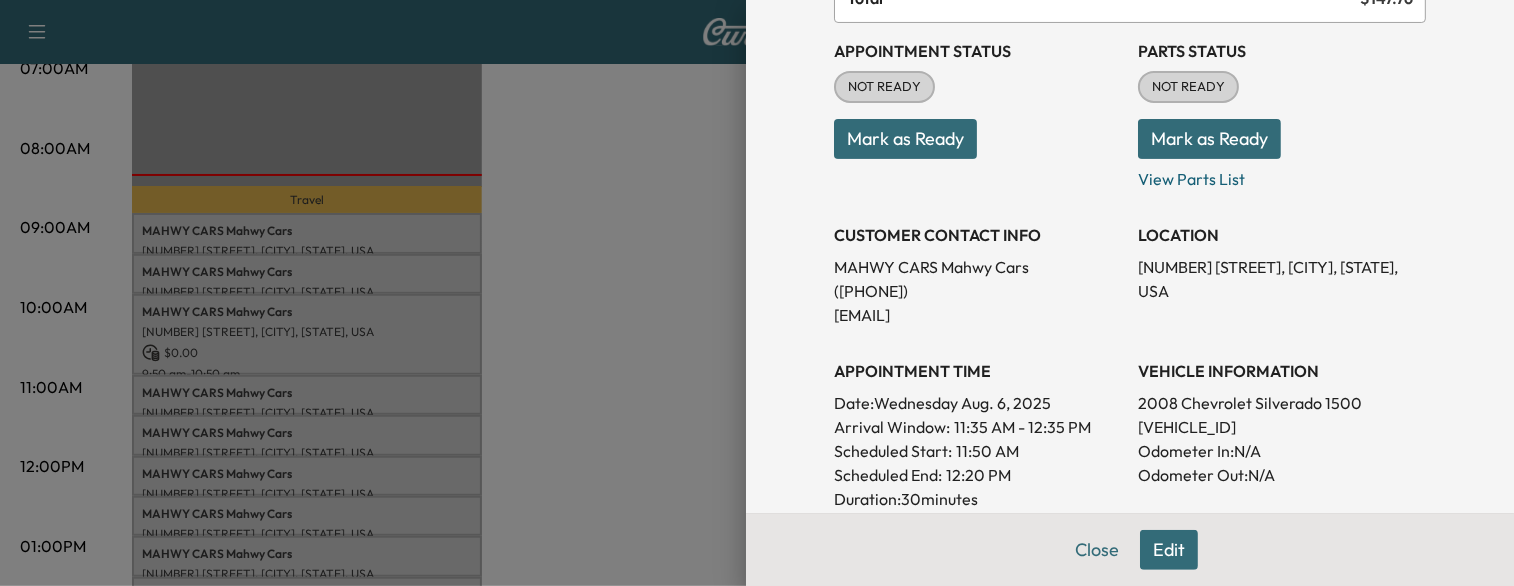 scroll, scrollTop: 215, scrollLeft: 0, axis: vertical 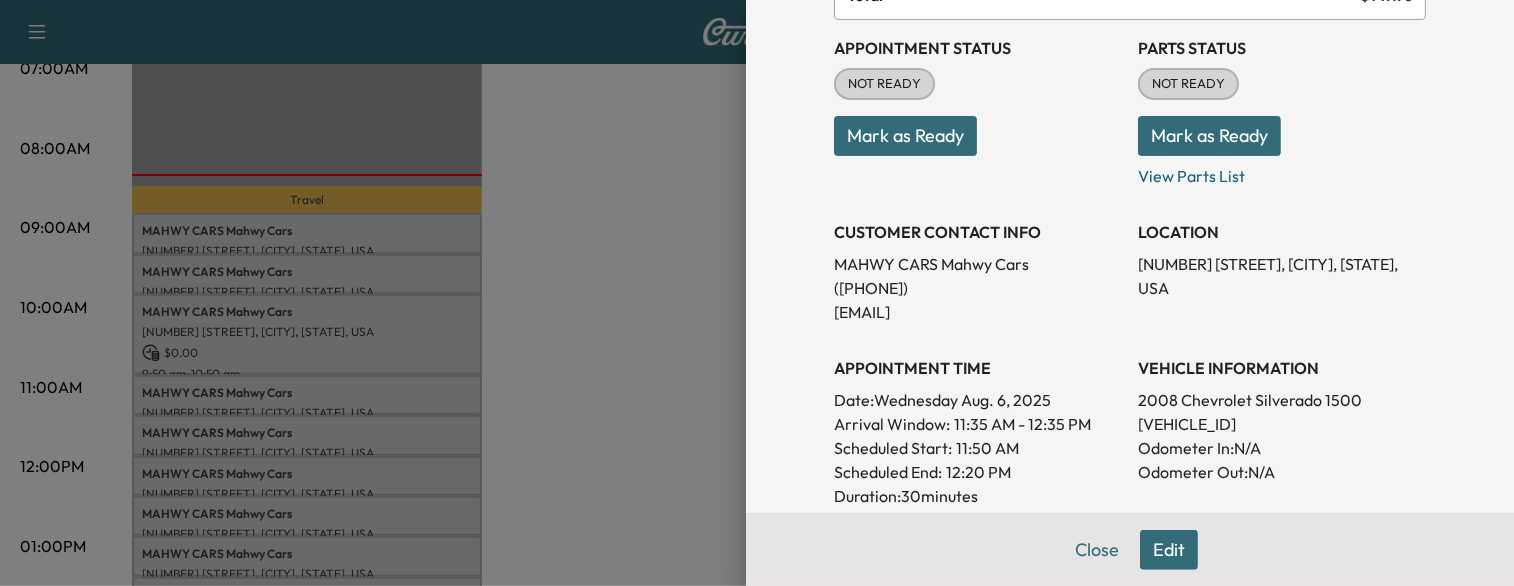 click on "[VEHICLE_ID]" at bounding box center (1282, 424) 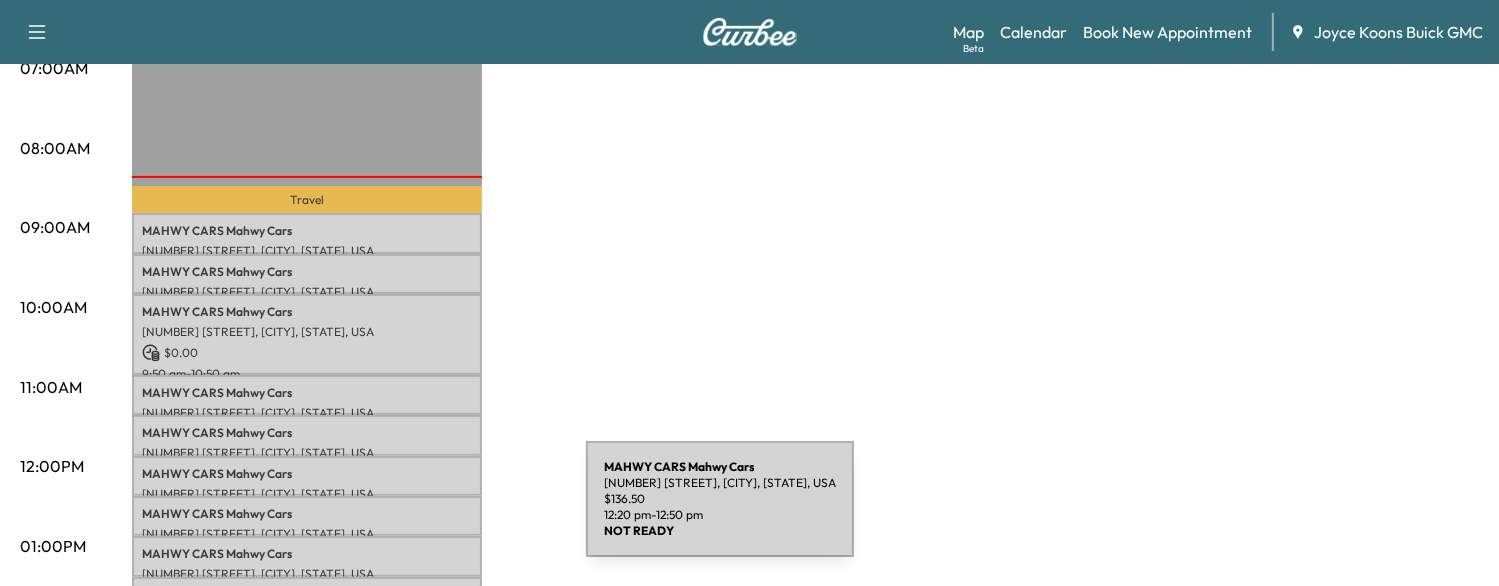 click on "MAHWY CARS   Mahwy Cars" at bounding box center (307, 514) 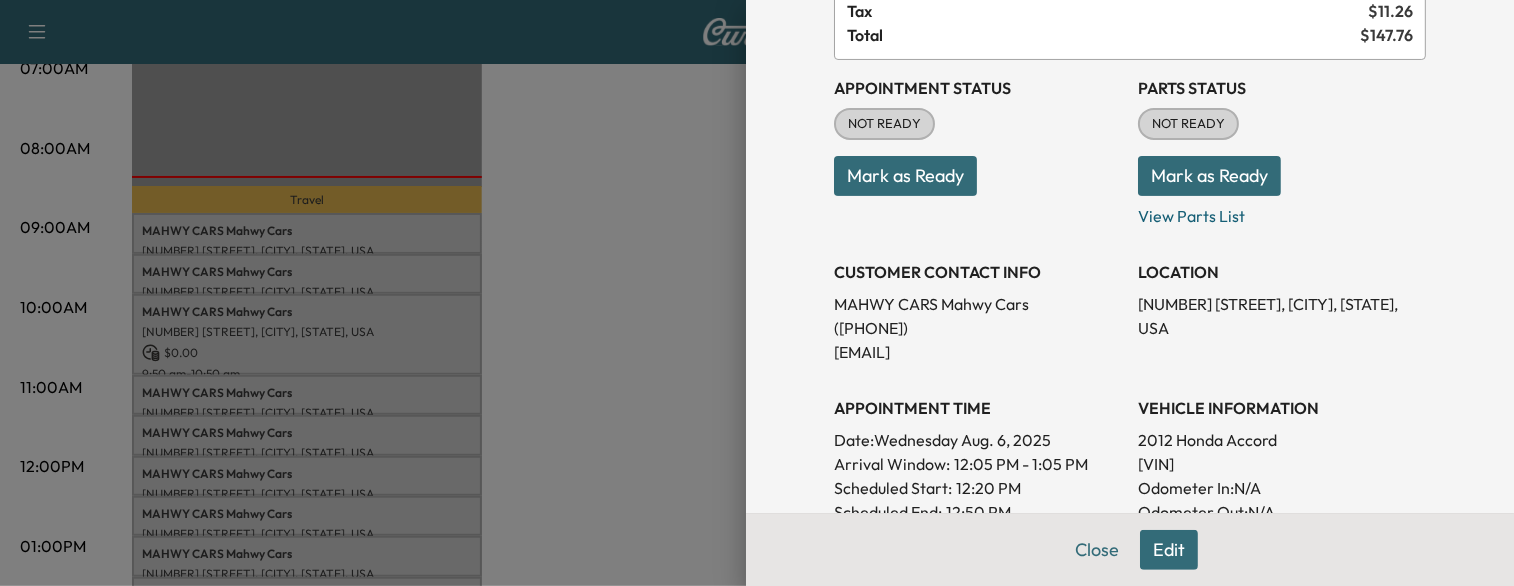 scroll, scrollTop: 183, scrollLeft: 0, axis: vertical 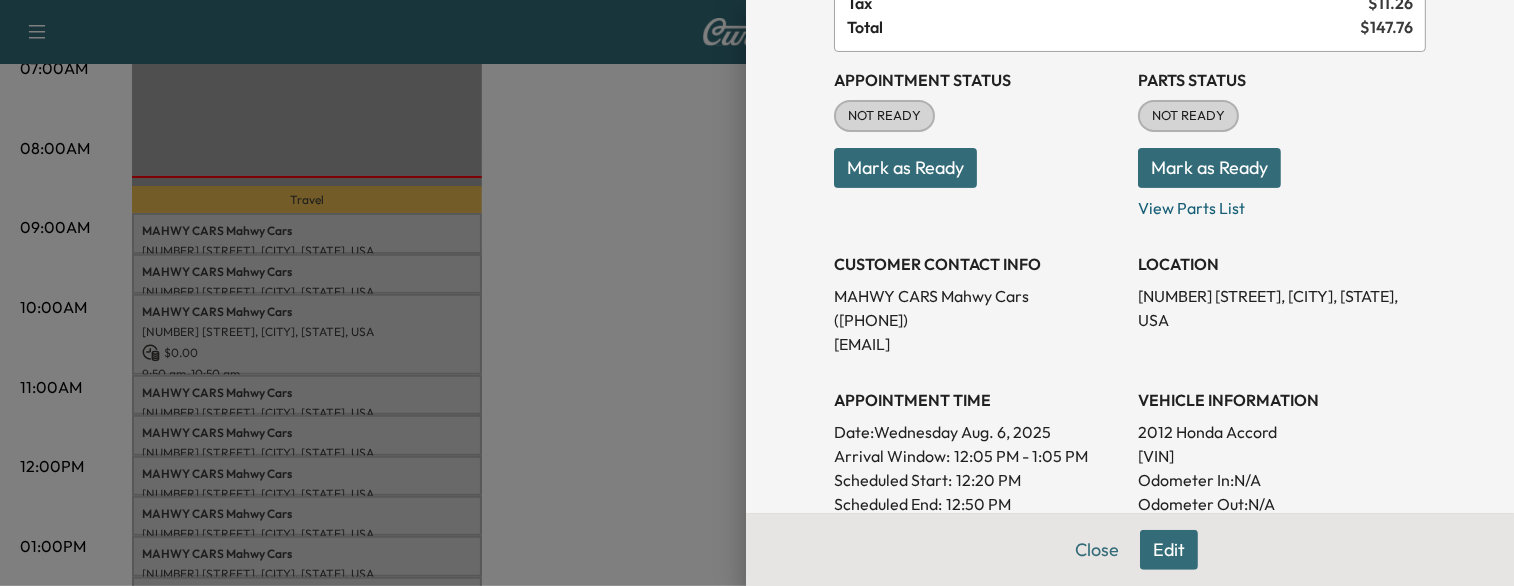 click at bounding box center (757, 293) 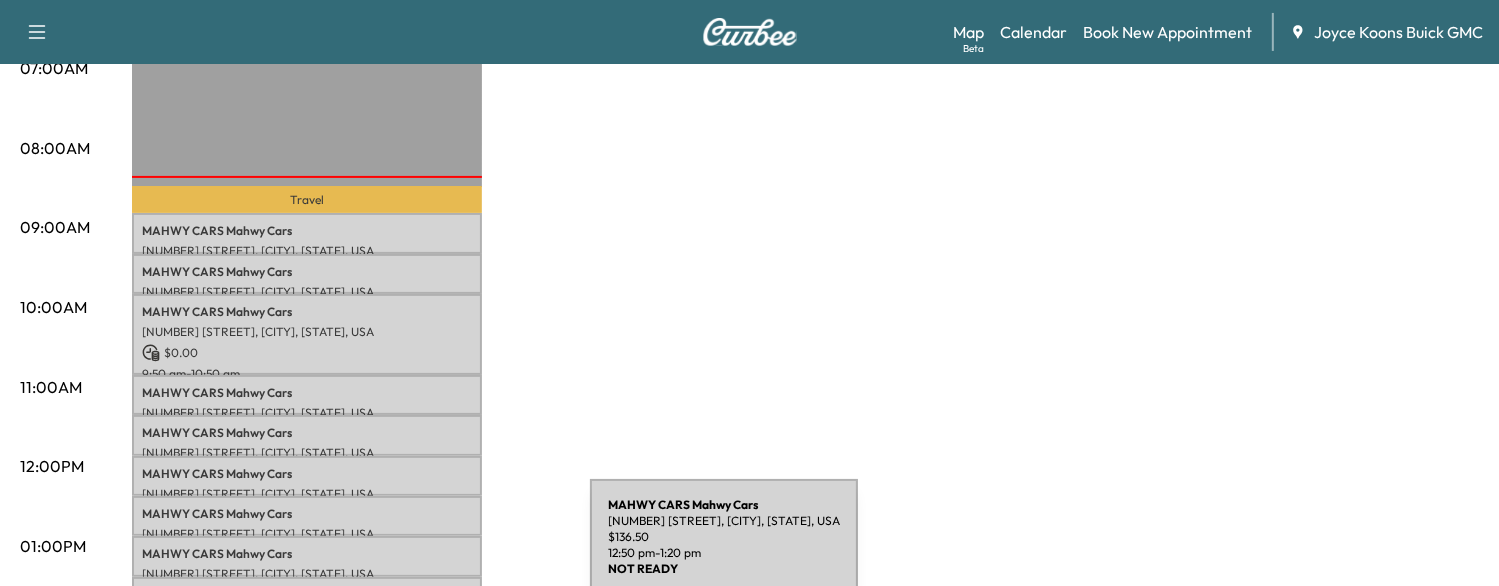click on "MAHWY CARS   Mahwy Cars" at bounding box center (307, 554) 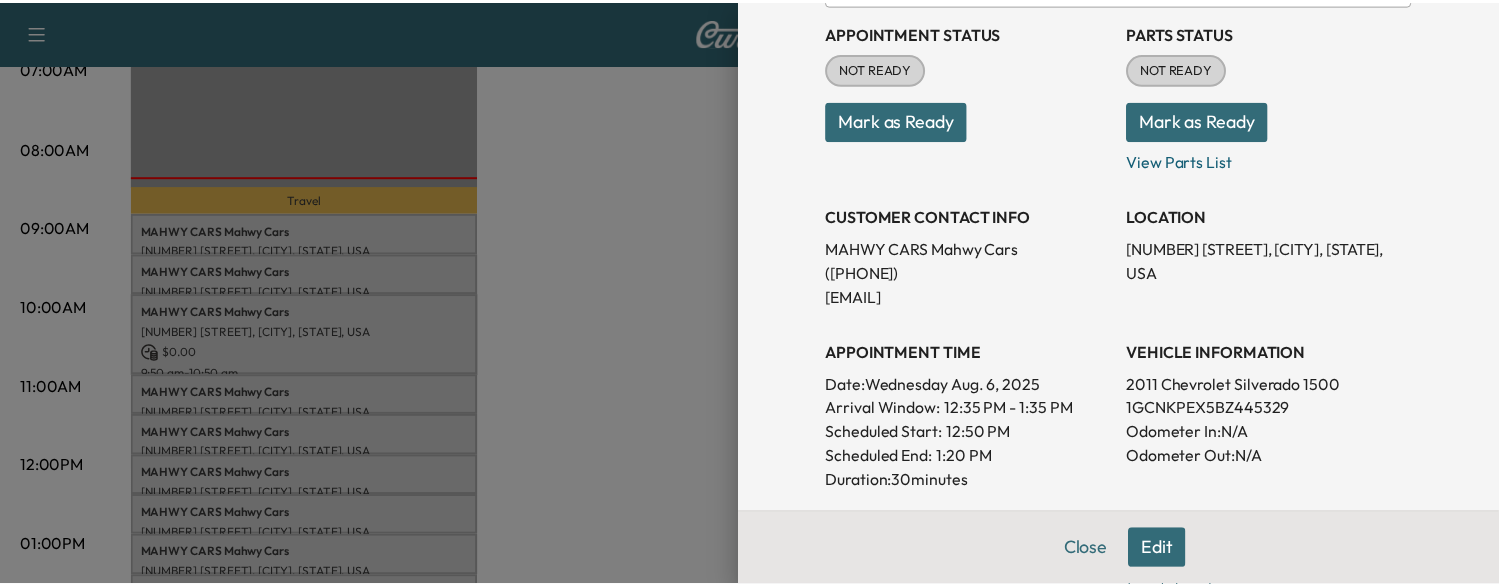 scroll, scrollTop: 231, scrollLeft: 0, axis: vertical 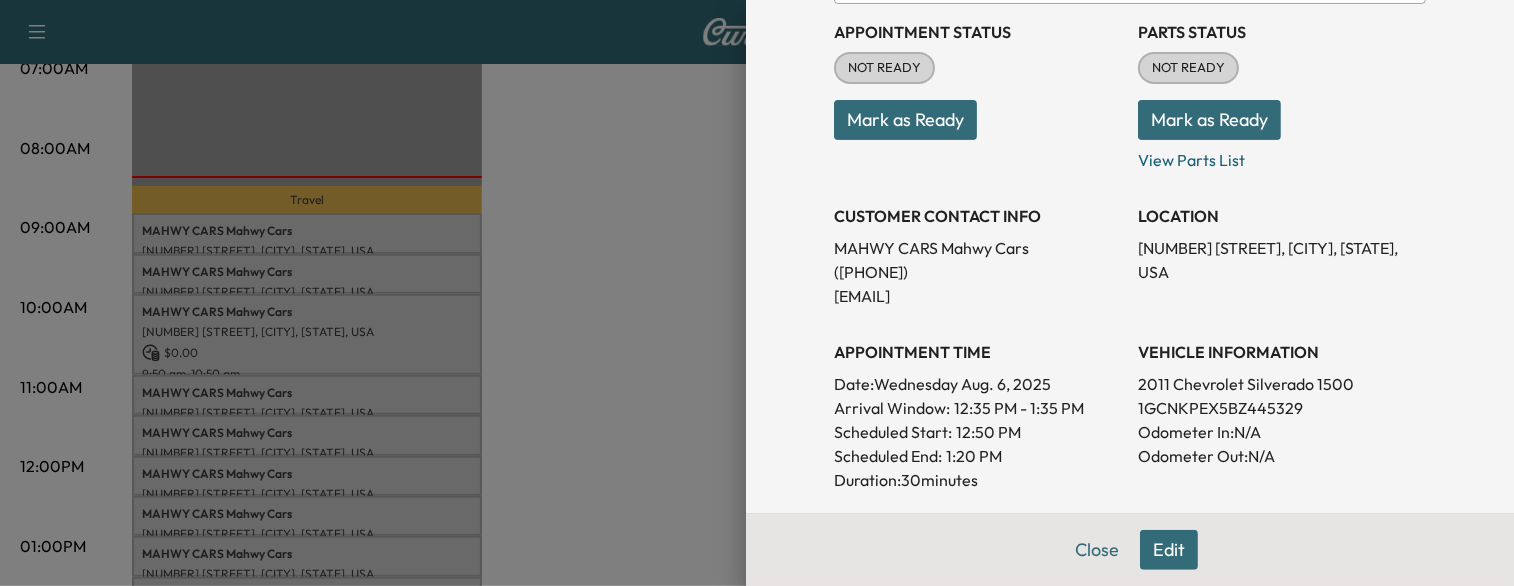 click on "1GCNKPEX5BZ445329" at bounding box center [1282, 408] 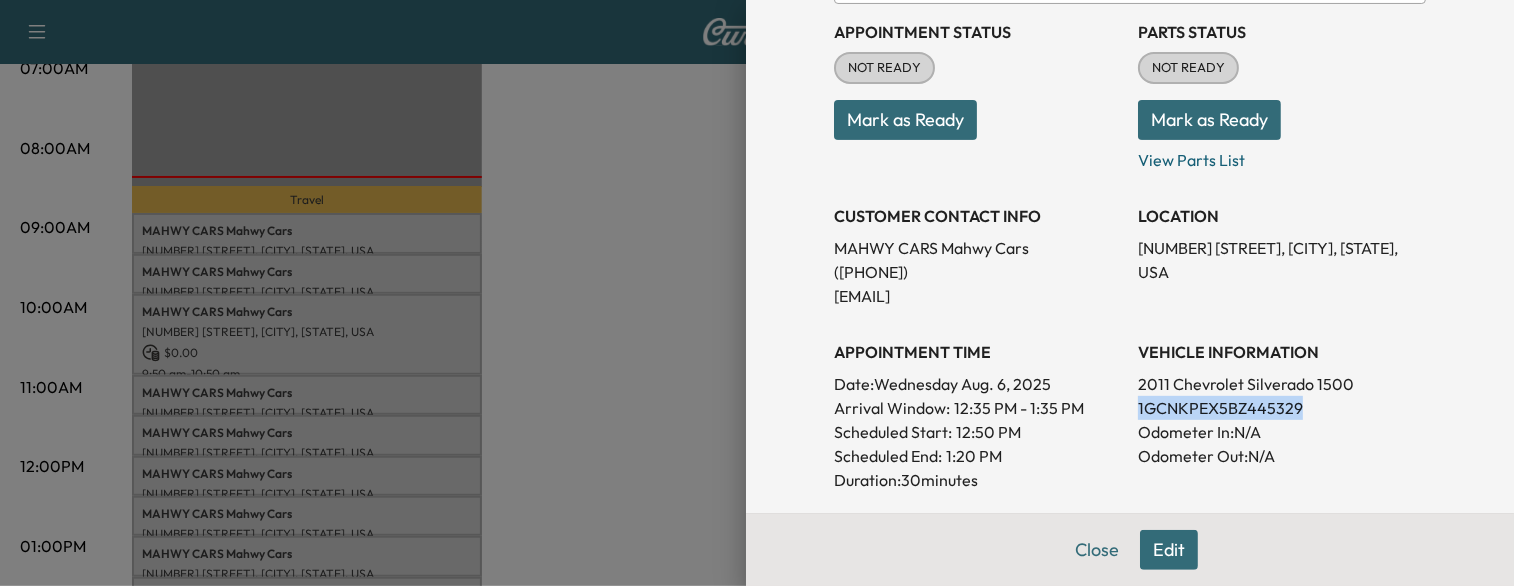 click on "1GCNKPEX5BZ445329" at bounding box center (1282, 408) 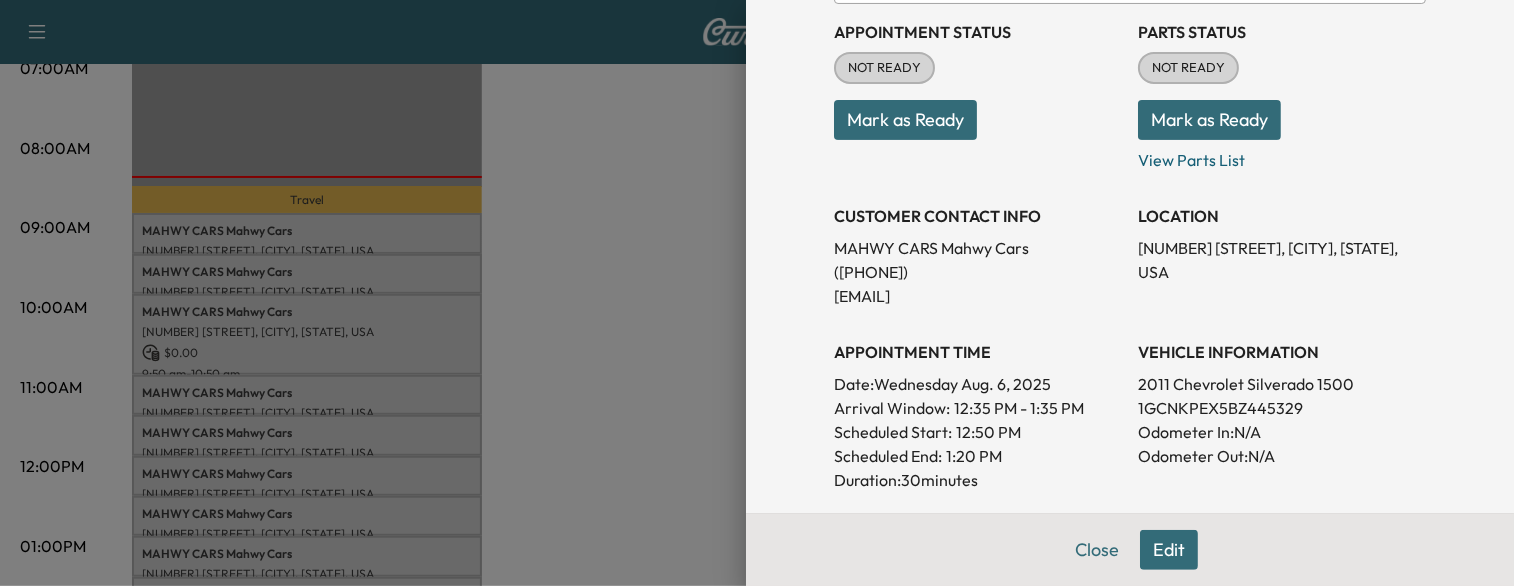 click at bounding box center (757, 293) 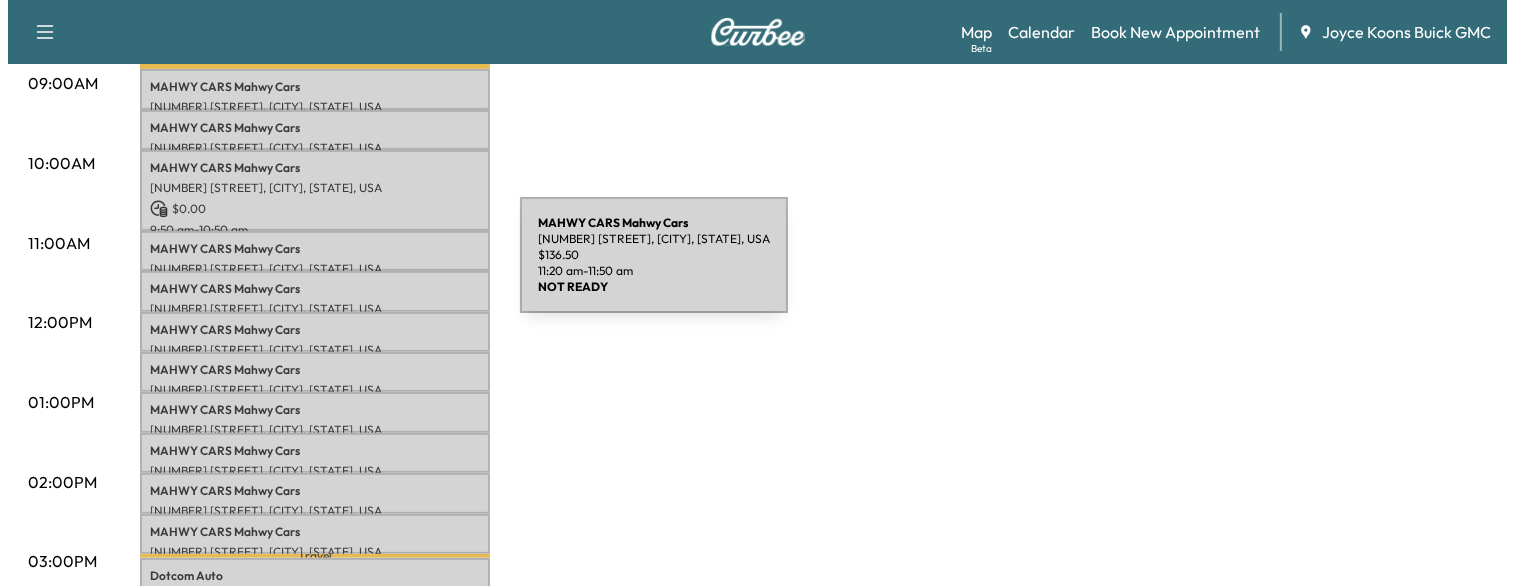 scroll, scrollTop: 622, scrollLeft: 0, axis: vertical 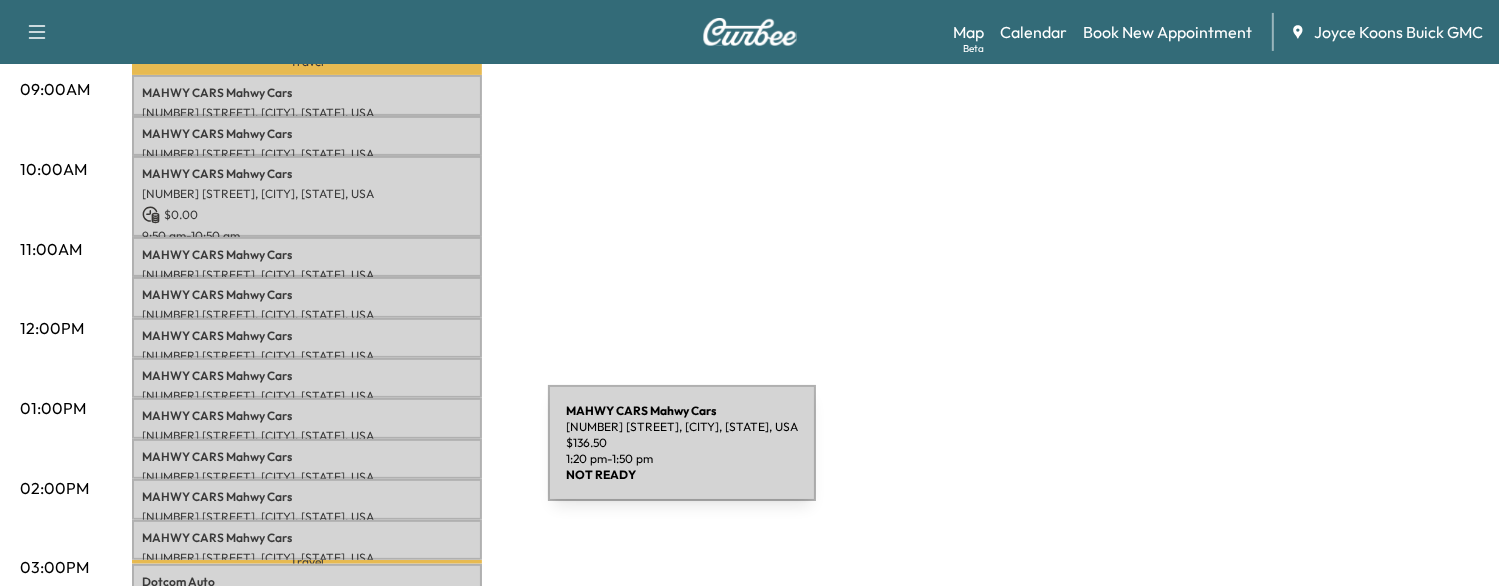 click on "MAHWY CARS   Mahwy Cars" at bounding box center [307, 457] 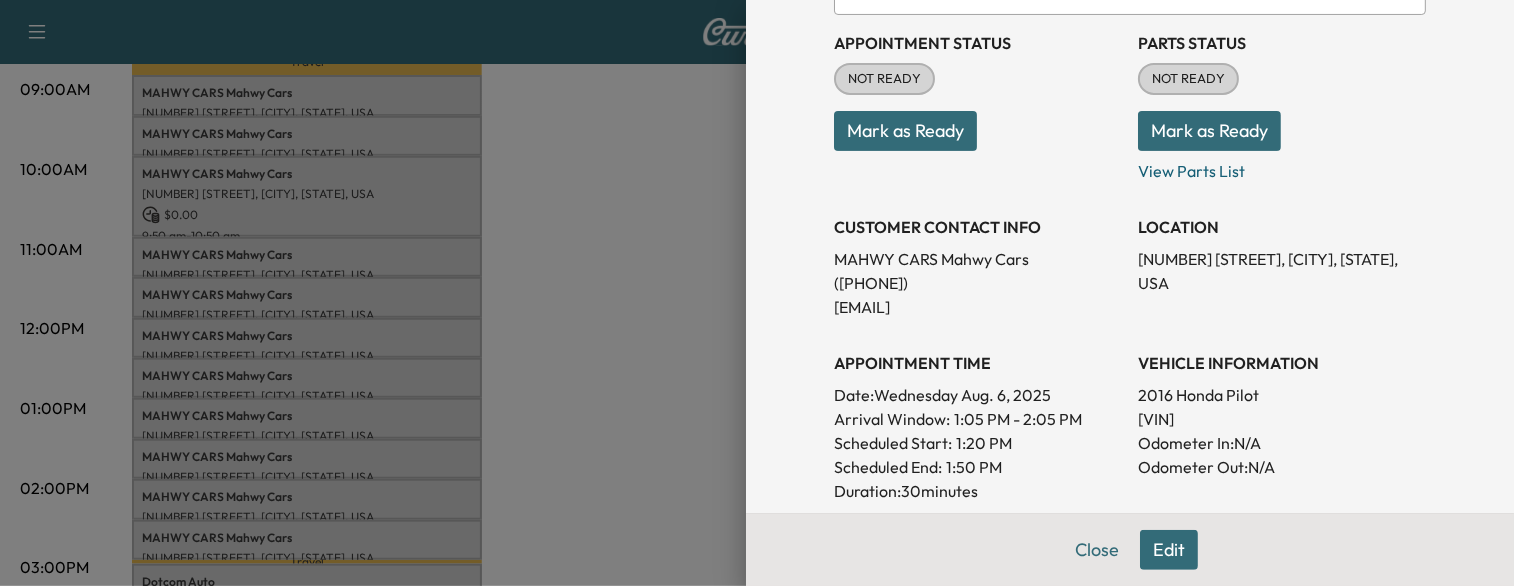 scroll, scrollTop: 228, scrollLeft: 0, axis: vertical 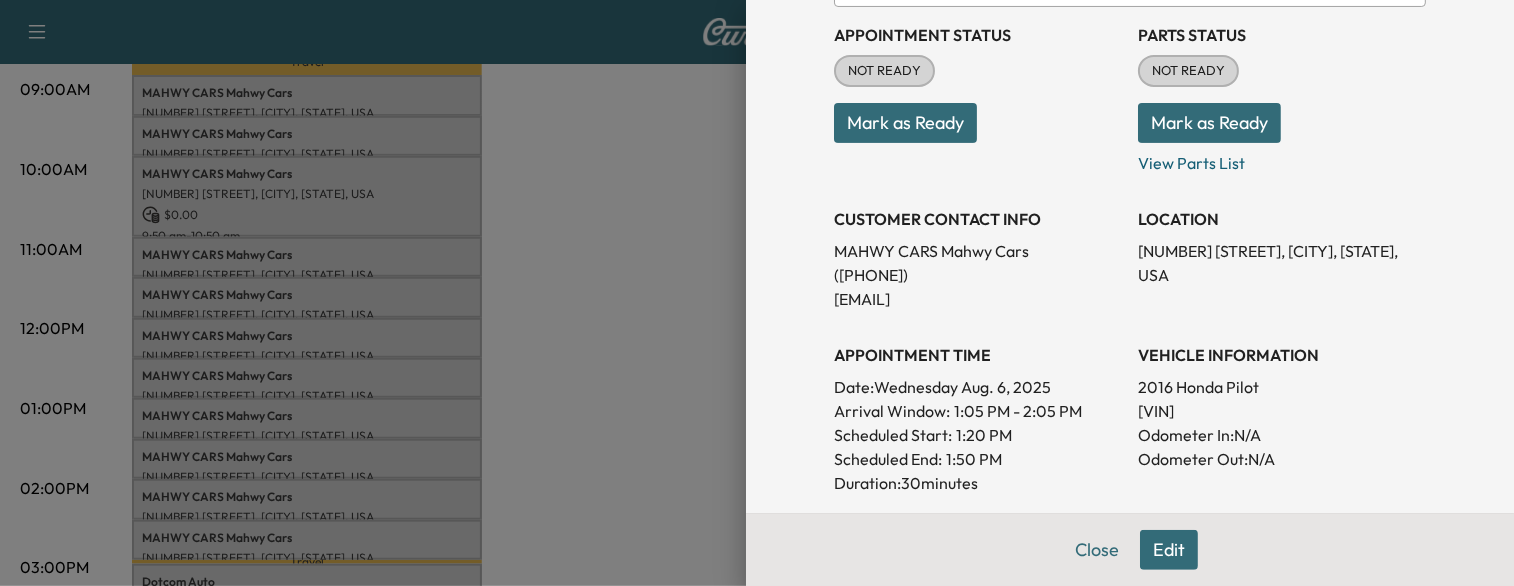 click at bounding box center [757, 293] 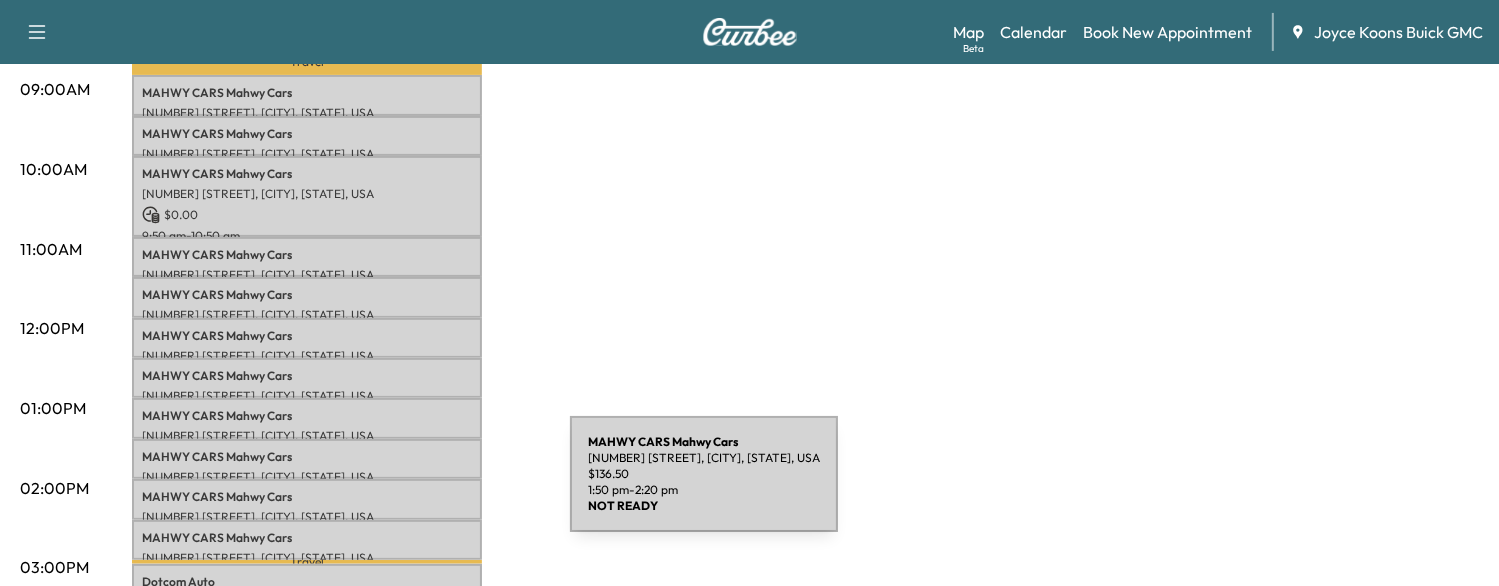 click on "MAHWY CARS   Mahwy Cars" at bounding box center [307, 497] 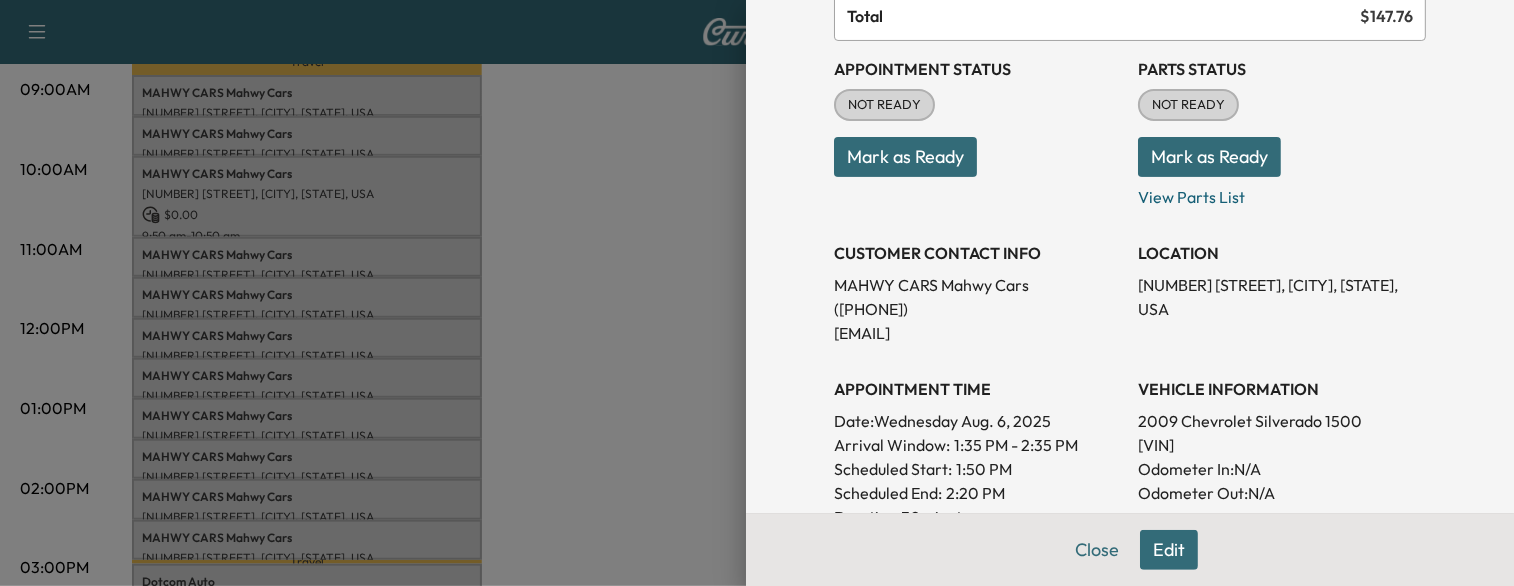 scroll, scrollTop: 195, scrollLeft: 0, axis: vertical 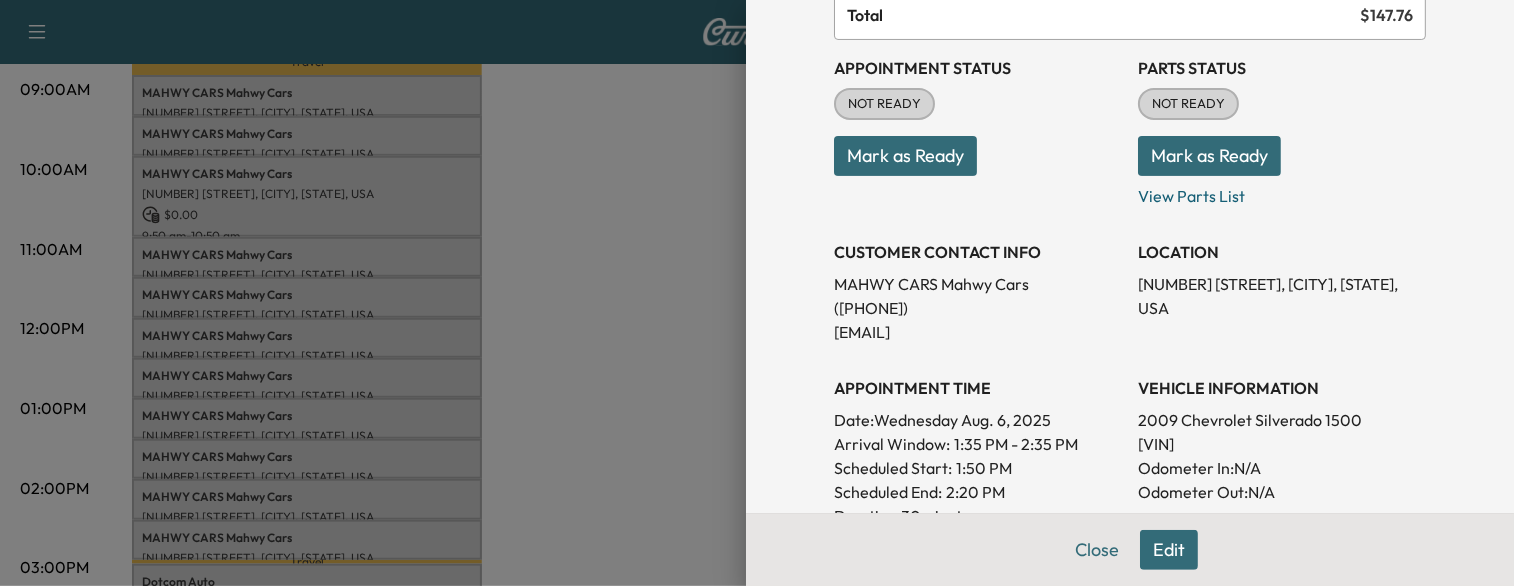 click on "[VIN]" at bounding box center [1282, 444] 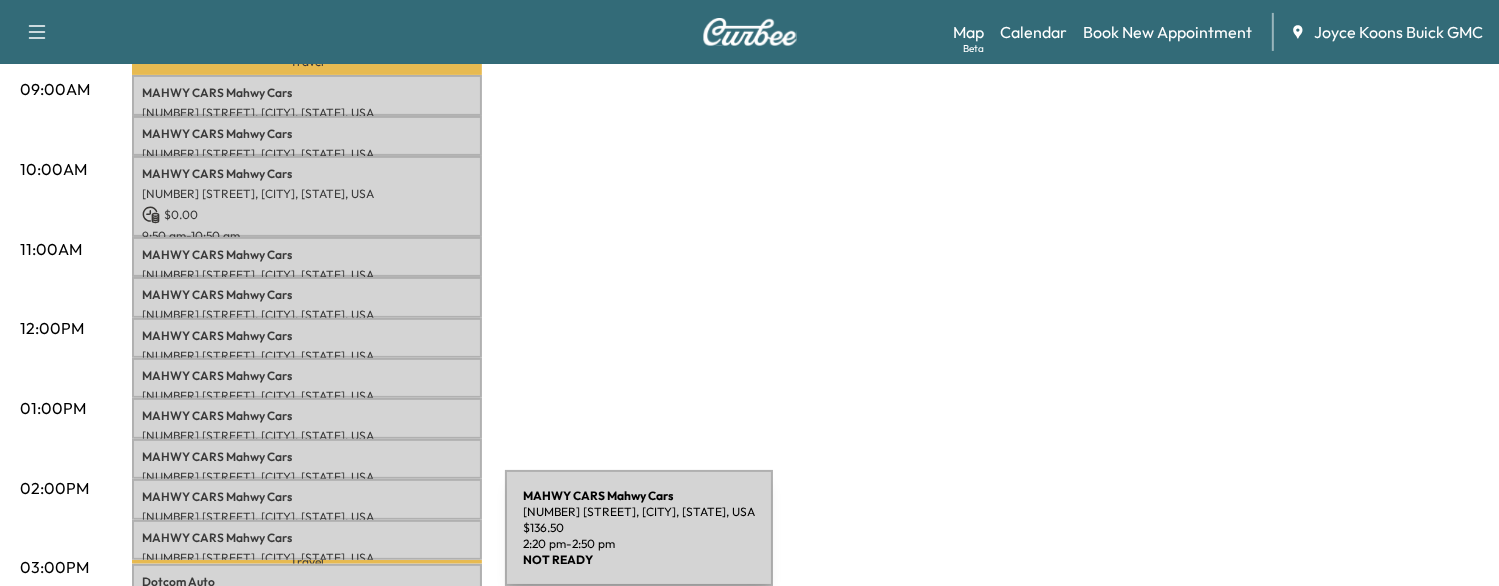 click on "[NUMBER] [STREET], [CITY], [STATE], USA" at bounding box center [307, 558] 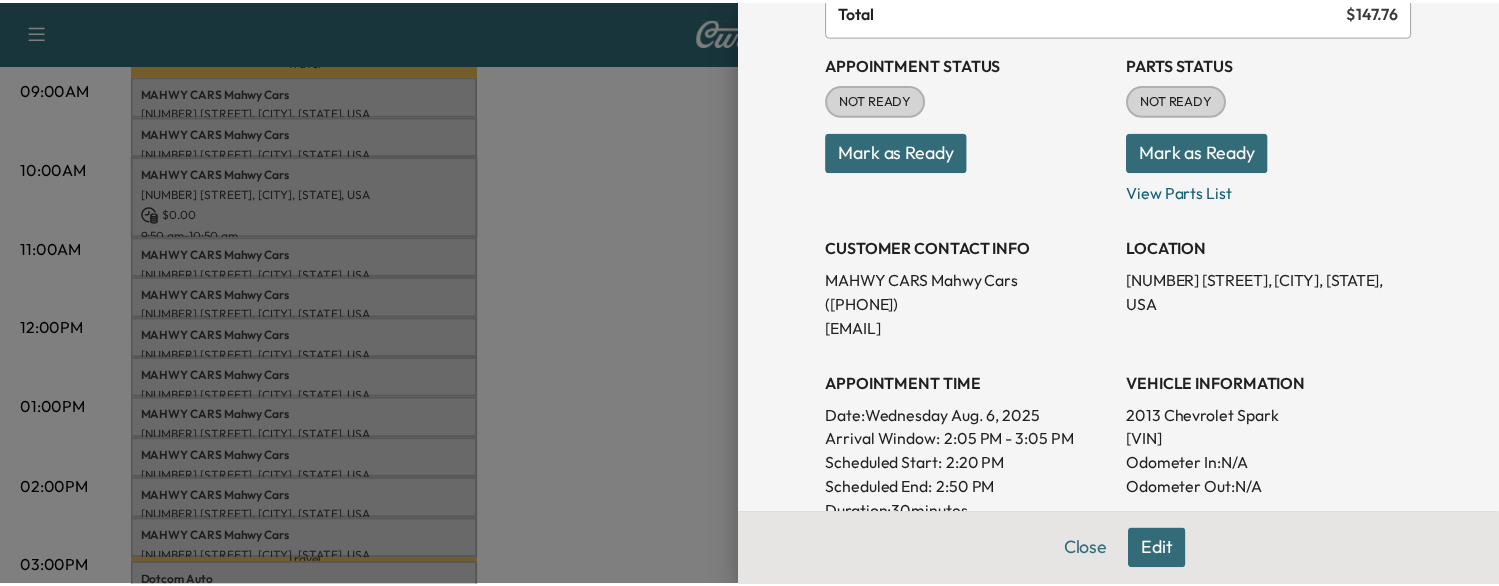 scroll, scrollTop: 204, scrollLeft: 0, axis: vertical 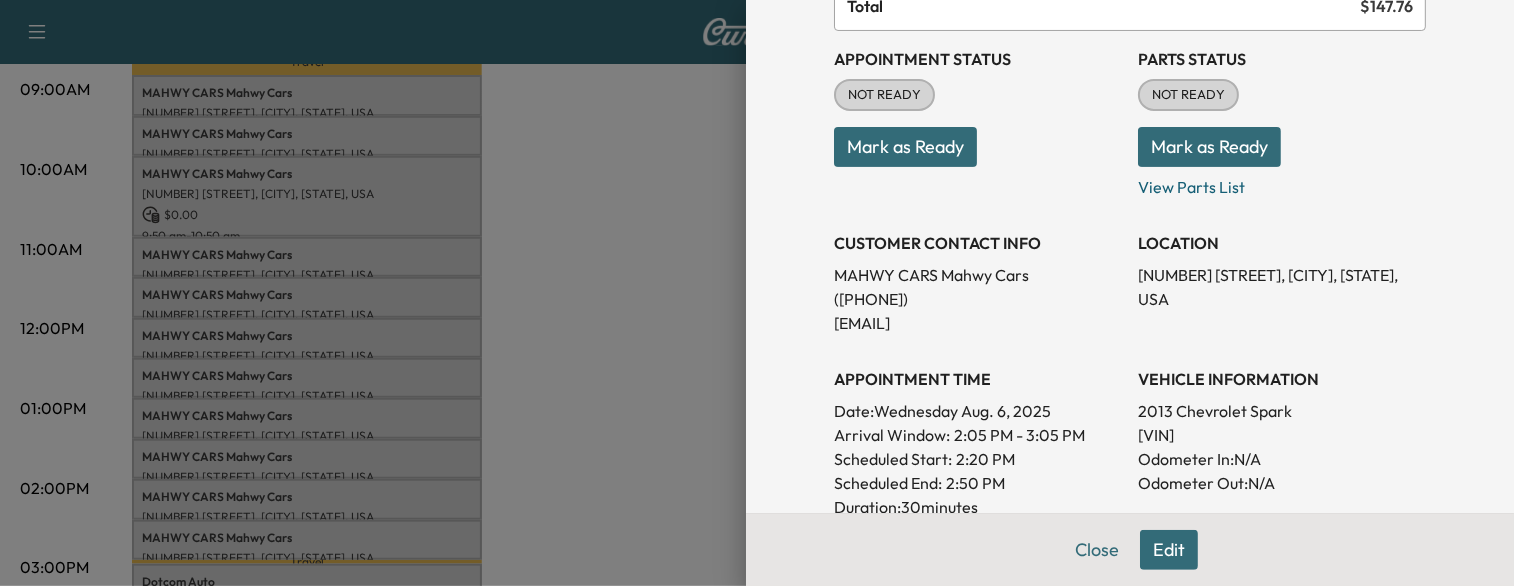 click on "[VIN]" at bounding box center [1282, 435] 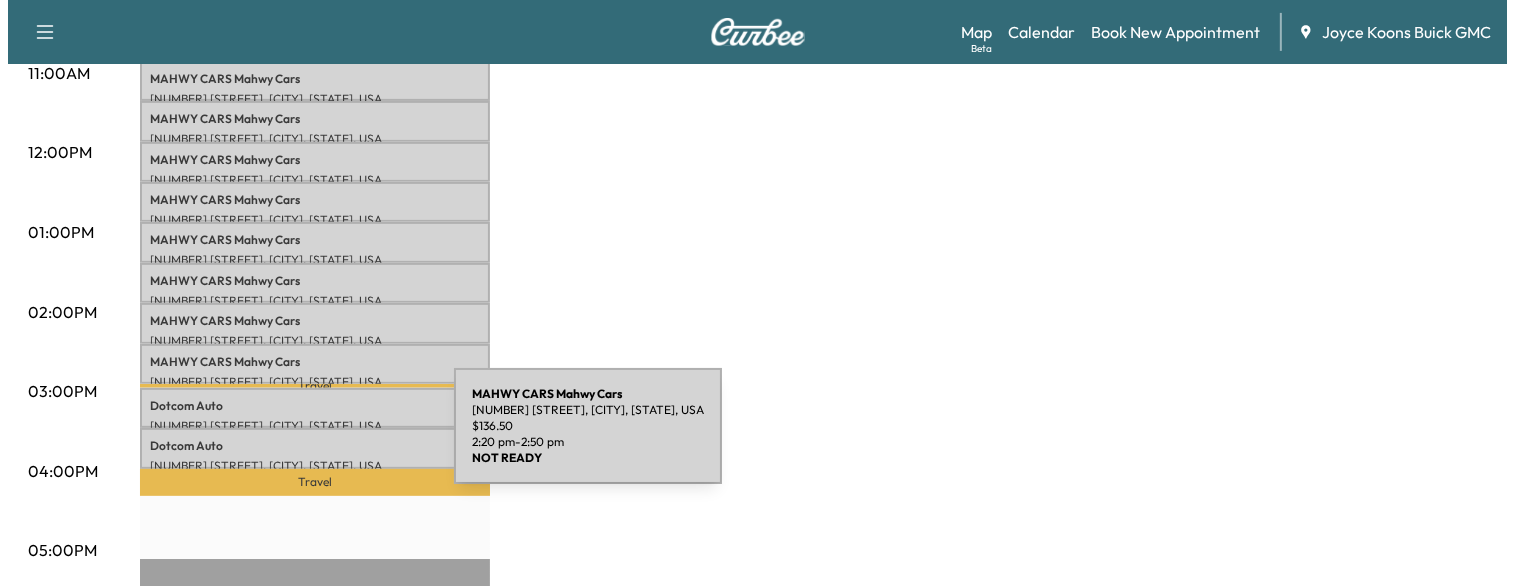 scroll, scrollTop: 800, scrollLeft: 0, axis: vertical 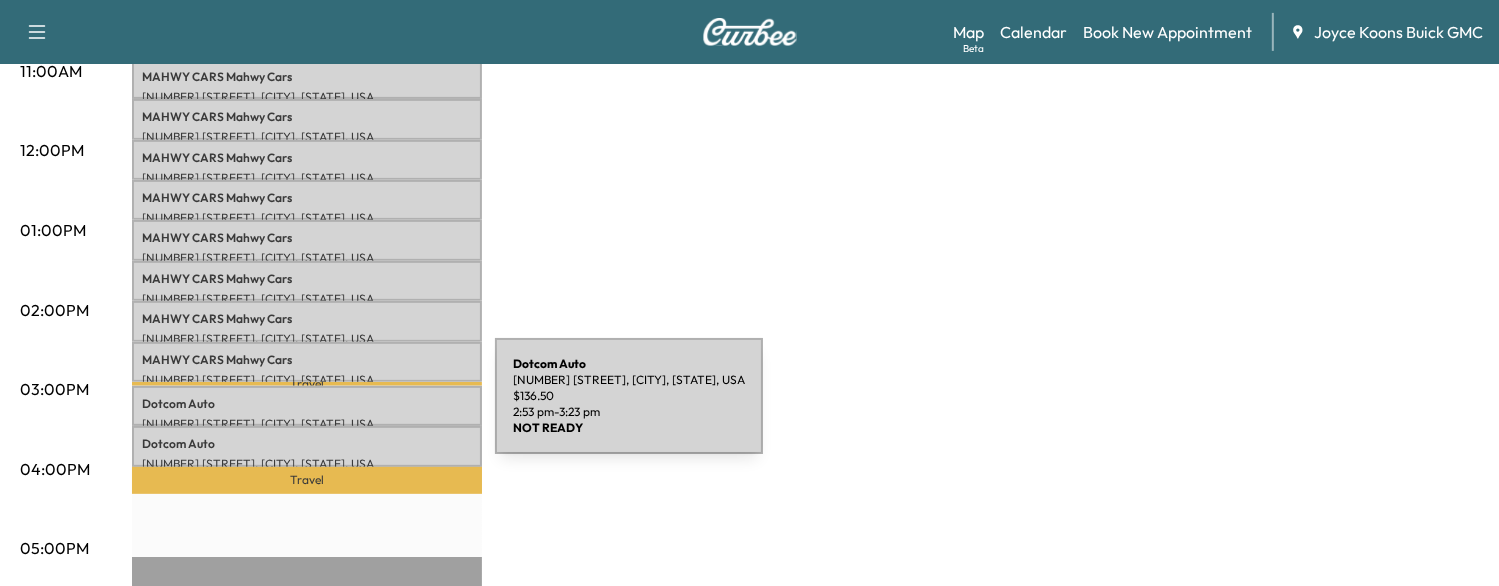 click on "[NUMBER] [STREET], [CITY], [STATE], USA" at bounding box center (307, 424) 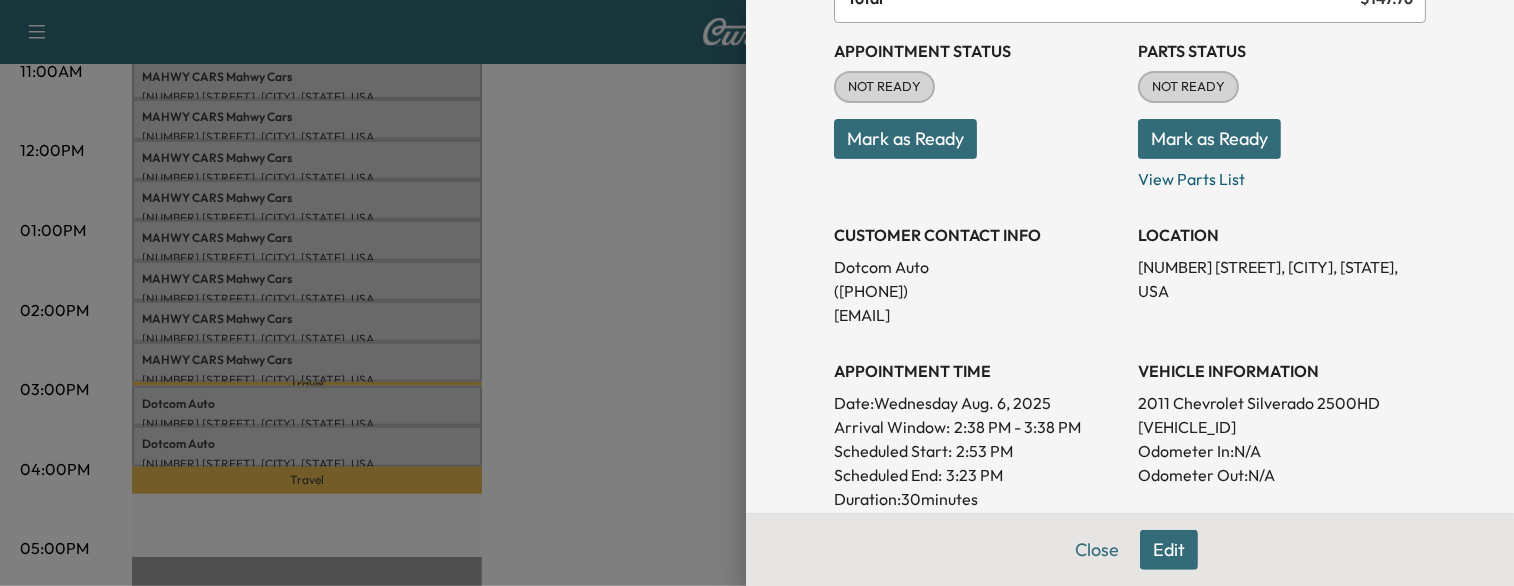 scroll, scrollTop: 228, scrollLeft: 0, axis: vertical 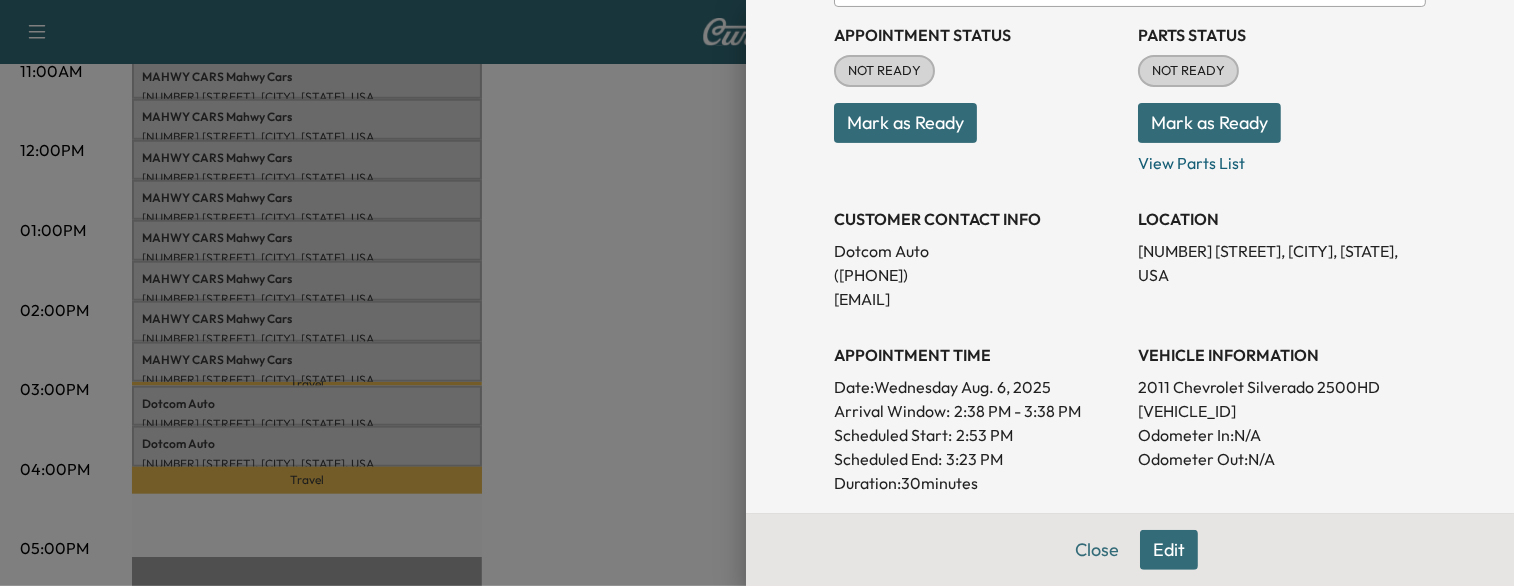 click on "[VEHICLE_ID]" at bounding box center (1282, 411) 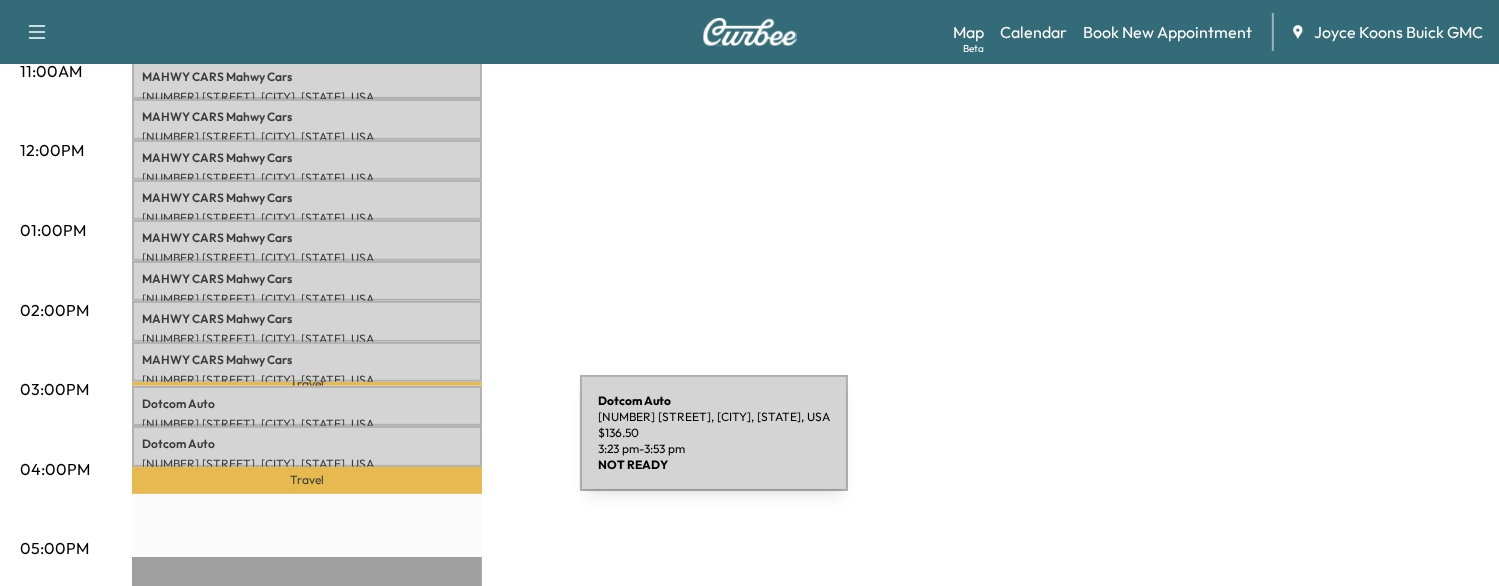 click on "[NUMBER] [STREET], [CITY], [STATE], USA" at bounding box center [307, 464] 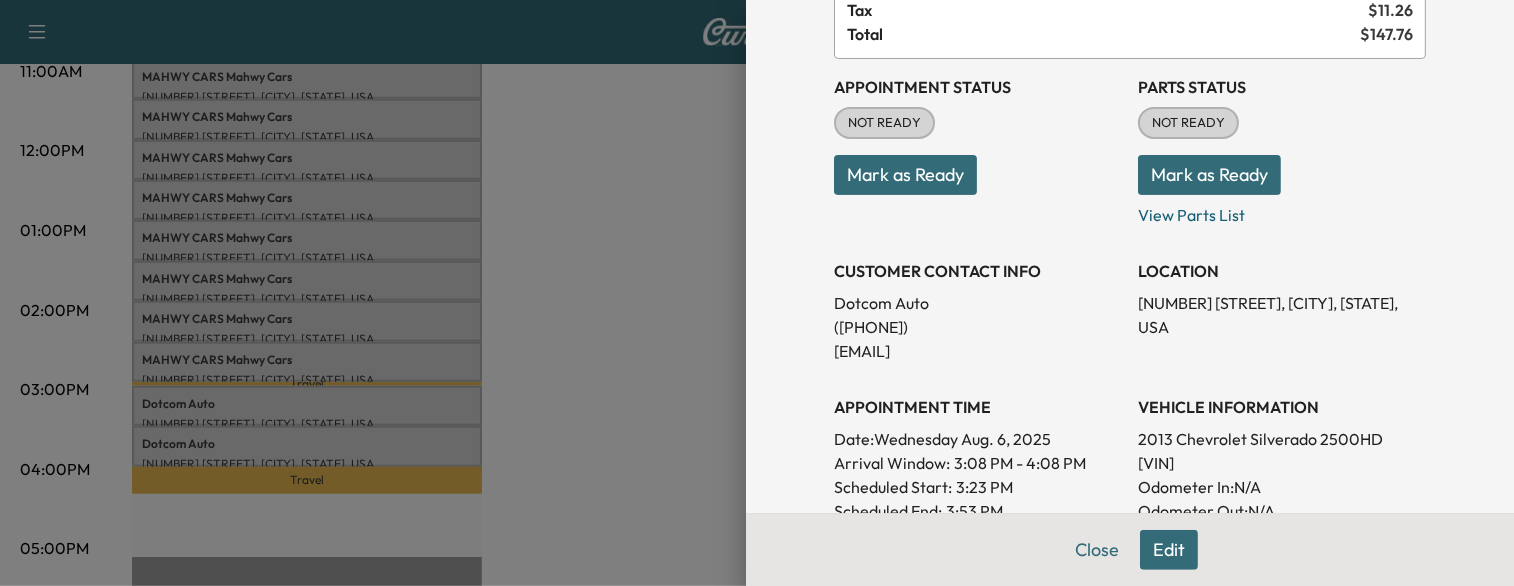 scroll, scrollTop: 179, scrollLeft: 0, axis: vertical 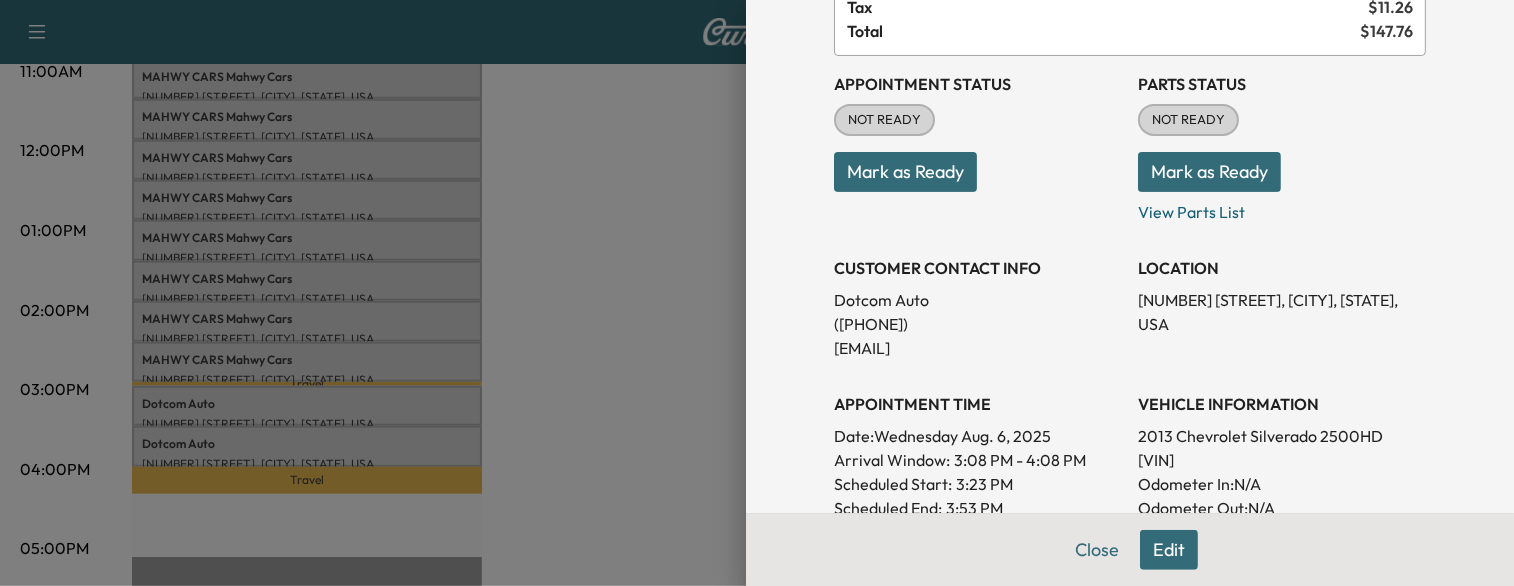 click on "[VIN]" at bounding box center (1282, 460) 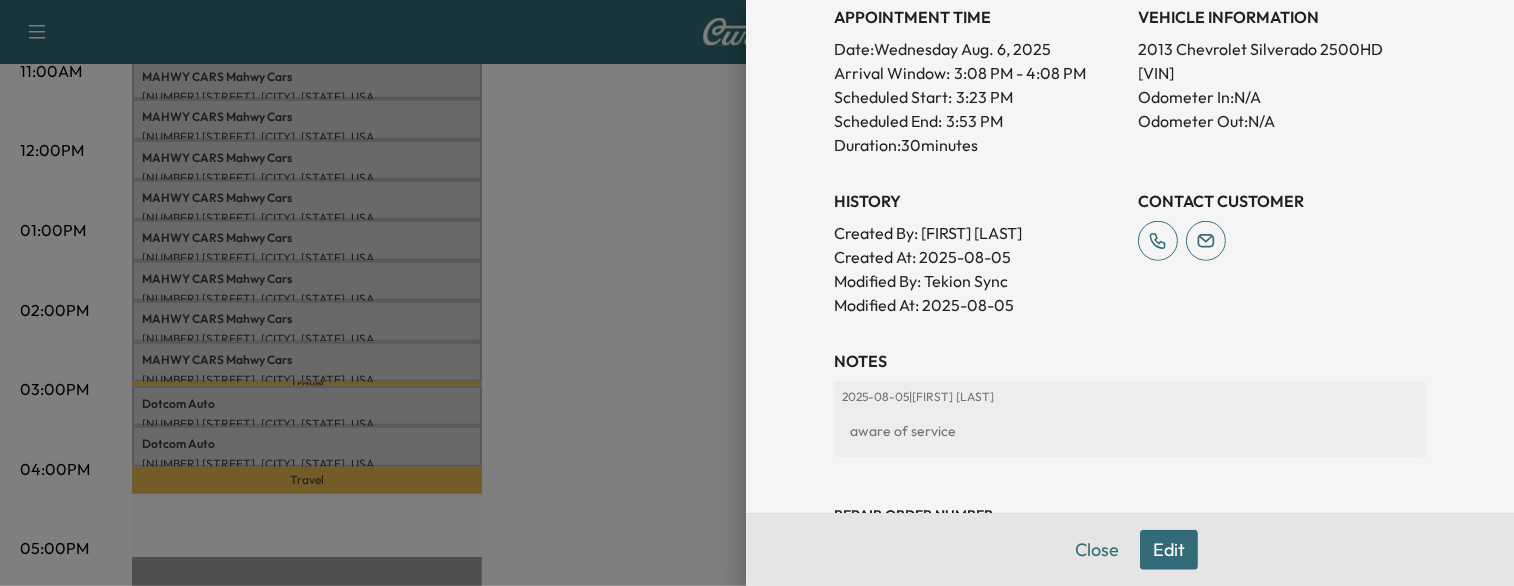 scroll, scrollTop: 571, scrollLeft: 0, axis: vertical 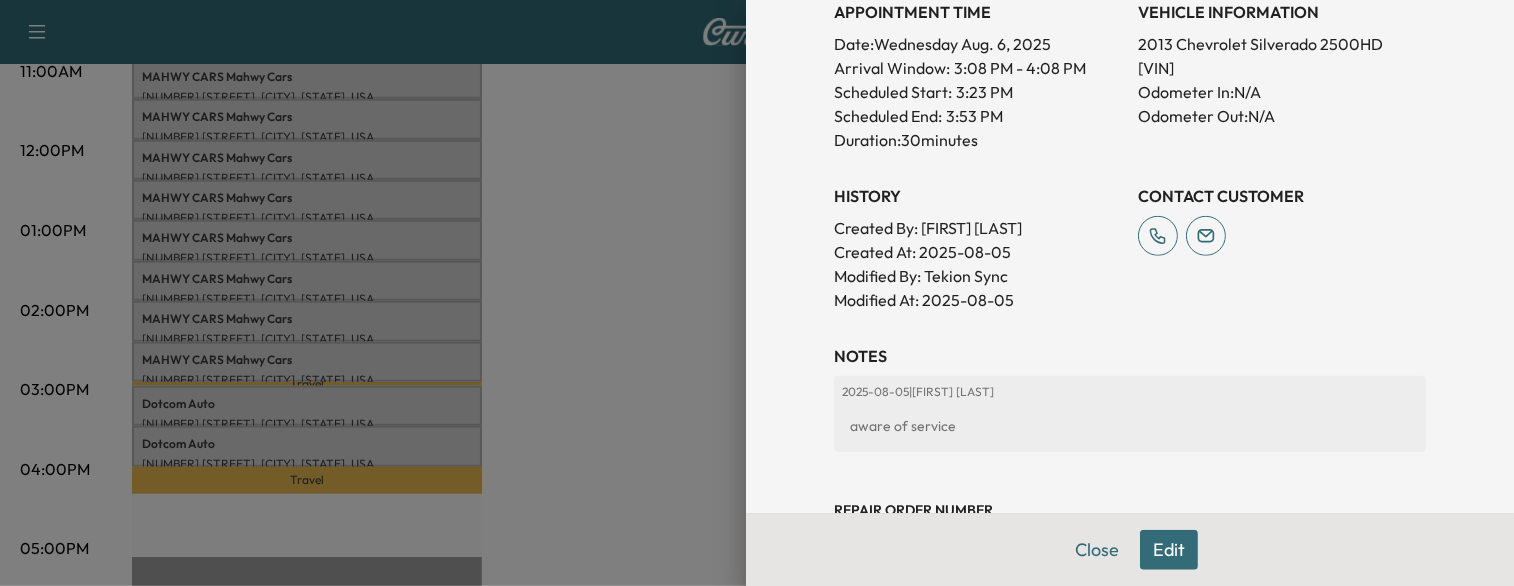 click at bounding box center (757, 293) 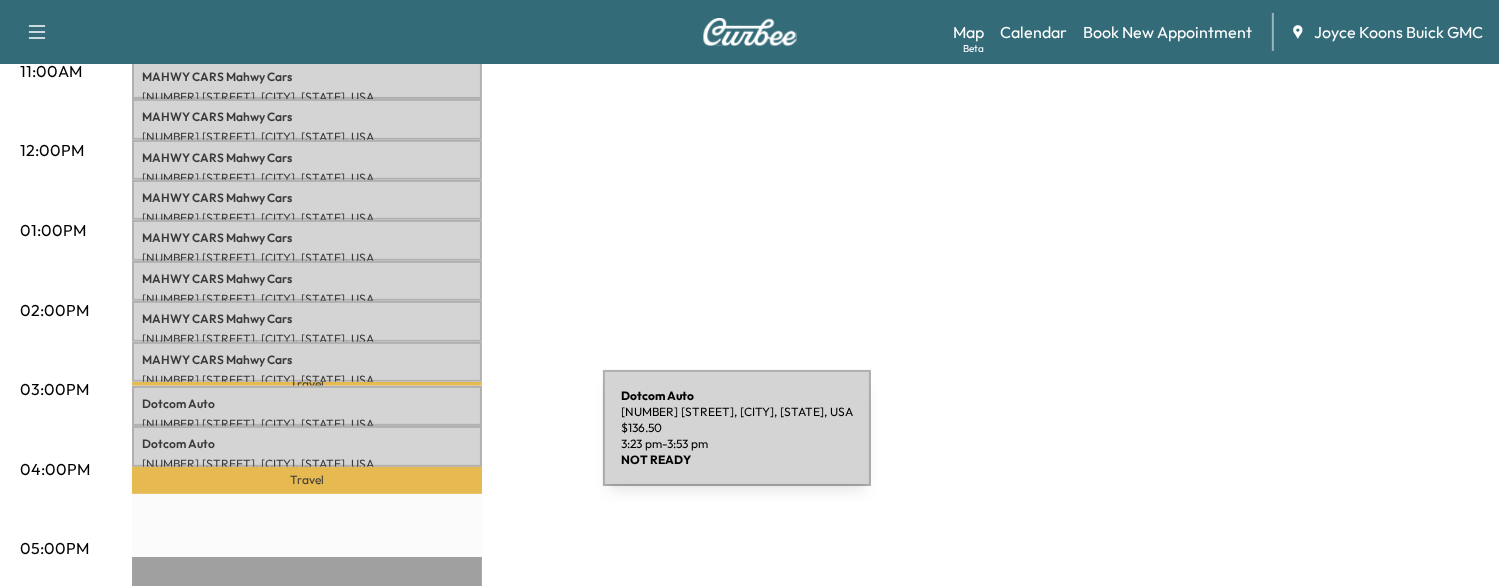 click on "Dotcom Auto" at bounding box center [307, 444] 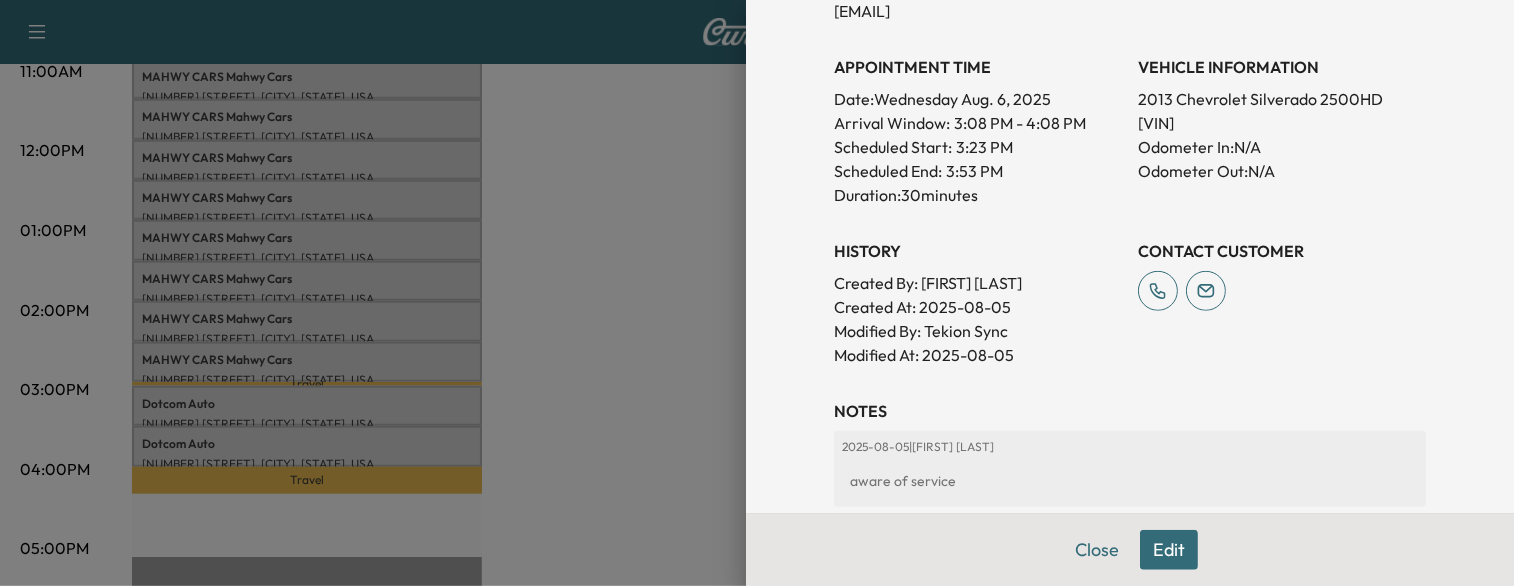 scroll, scrollTop: 510, scrollLeft: 0, axis: vertical 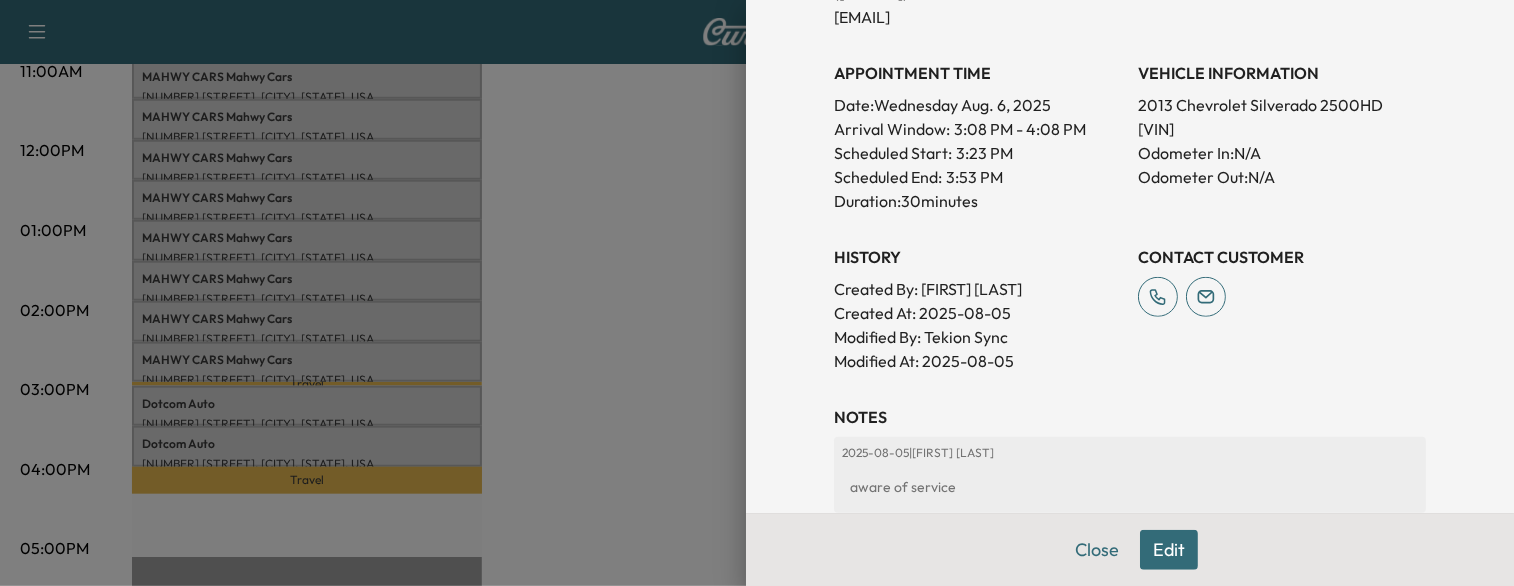click at bounding box center [757, 293] 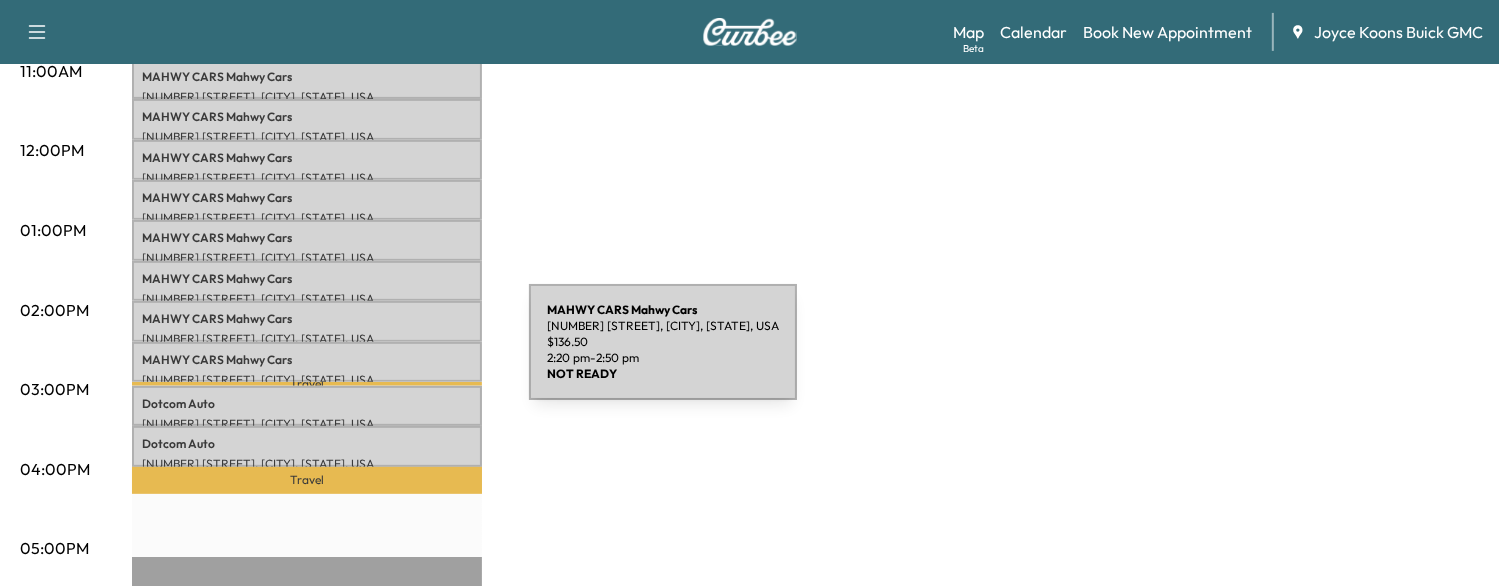 click on "MAHWY CARS   Mahwy Cars" at bounding box center (307, 360) 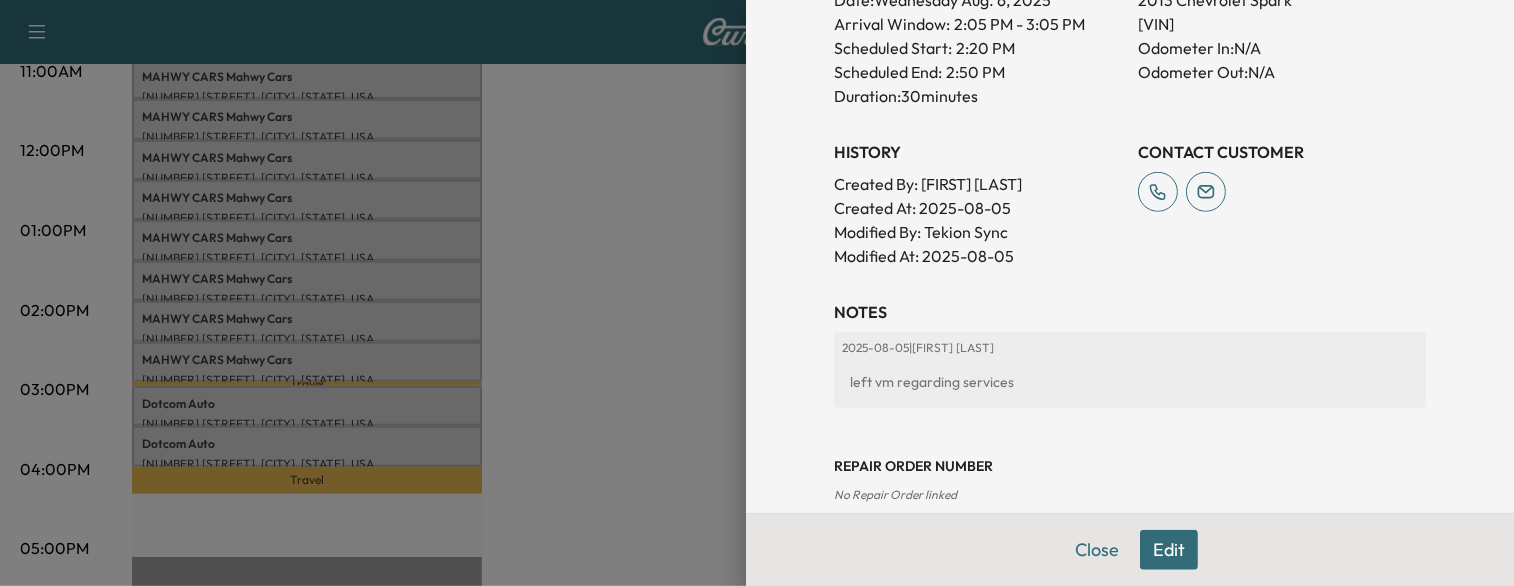 scroll, scrollTop: 616, scrollLeft: 0, axis: vertical 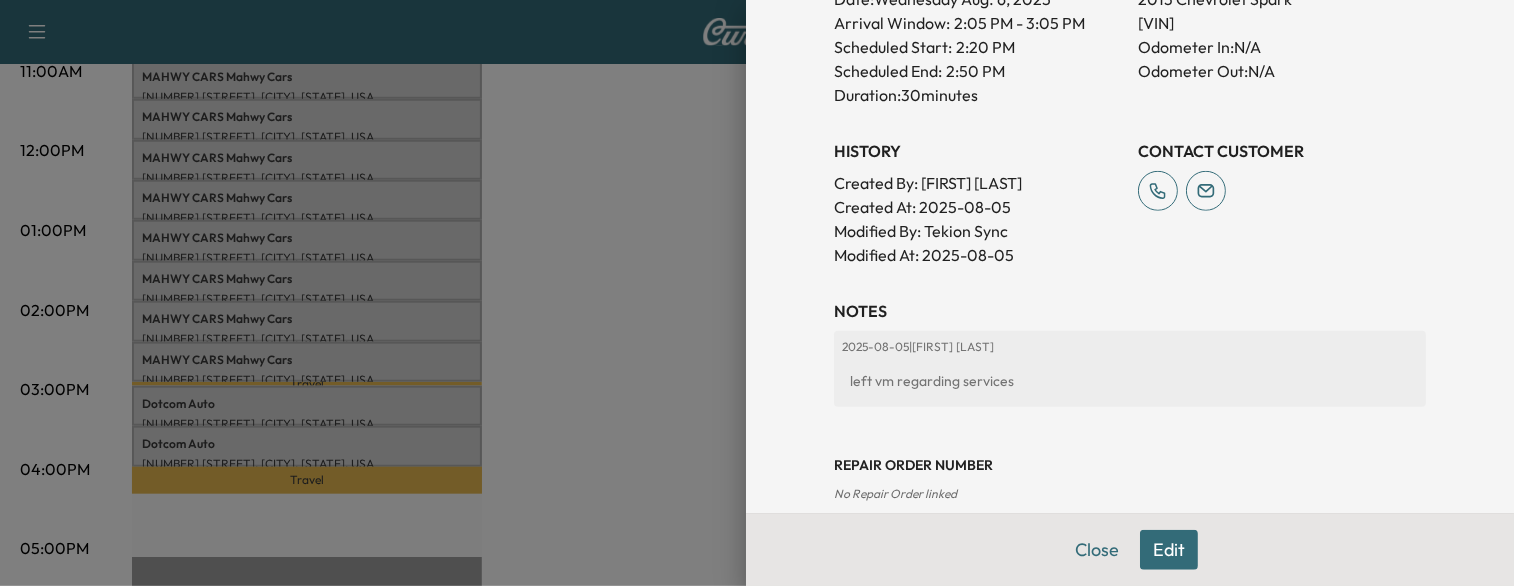 click at bounding box center [757, 293] 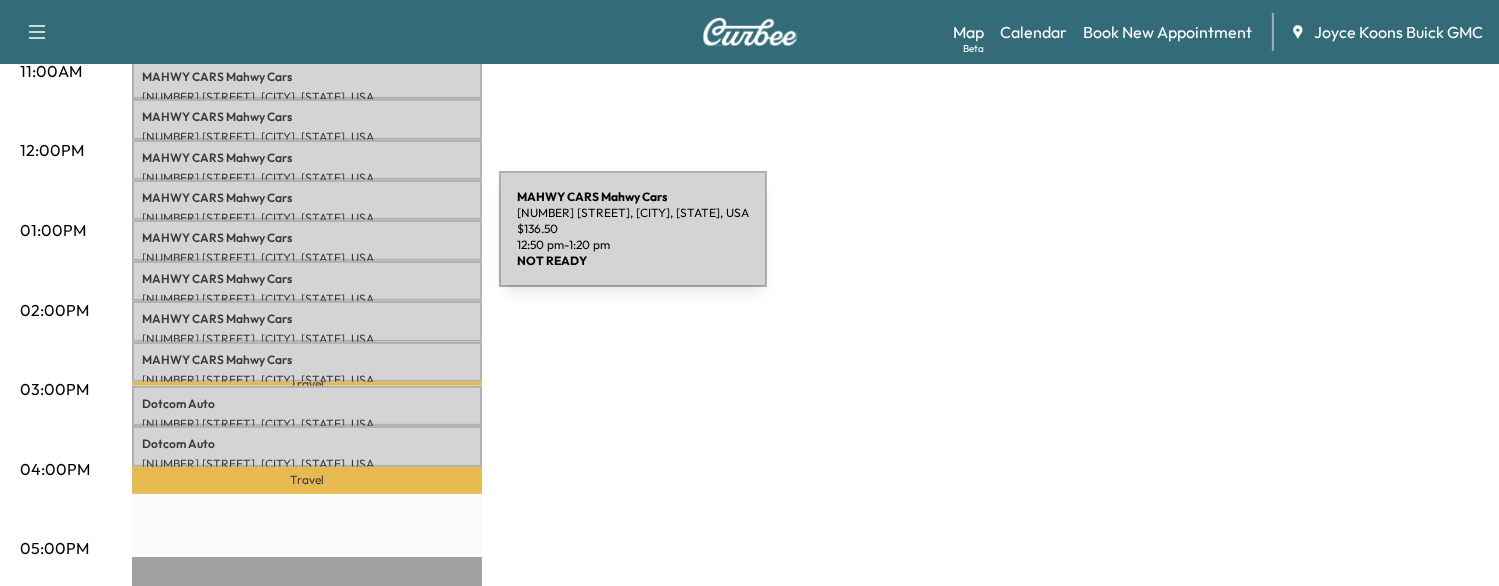 click on "MAHWY CARS   Mahwy Cars [NUMBER] [STREET], [CITY], [STATE], USA   $ 136.50 12:50 pm  -  1:20 pm" at bounding box center (307, 240) 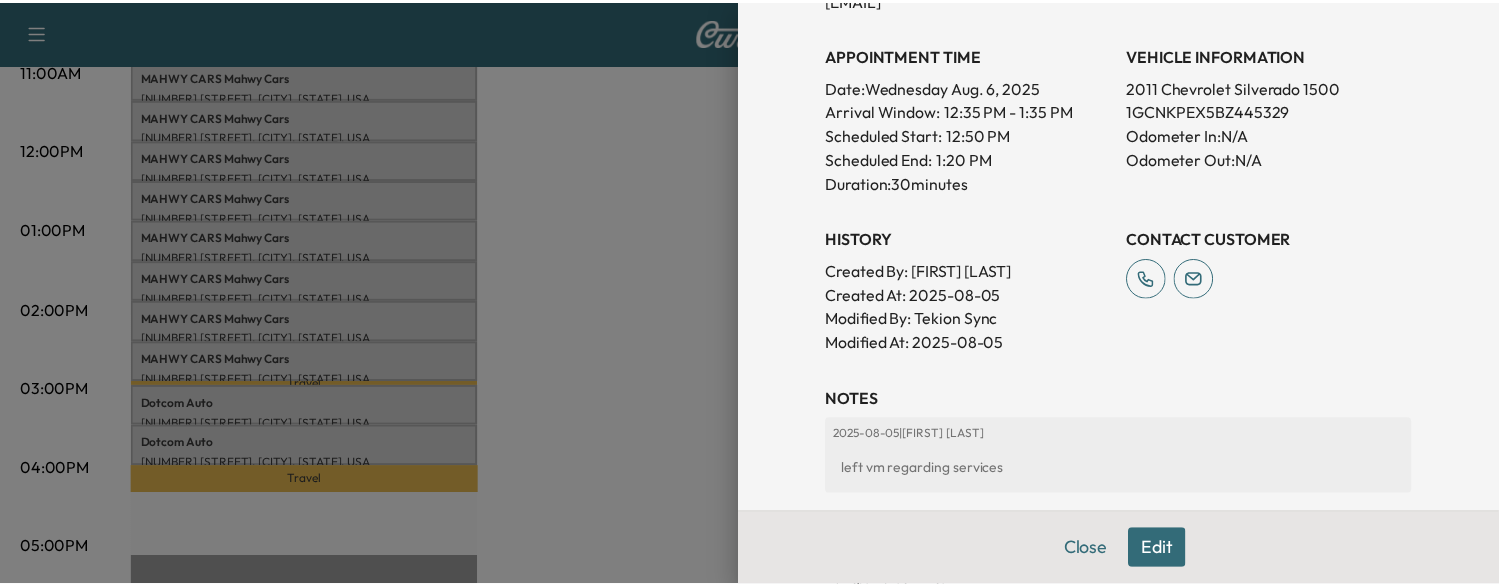 scroll, scrollTop: 592, scrollLeft: 0, axis: vertical 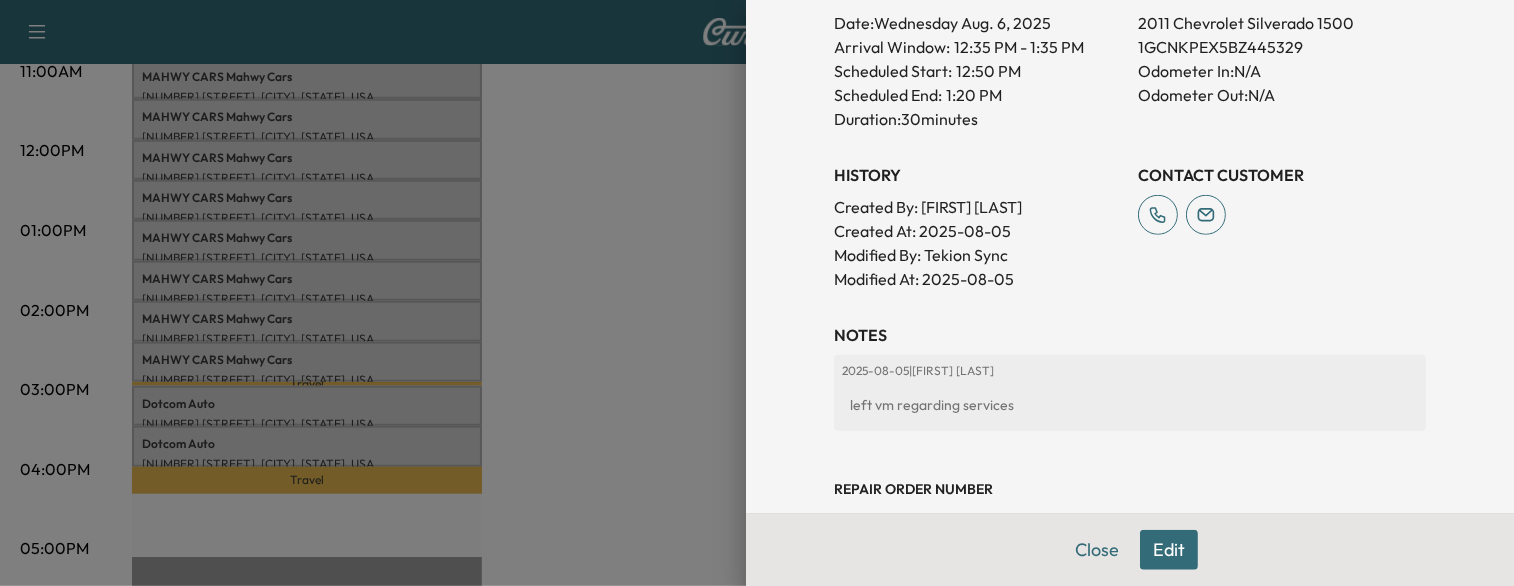 click at bounding box center (757, 293) 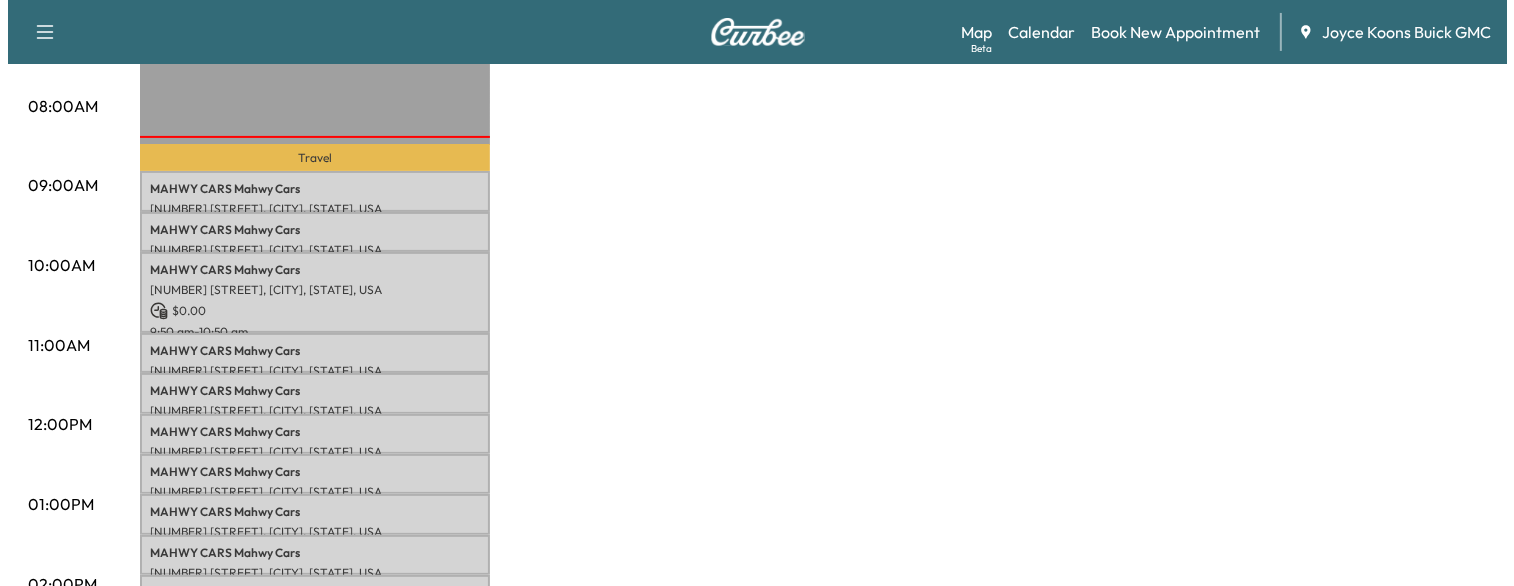 scroll, scrollTop: 527, scrollLeft: 0, axis: vertical 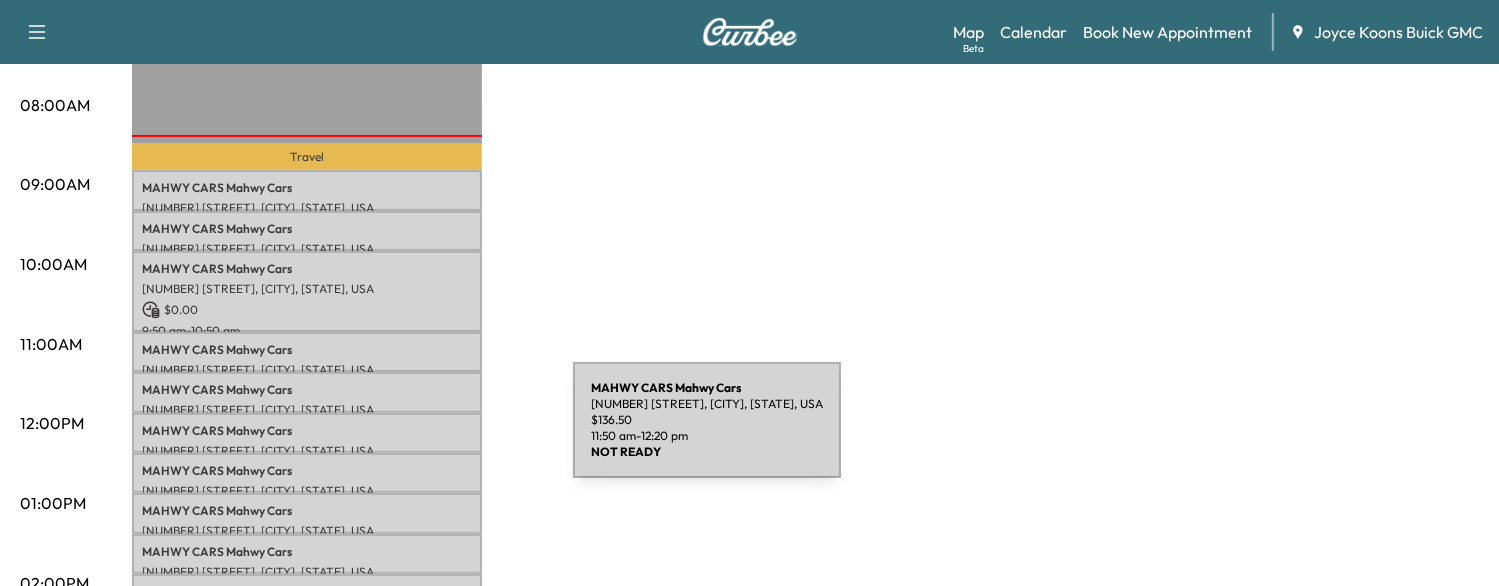 click on "MAHWY CARS   Mahwy Cars [NUMBER] [STREET], [CITY], [STATE], USA   $ 136.50 11:50 am  -  12:20 pm" at bounding box center (307, 433) 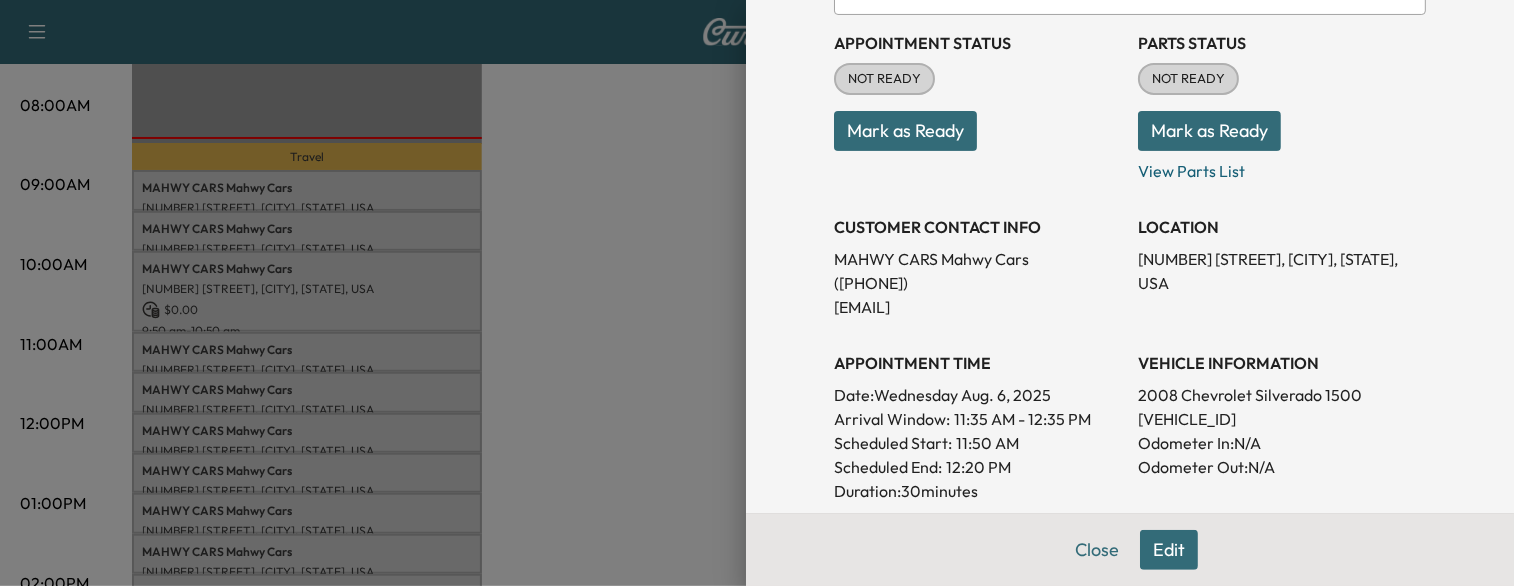 scroll, scrollTop: 222, scrollLeft: 0, axis: vertical 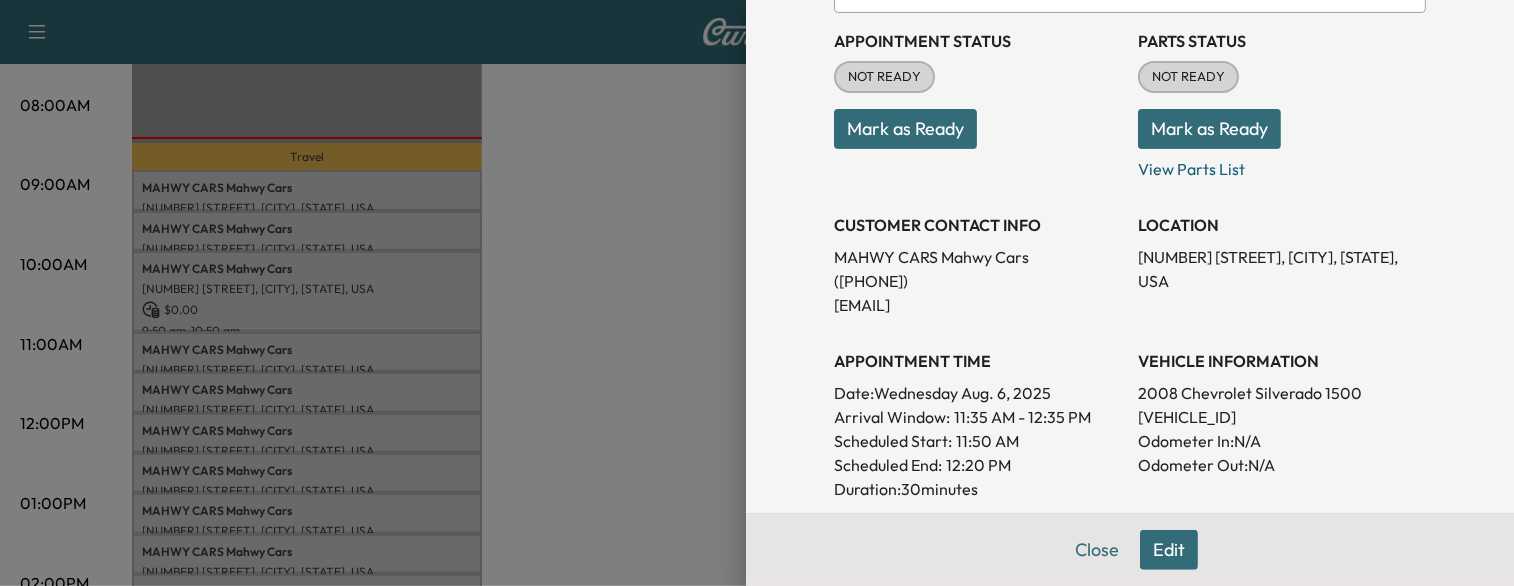 click at bounding box center (757, 293) 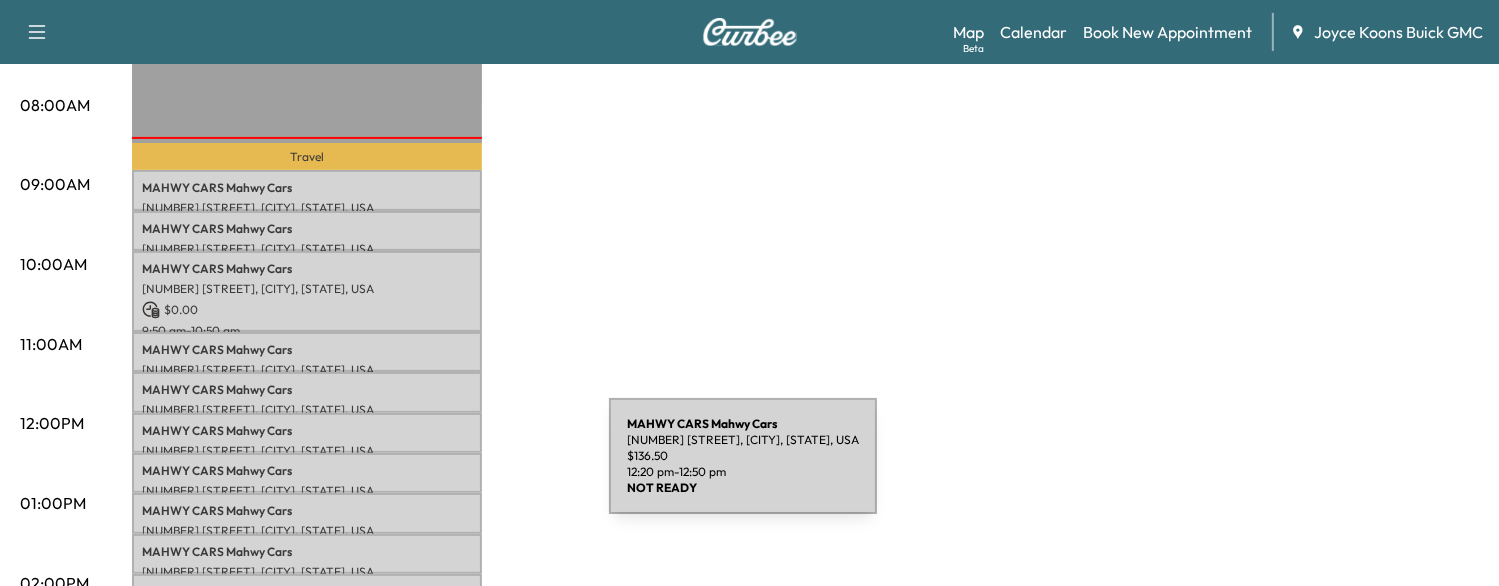 click on "MAHWY CARS   Mahwy Cars" at bounding box center (307, 471) 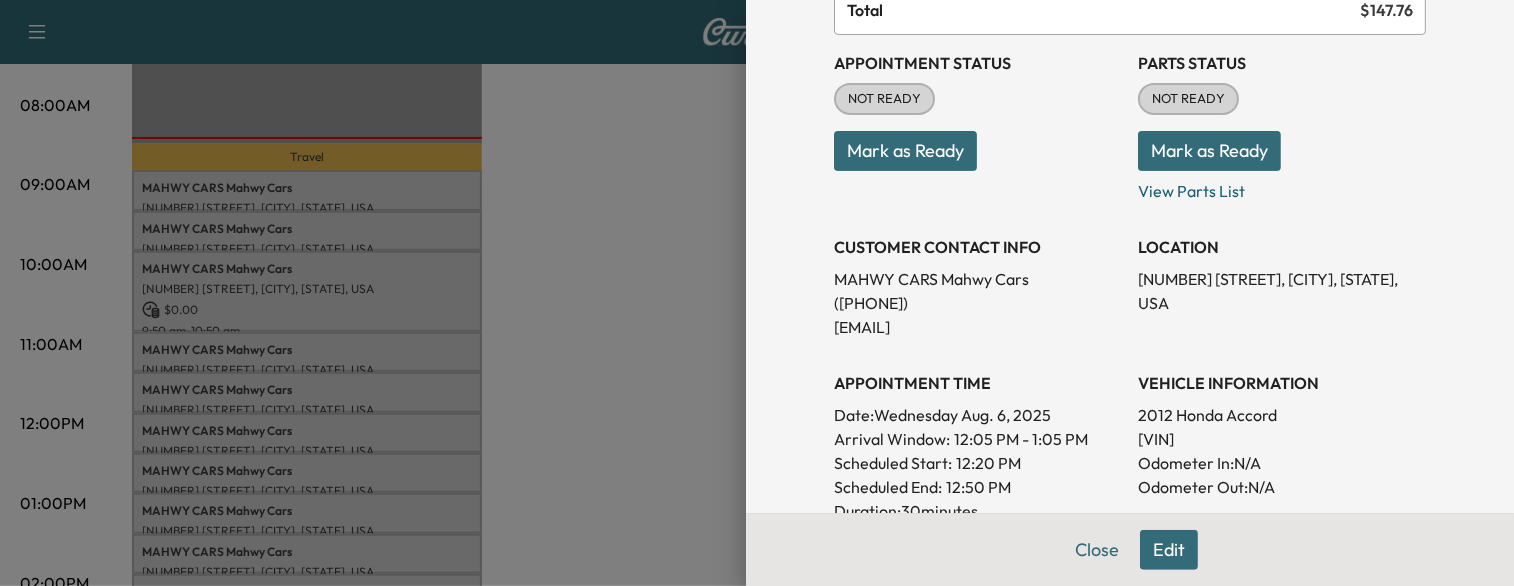 scroll, scrollTop: 206, scrollLeft: 0, axis: vertical 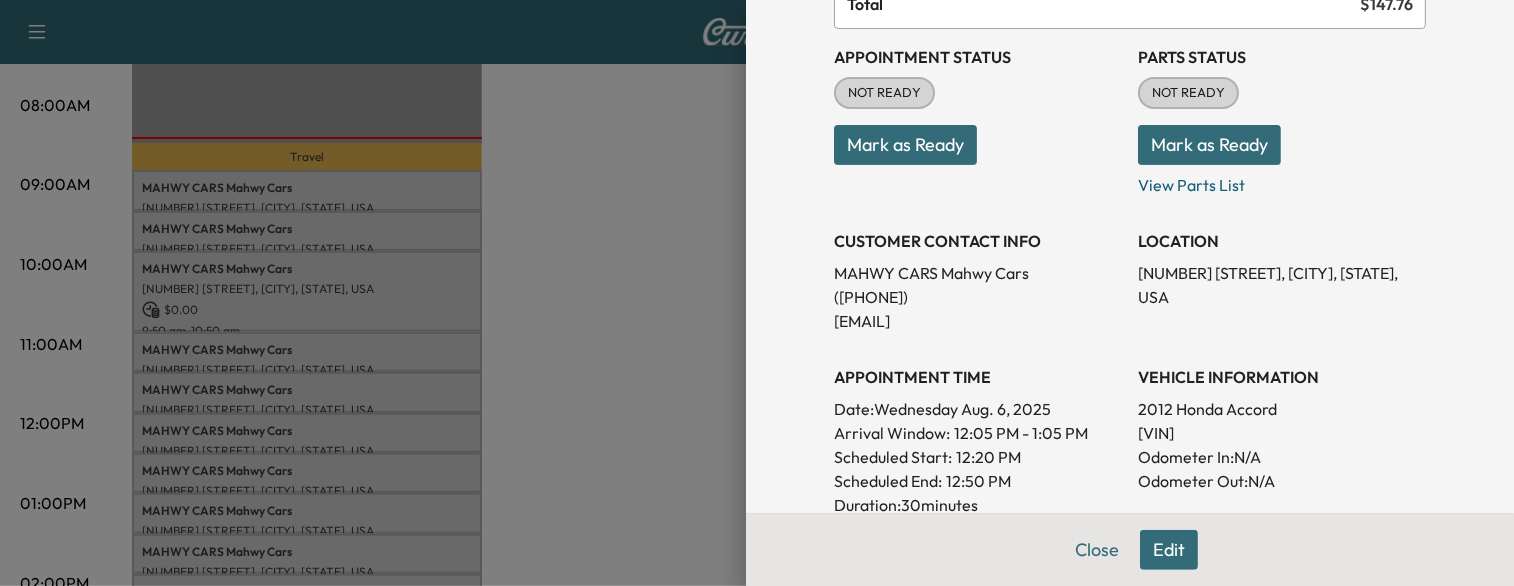 click on "[VIN]" at bounding box center [1282, 433] 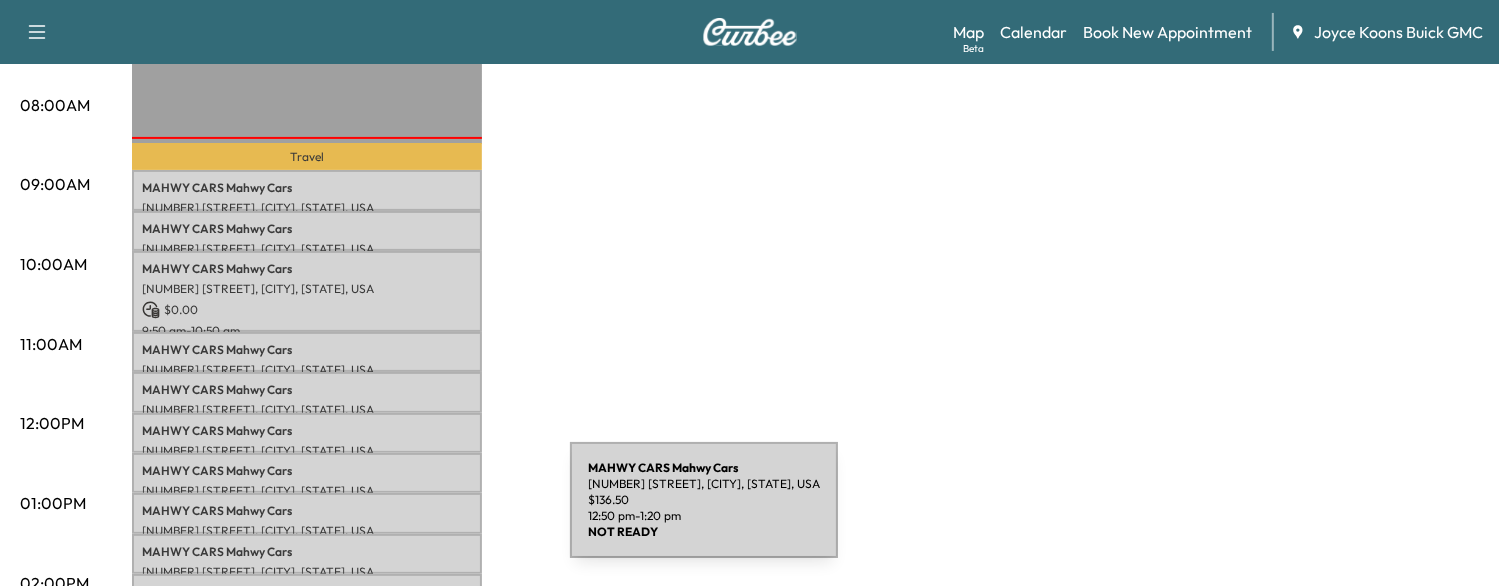 click on "MAHWY CARS   Mahwy Cars [NUMBER] [STREET], [CITY], [STATE], USA   $ 136.50 12:50 pm  -  1:20 pm" at bounding box center (307, 513) 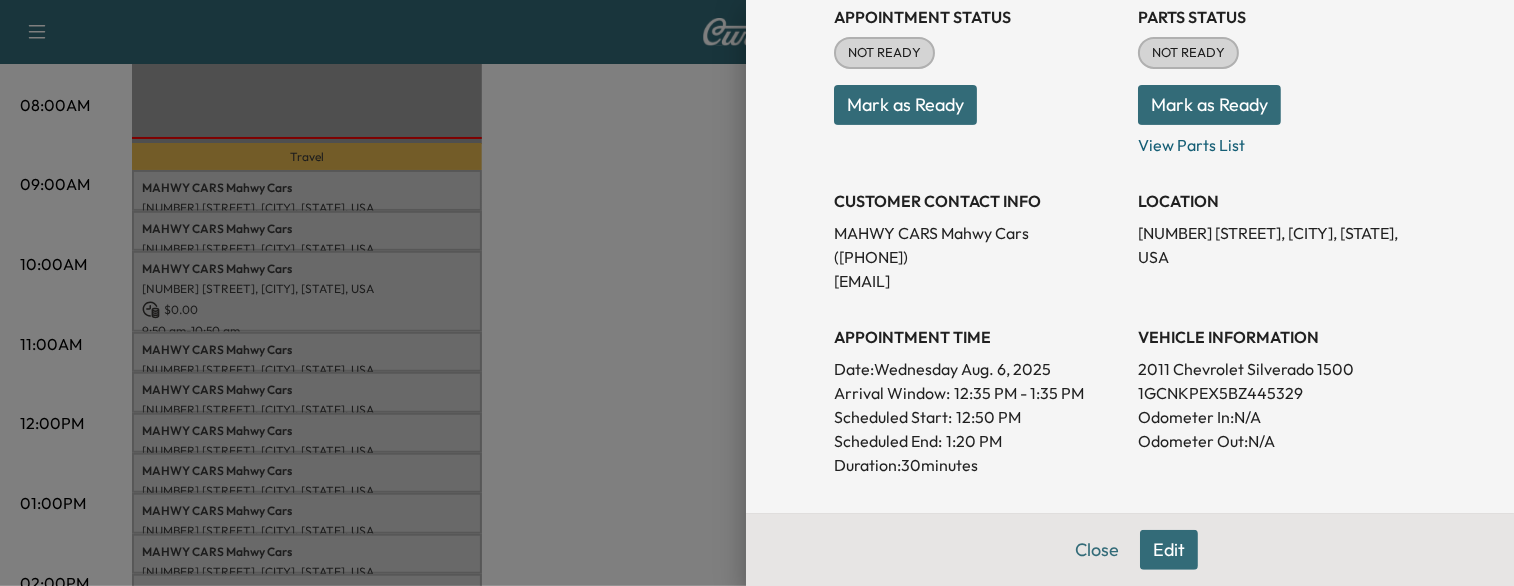 scroll, scrollTop: 263, scrollLeft: 0, axis: vertical 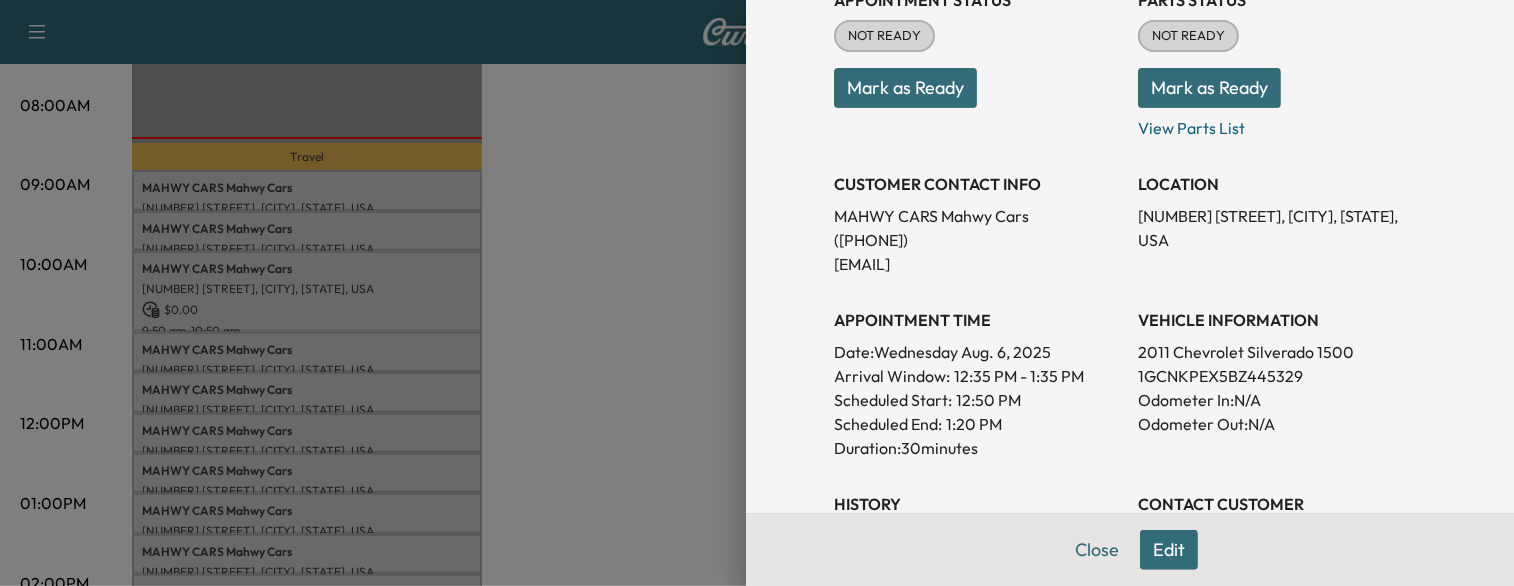 click at bounding box center [757, 293] 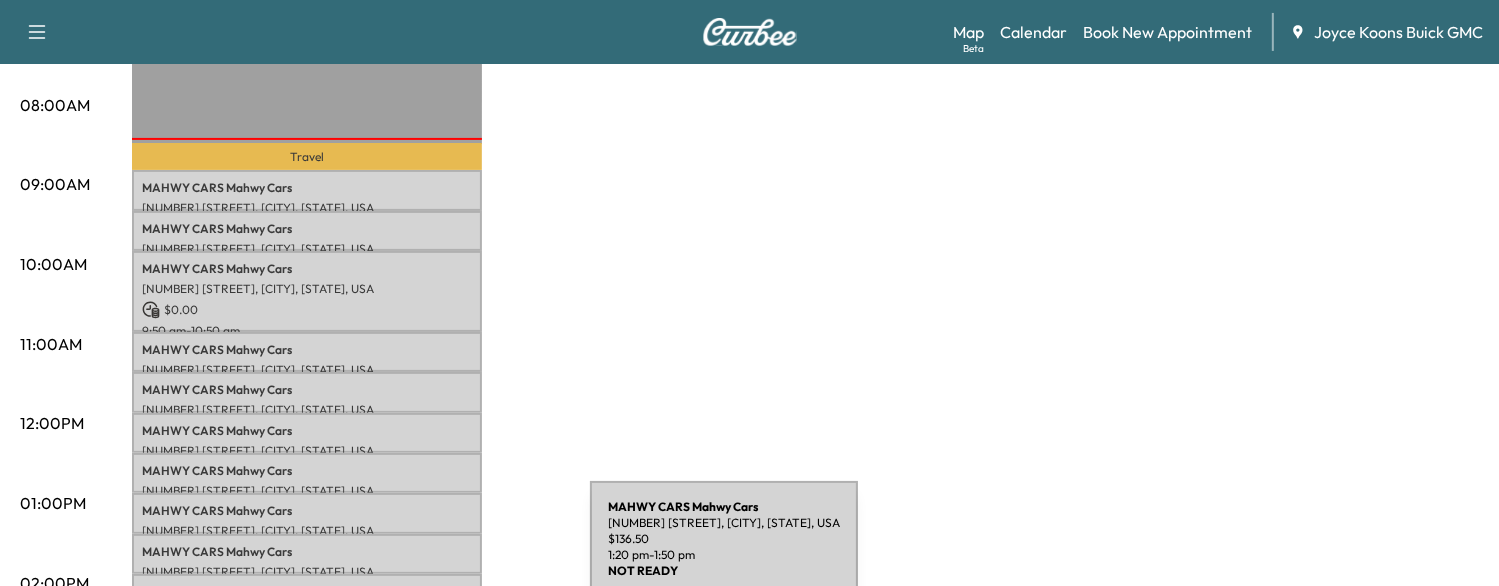 click on "MAHWY CARS   Mahwy Cars" at bounding box center [307, 552] 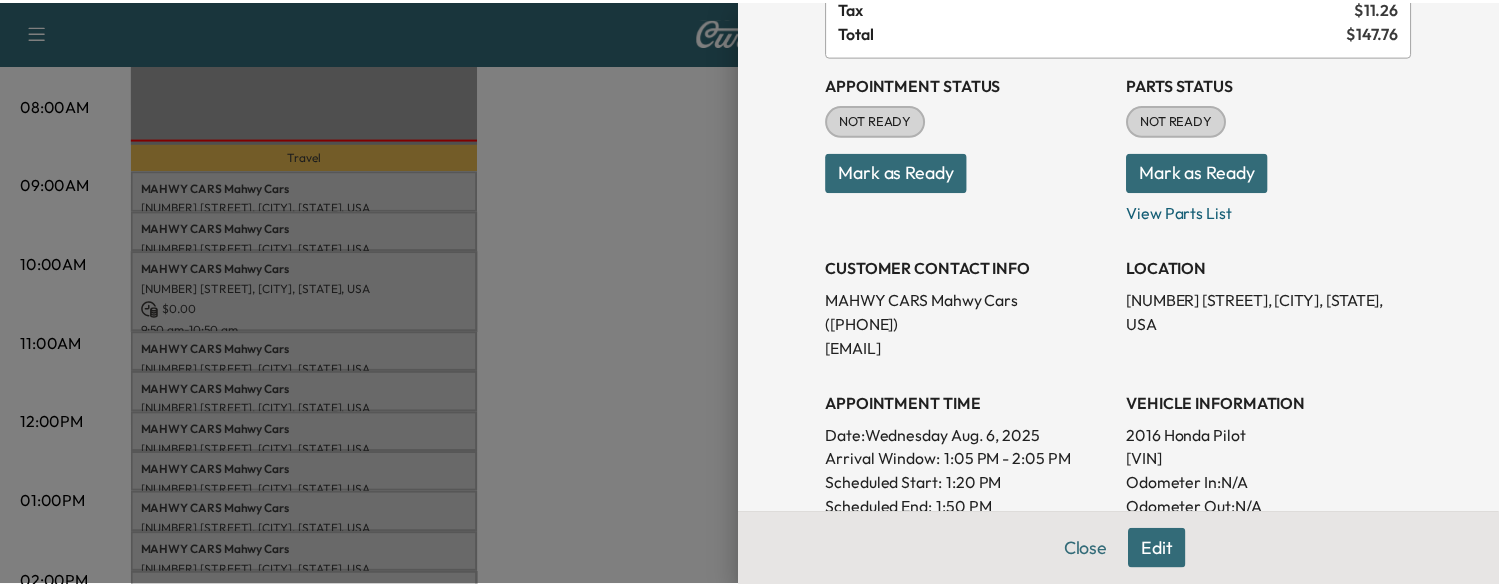scroll, scrollTop: 180, scrollLeft: 0, axis: vertical 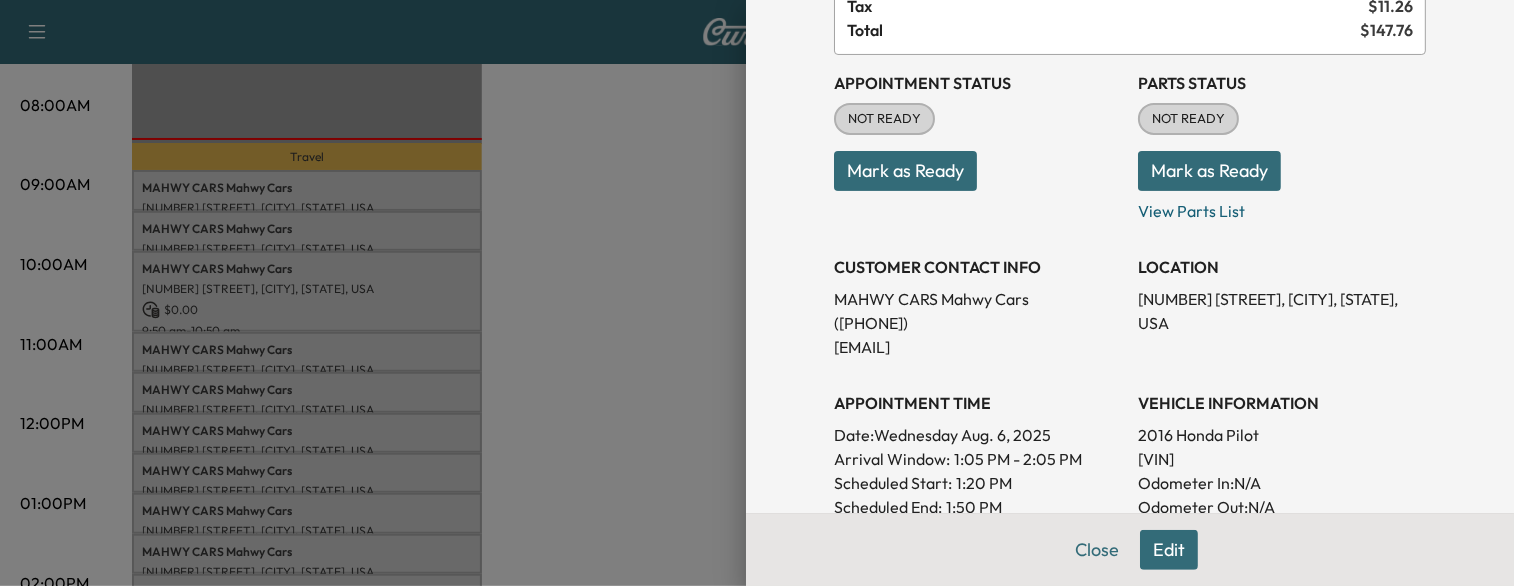 click on "[VIN]" at bounding box center (1282, 459) 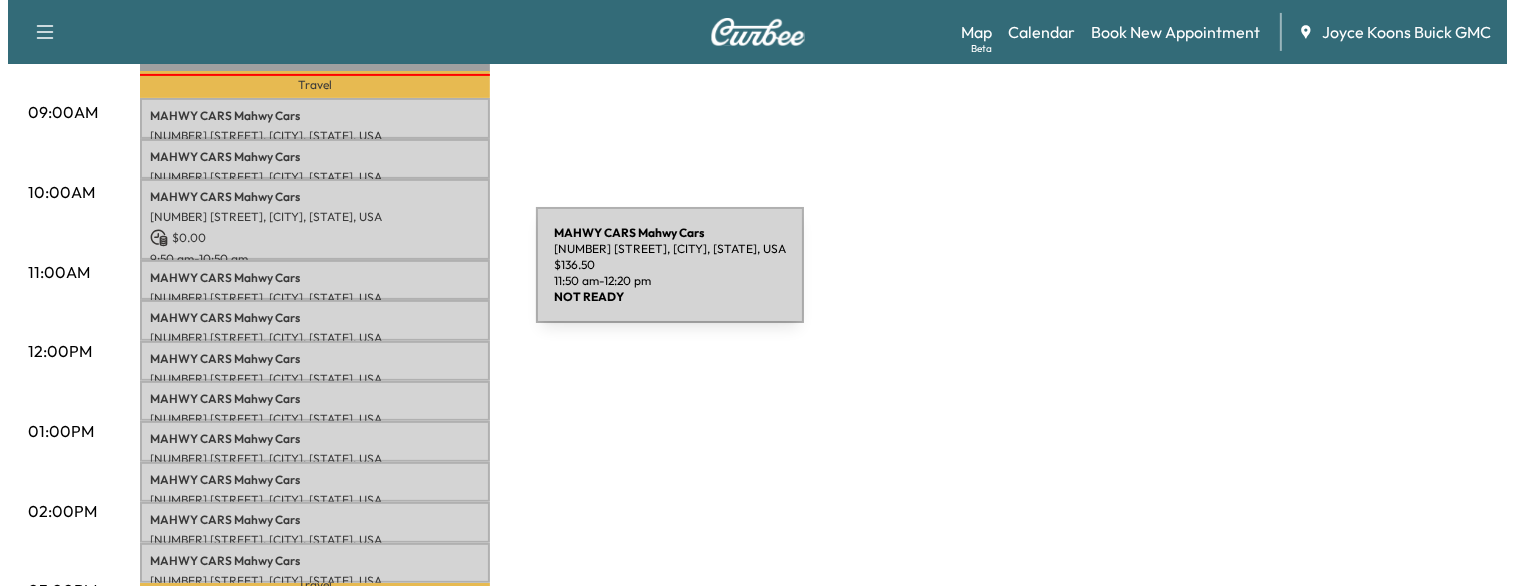 scroll, scrollTop: 598, scrollLeft: 0, axis: vertical 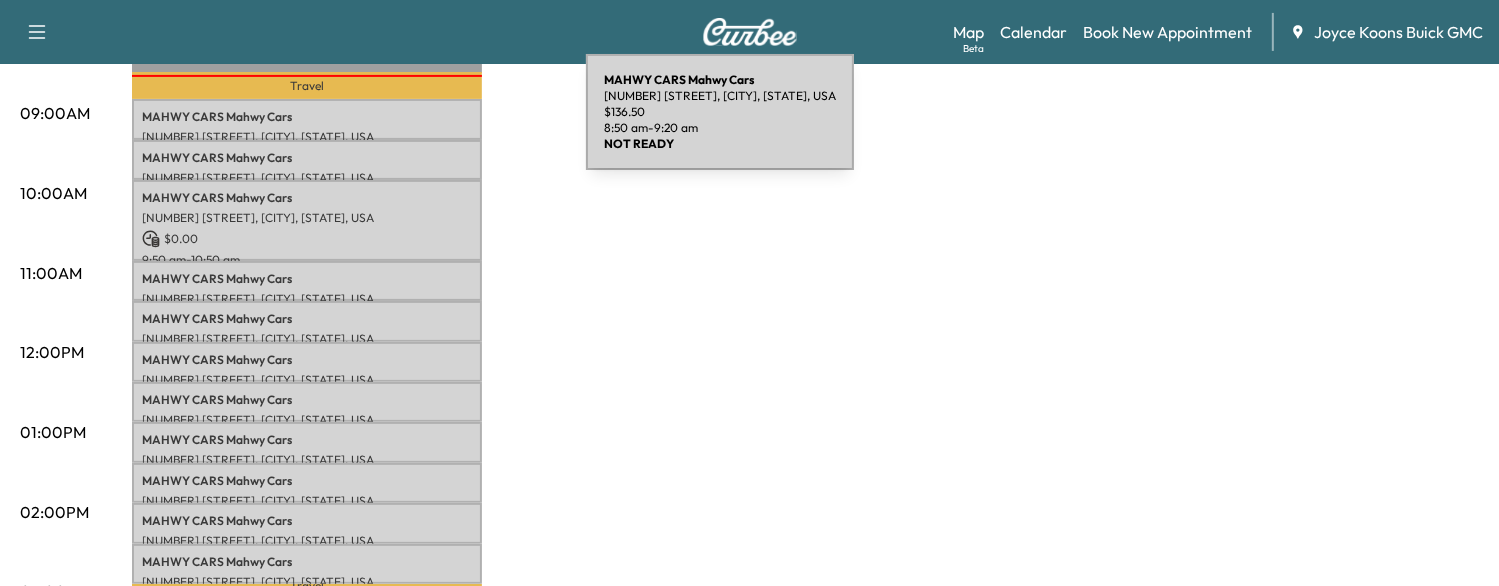 click on "MAHWY CARS   Mahwy Cars [NUMBER] [STREET], [CITY], [STATE], USA   $ 136.50 8:50 am  -  9:20 am" at bounding box center (307, 119) 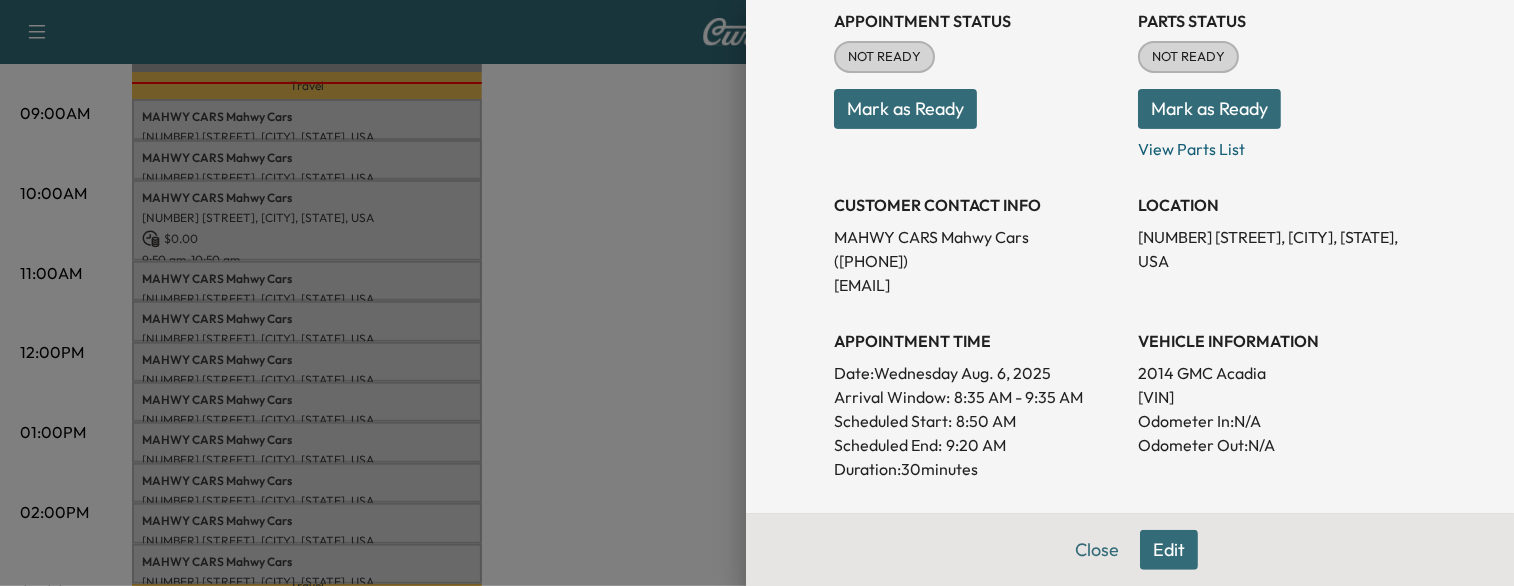 scroll, scrollTop: 236, scrollLeft: 0, axis: vertical 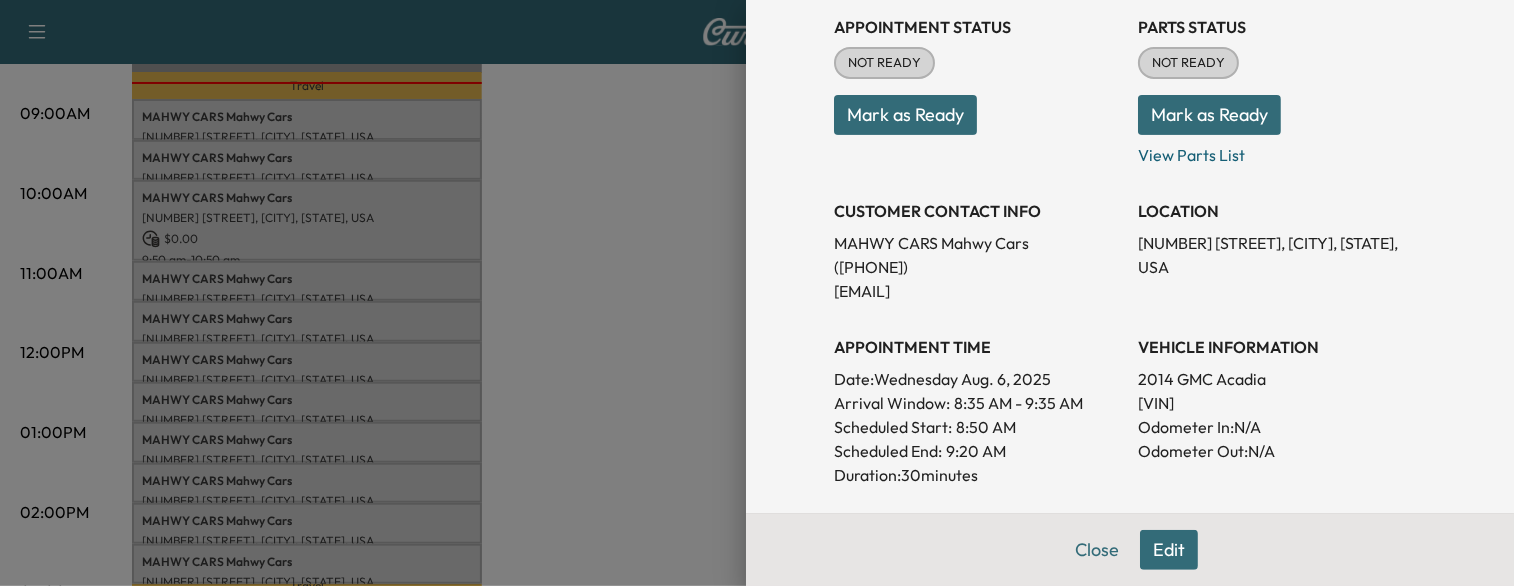 click at bounding box center [757, 293] 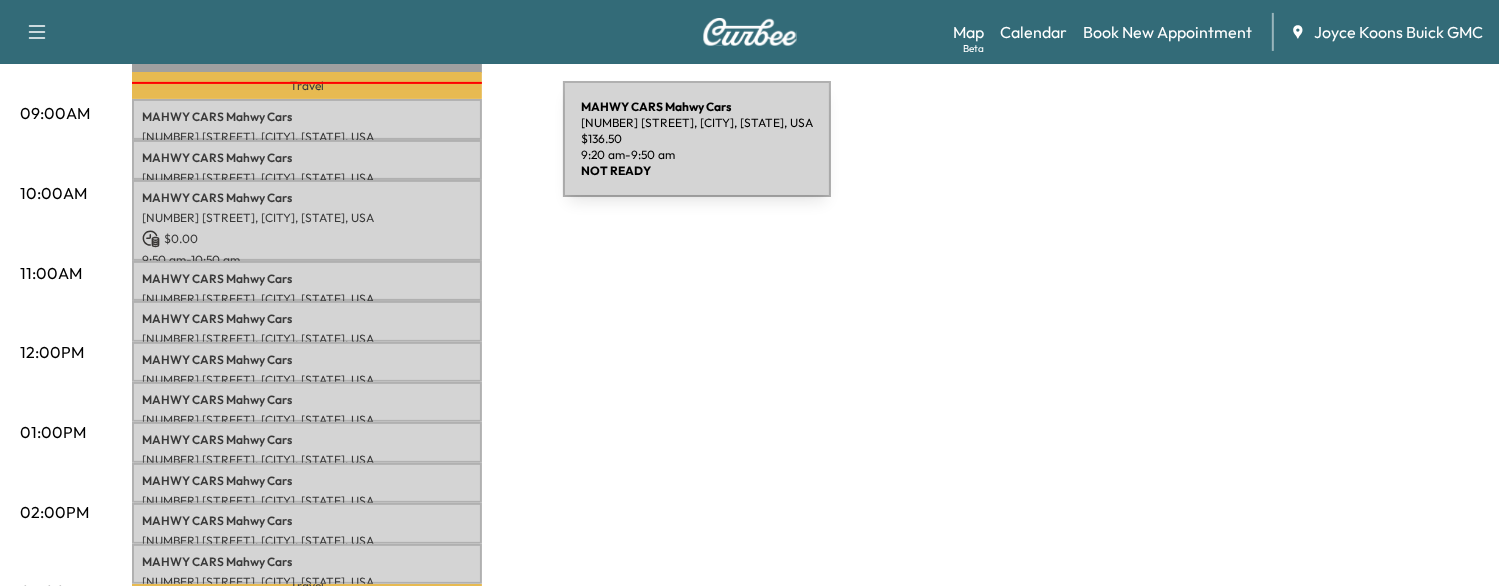 click on "MAHWY CARS   Mahwy Cars" at bounding box center [307, 158] 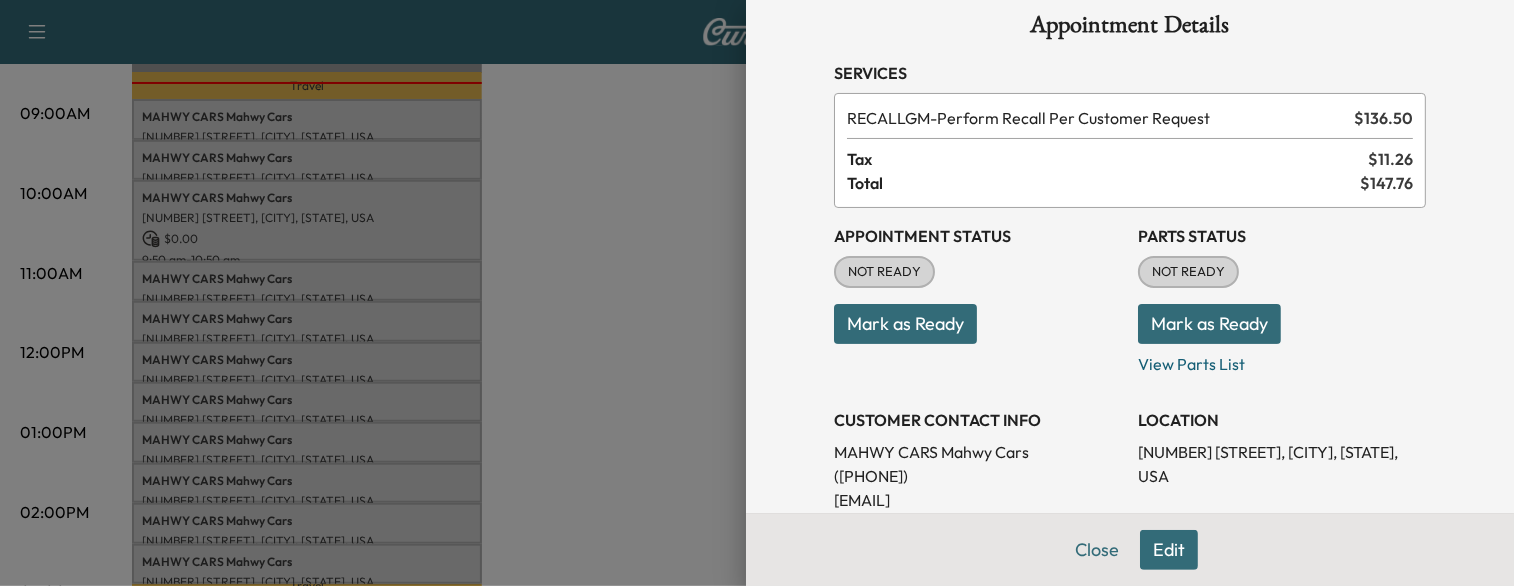 scroll, scrollTop: 22, scrollLeft: 0, axis: vertical 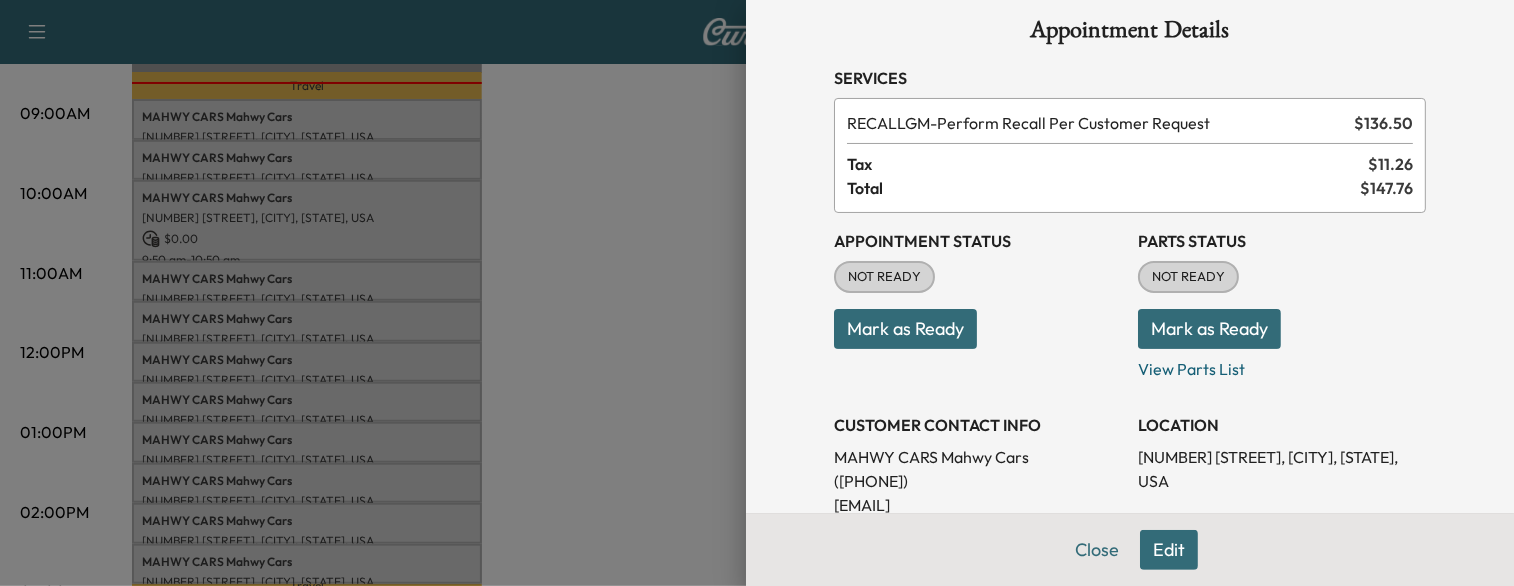 click at bounding box center [757, 293] 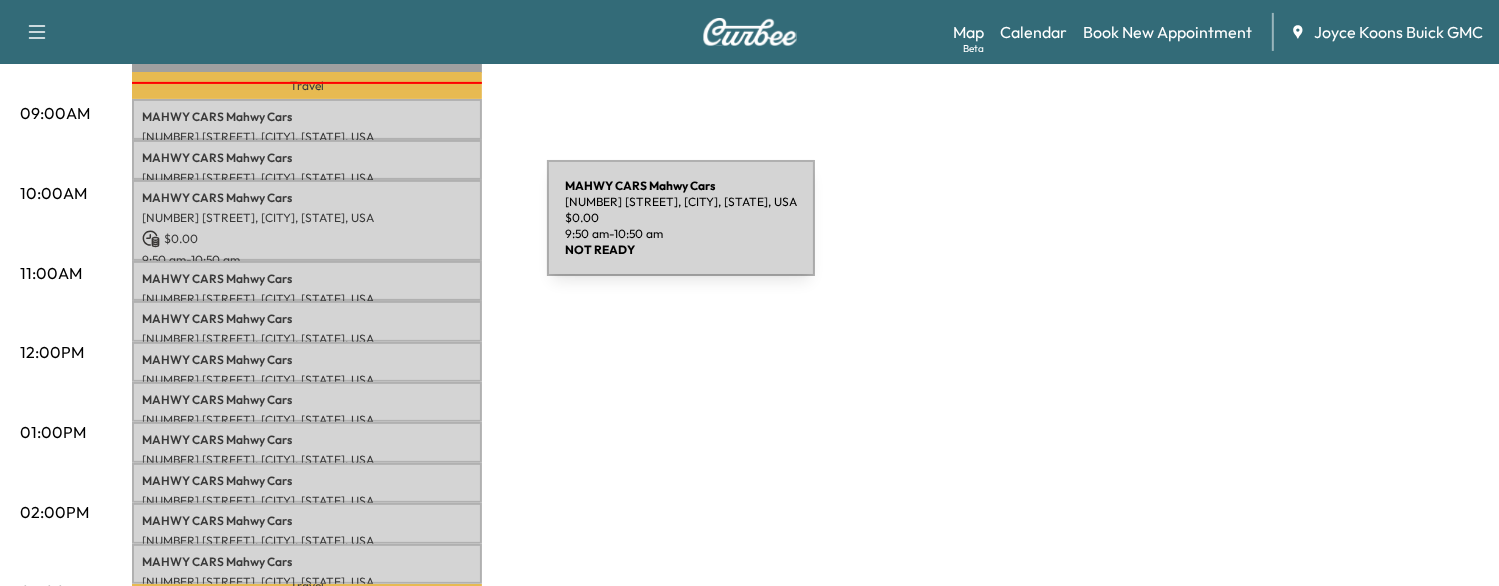 click on "$ 0.00" at bounding box center [307, 239] 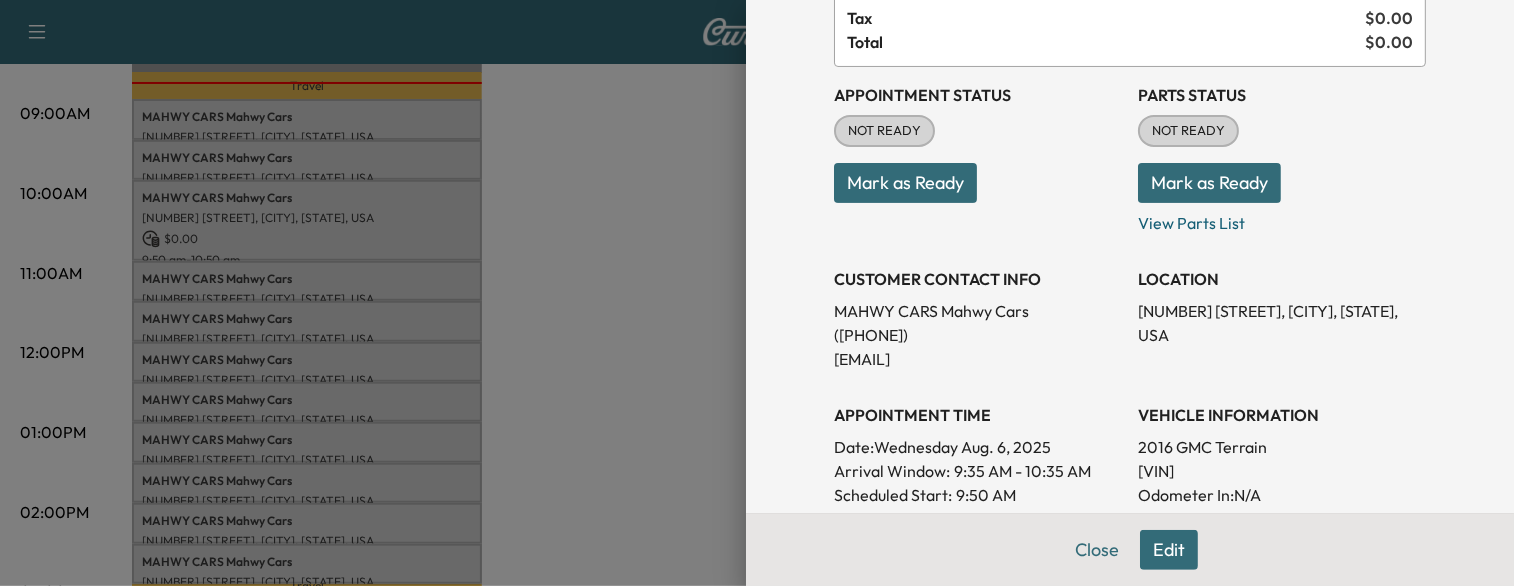 scroll, scrollTop: 160, scrollLeft: 0, axis: vertical 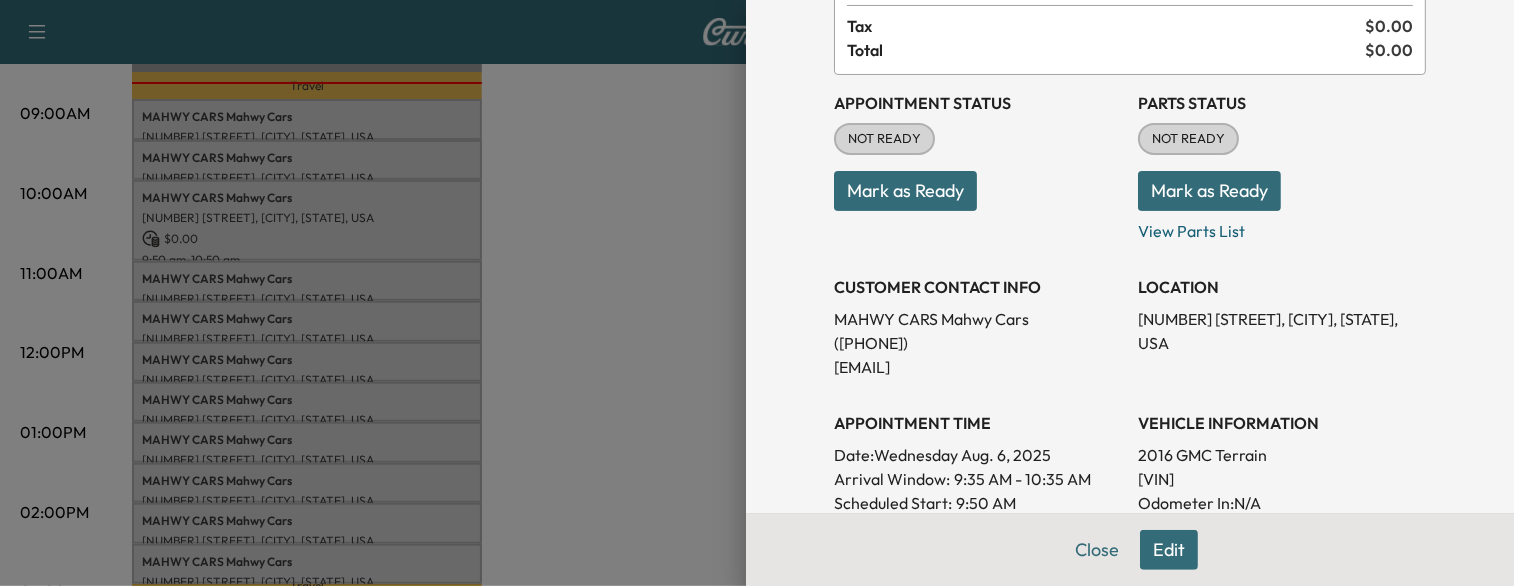 click at bounding box center (757, 293) 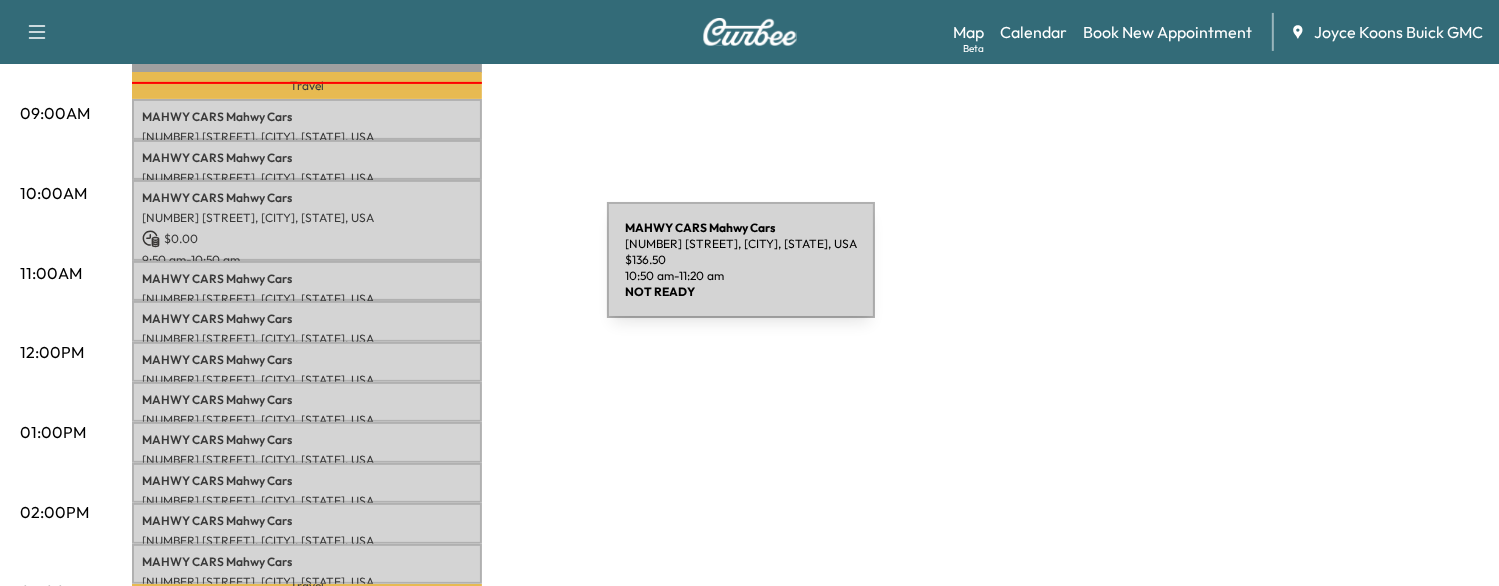 click on "MAHWY CARS   Mahwy Cars" at bounding box center (307, 279) 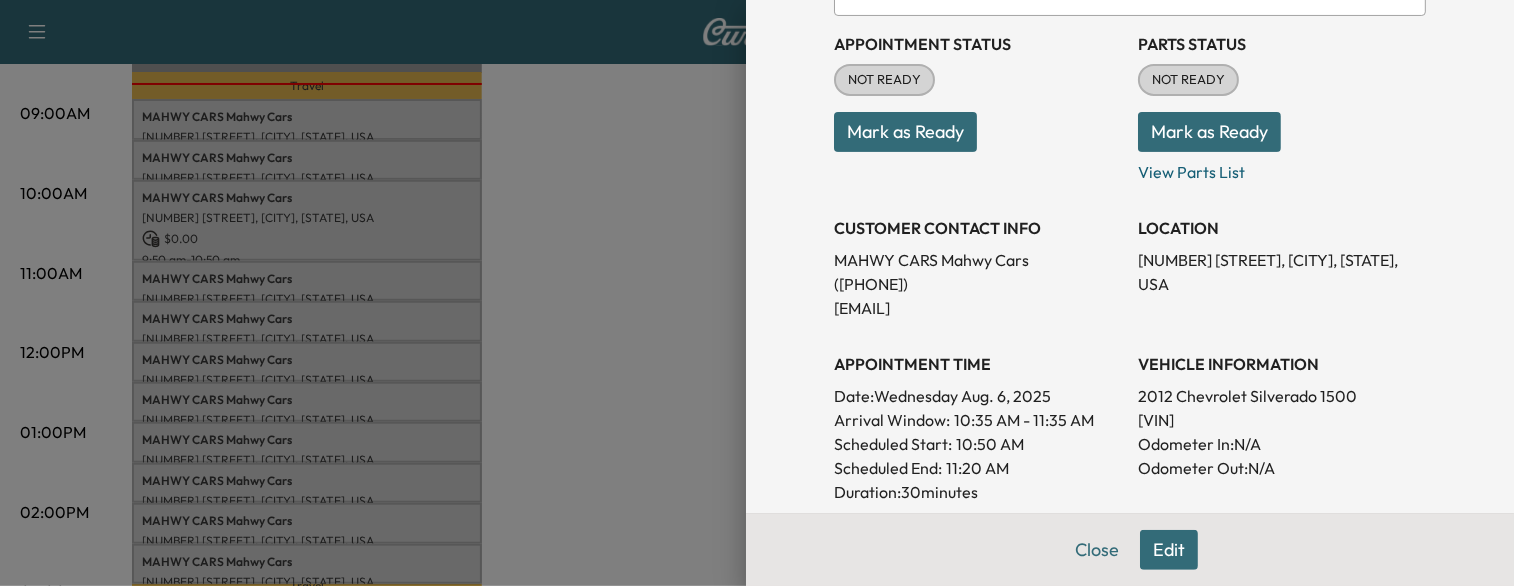 scroll, scrollTop: 220, scrollLeft: 0, axis: vertical 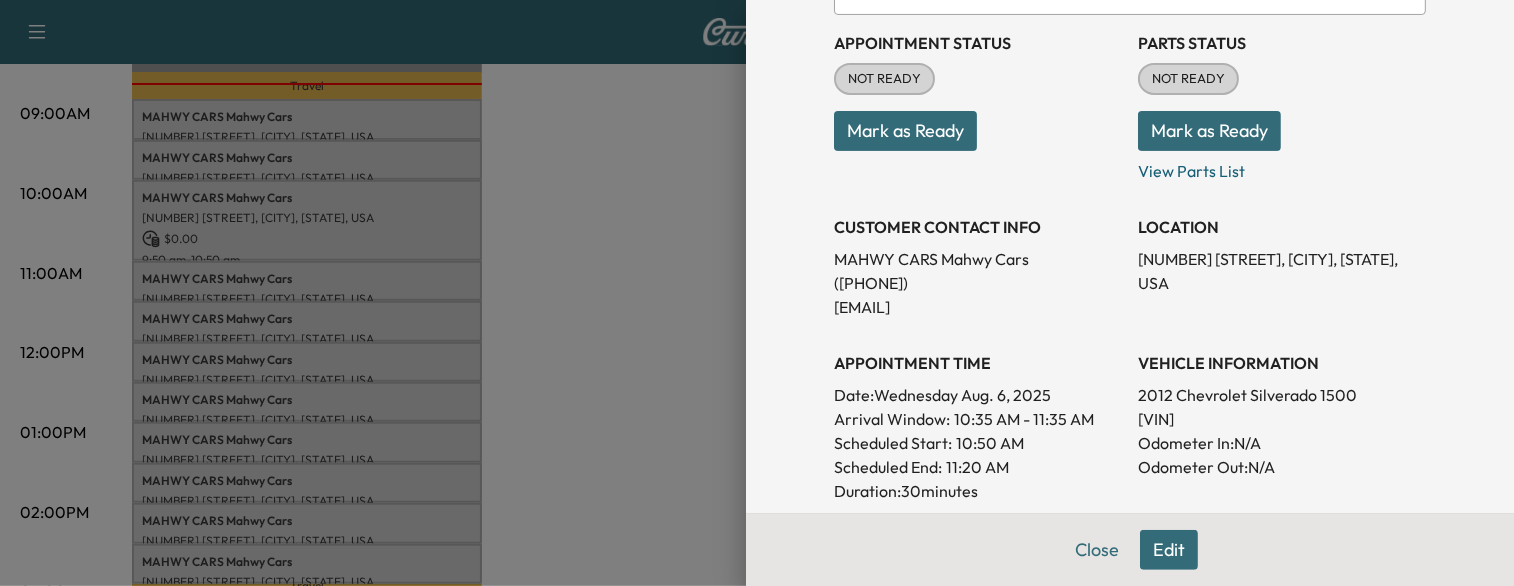 click at bounding box center [757, 293] 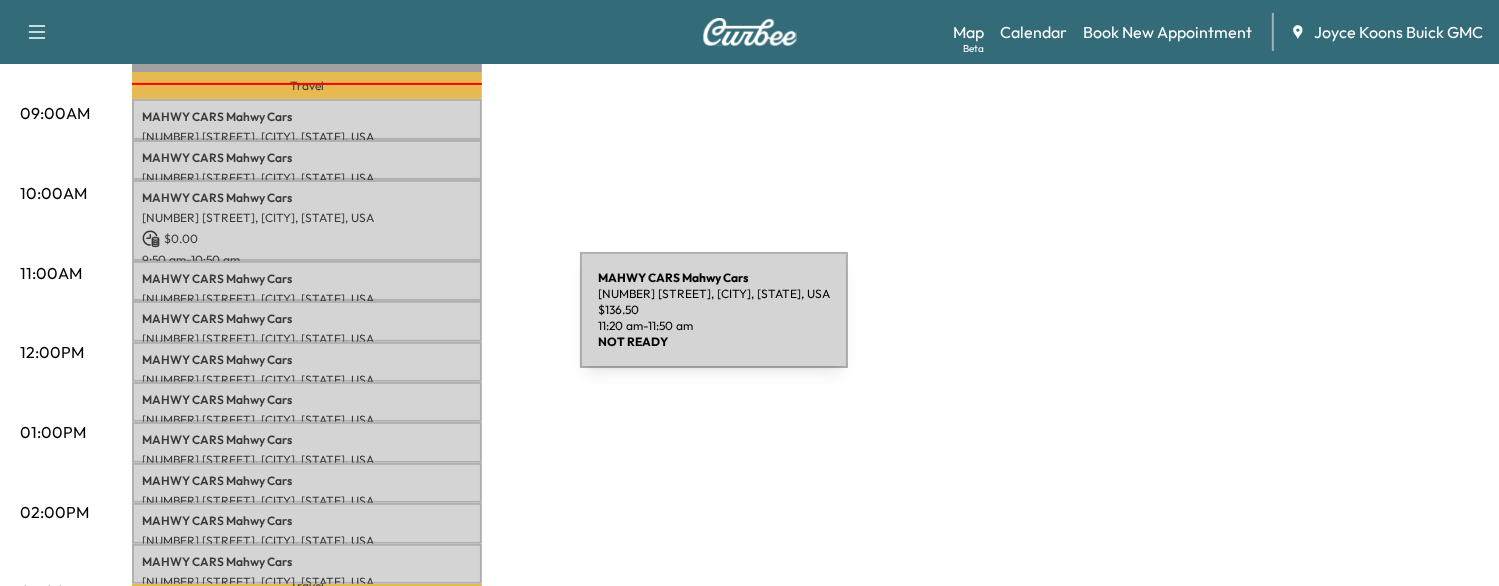 click on "MAHWY CARS   Mahwy Cars [NUMBER] [STREET], [CITY], [STATE], USA   $ 136.50 11:20 am  -  11:50 am" at bounding box center (307, 321) 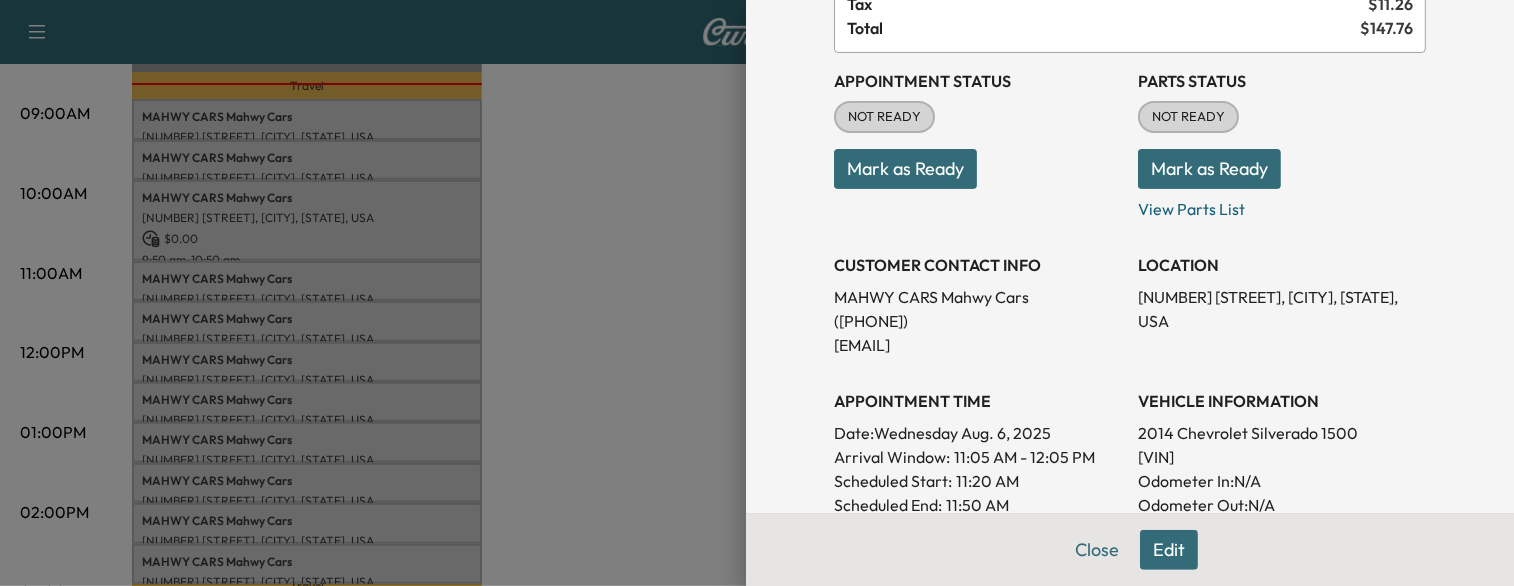 scroll, scrollTop: 187, scrollLeft: 0, axis: vertical 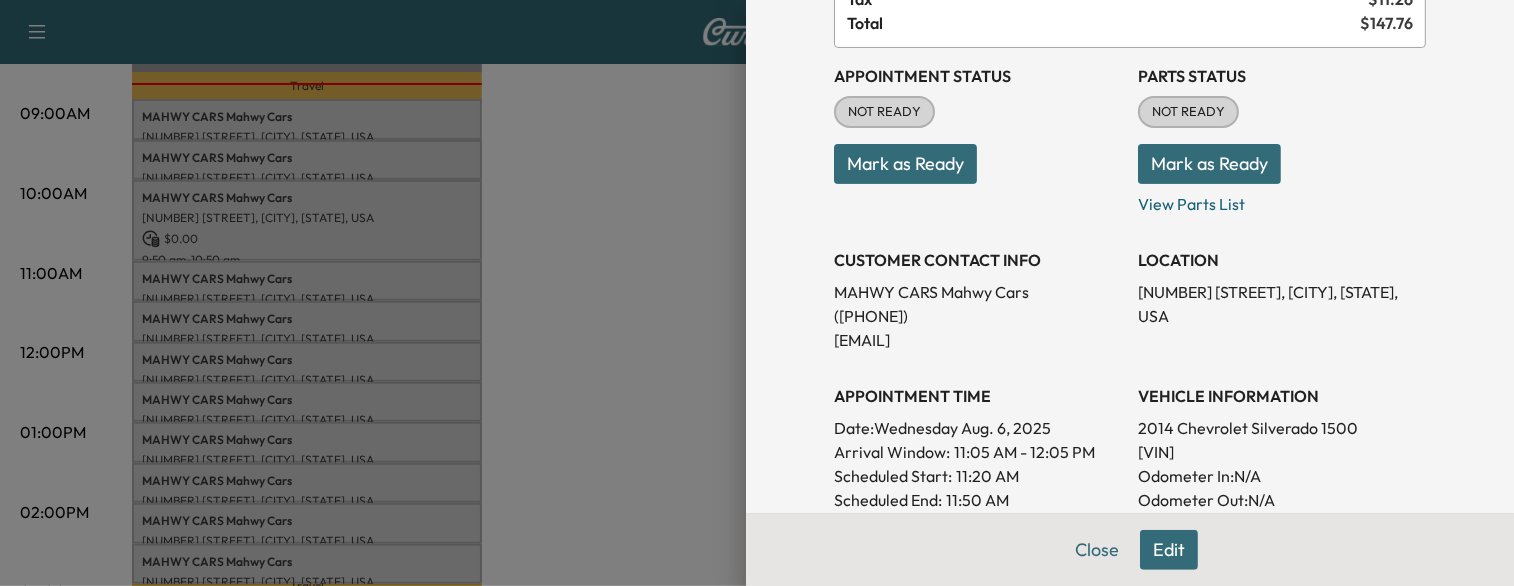 click at bounding box center [757, 293] 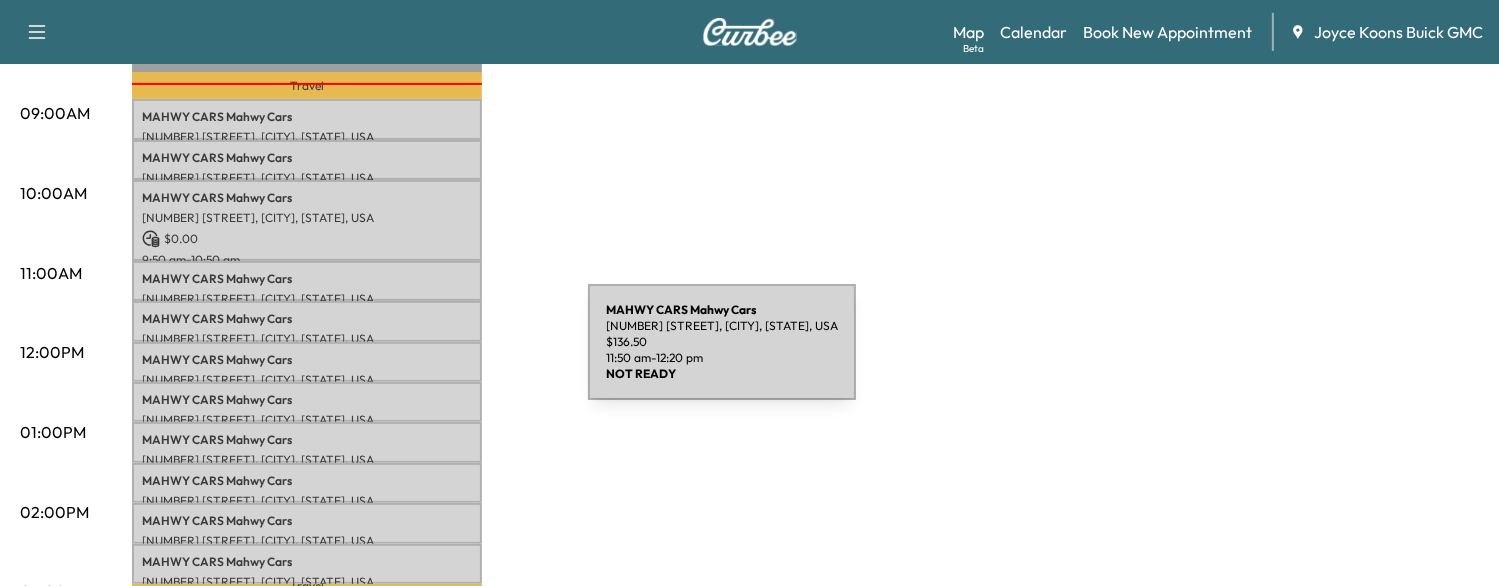 click on "MAHWY CARS   Mahwy Cars" at bounding box center [307, 360] 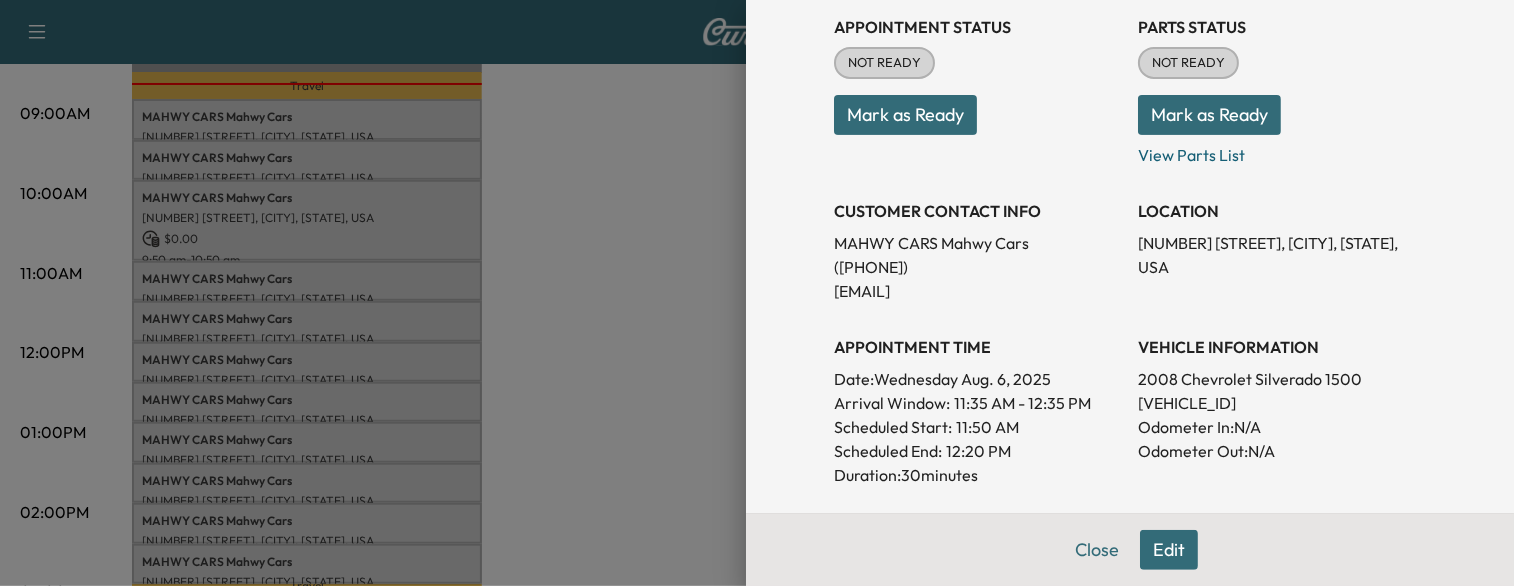 scroll, scrollTop: 239, scrollLeft: 0, axis: vertical 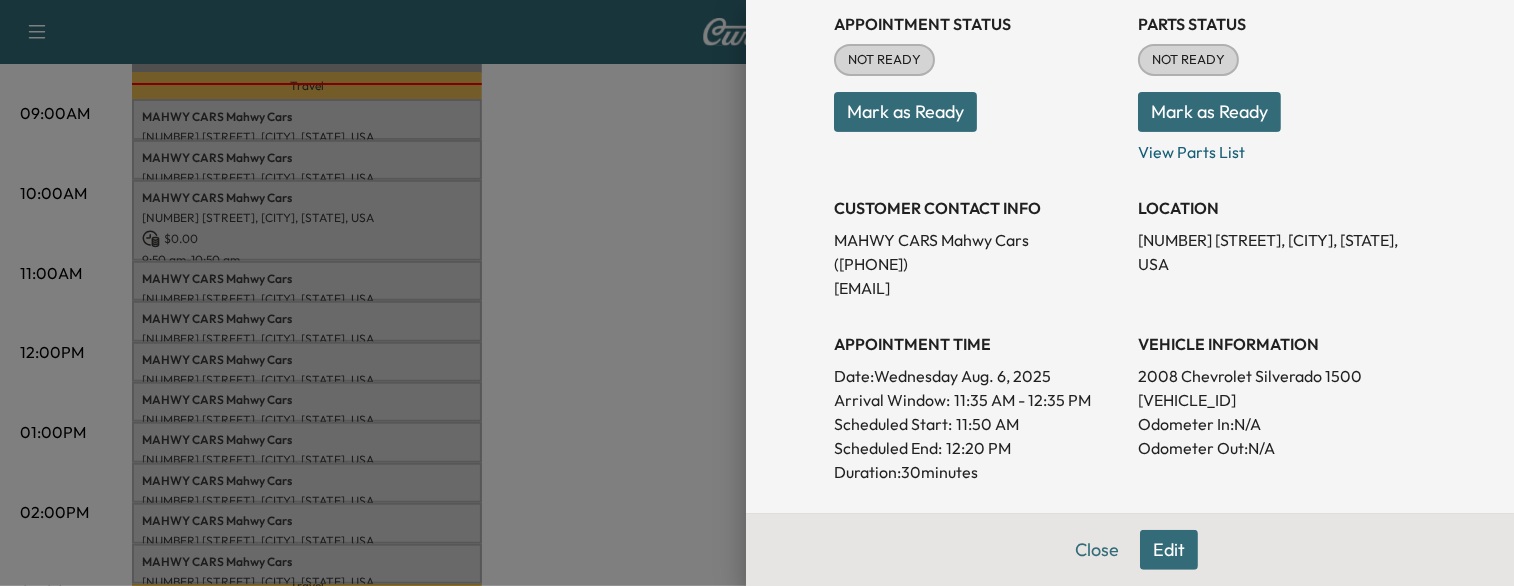 click at bounding box center [757, 293] 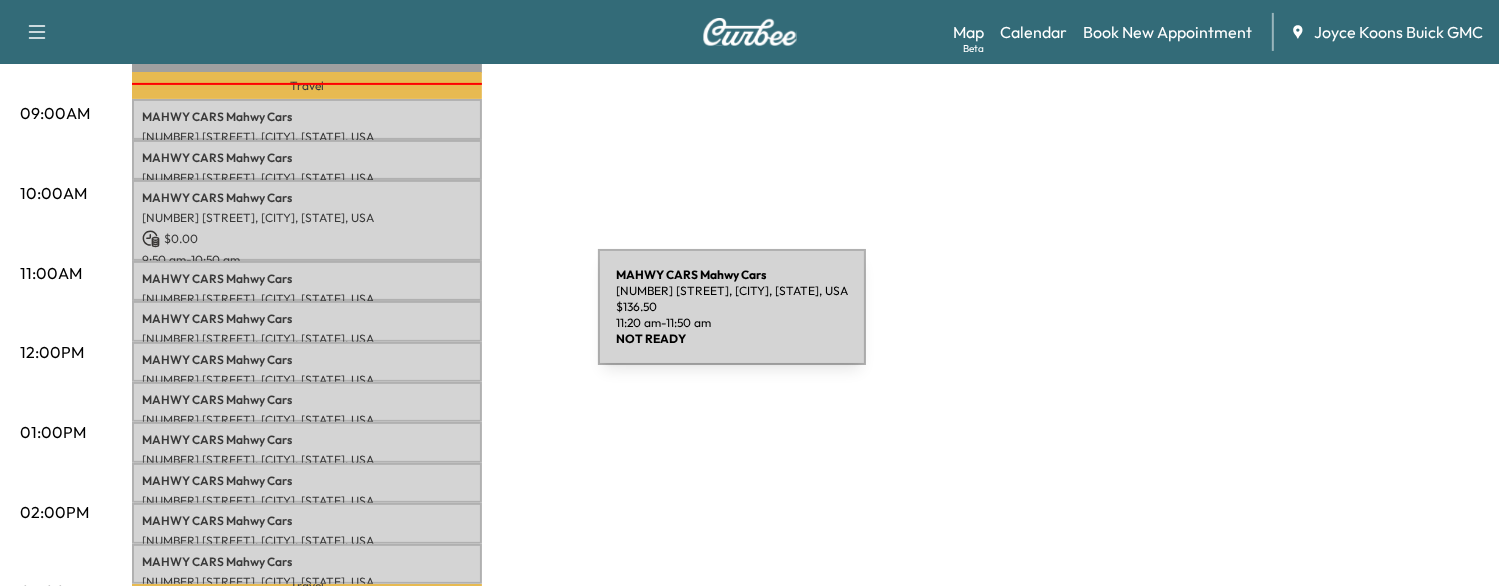 click on "MAHWY CARS   Mahwy Cars" at bounding box center (307, 319) 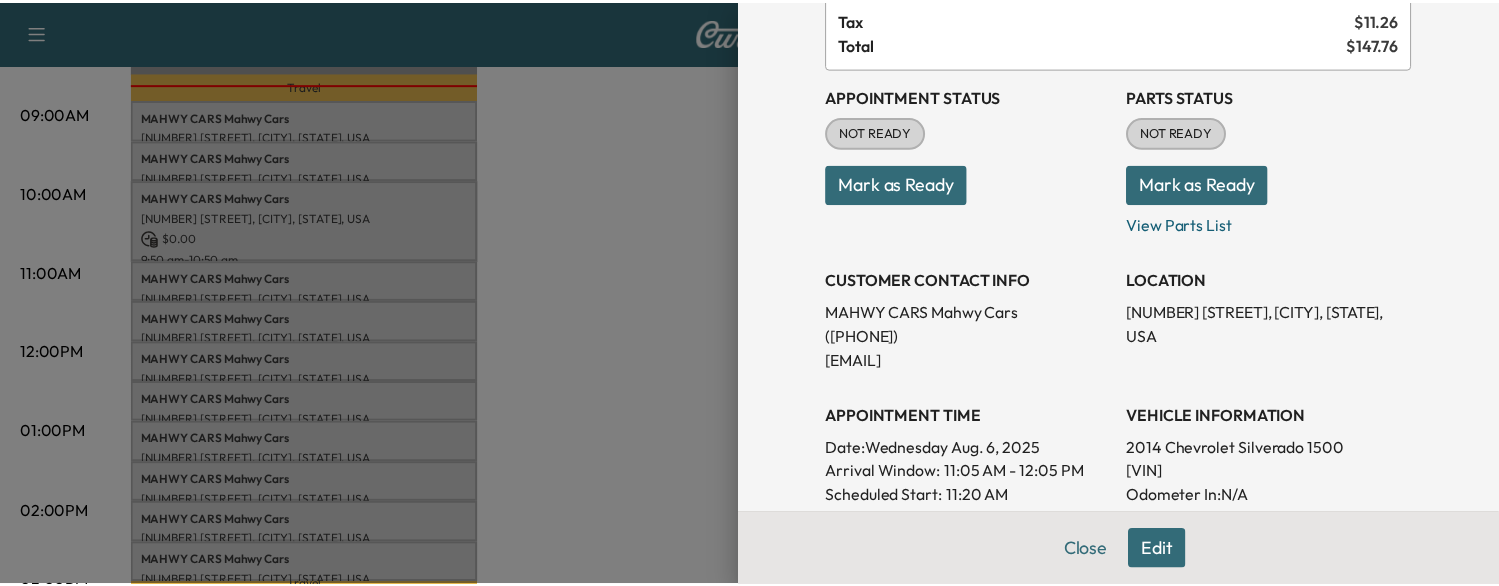 scroll, scrollTop: 138, scrollLeft: 0, axis: vertical 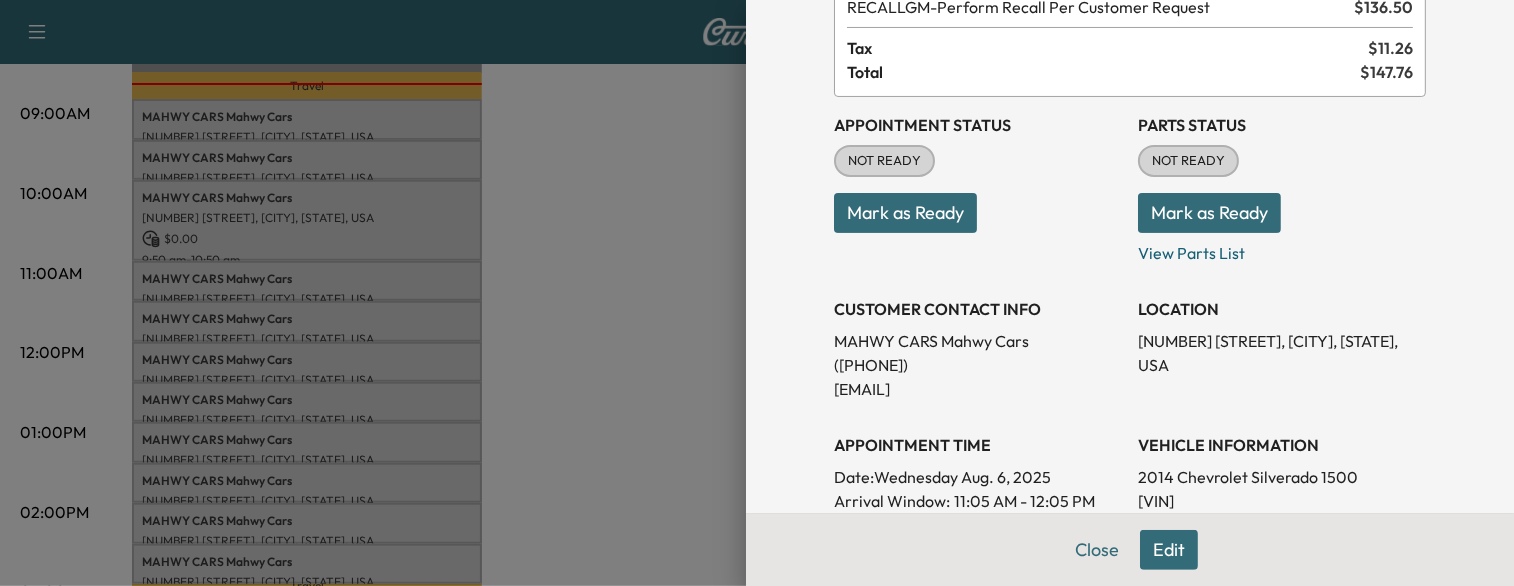 click at bounding box center (757, 293) 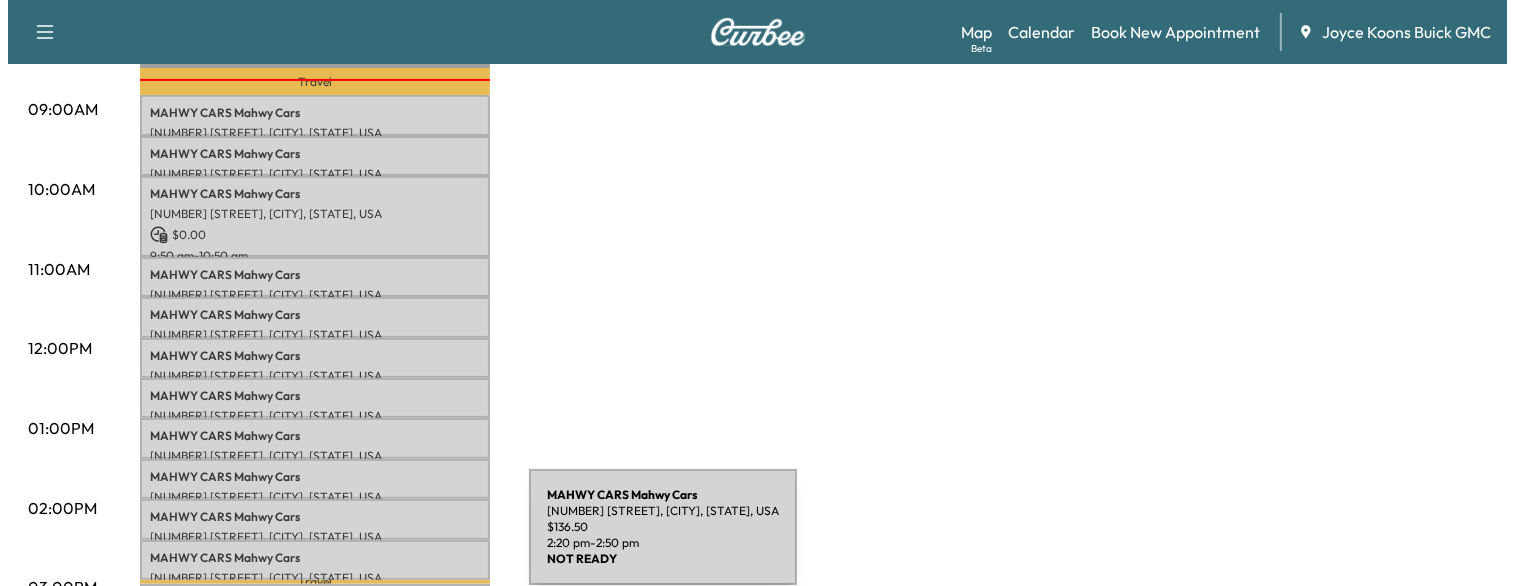 scroll, scrollTop: 596, scrollLeft: 0, axis: vertical 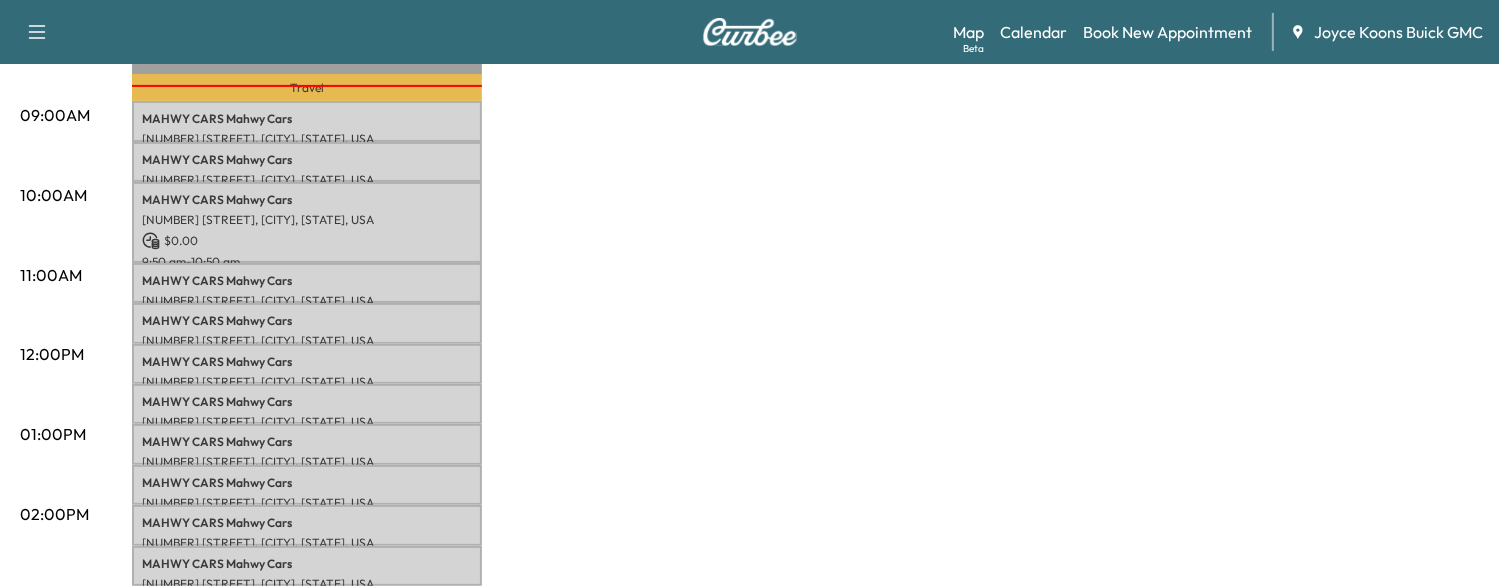 click on "MobileService+  $ 1638.00 Revenue 7 hr Work Time 43 min Transit Time Travel MAHWY CARS   Mahwy Cars [NUMBER] [STREET], [CITY], [STATE], USA   $ 136.50 8:50 am  -  9:20 am MAHWY CARS   Mahwy Cars [NUMBER] [STREET], [CITY], [STATE], USA   $ 136.50 9:20 am  -  9:50 am MAHWY CARS   Mahwy Cars [NUMBER] [STREET], [CITY], [STATE], USA   $ 0.00 9:50 am  -  10:50 am MAHWY CARS   Mahwy Cars [NUMBER] [STREET], [CITY], [STATE], USA   $ 136.50 10:50 am  -  11:20 am MAHWY CARS   Mahwy Cars [NUMBER] [STREET], [CITY], [STATE], USA   $ 136.50 11:20 am  -  11:50 am MAHWY CARS   Mahwy Cars [NUMBER] [STREET], [CITY], [STATE], USA   $ 136.50 11:50 am  -  12:20 pm MAHWY CARS   Mahwy Cars [NUMBER] [STREET], [CITY], [STATE], USA   $ 136.50 12:20 pm  -  12:50 pm MAHWY CARS   Mahwy Cars [NUMBER] [STREET], [CITY], [STATE], USA   $ 136.50 12:50 pm  -  1:20 pm MAHWY CARS   Mahwy Cars [NUMBER] [STREET], [CITY], [STATE], USA   $ 136.50  -" at bounding box center (805, 415) 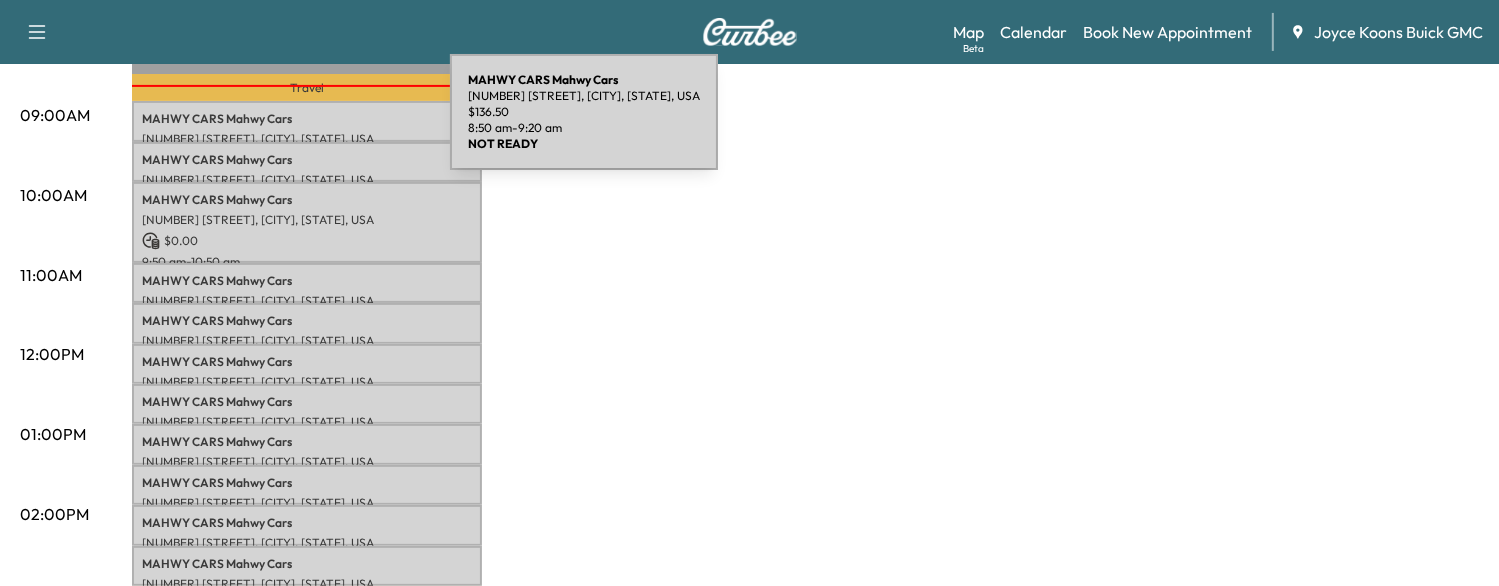 click on "MAHWY CARS   Mahwy Cars [NUMBER] [STREET], [CITY], [STATE], USA   $ 136.50 8:50 am  -  9:20 am" at bounding box center (307, 121) 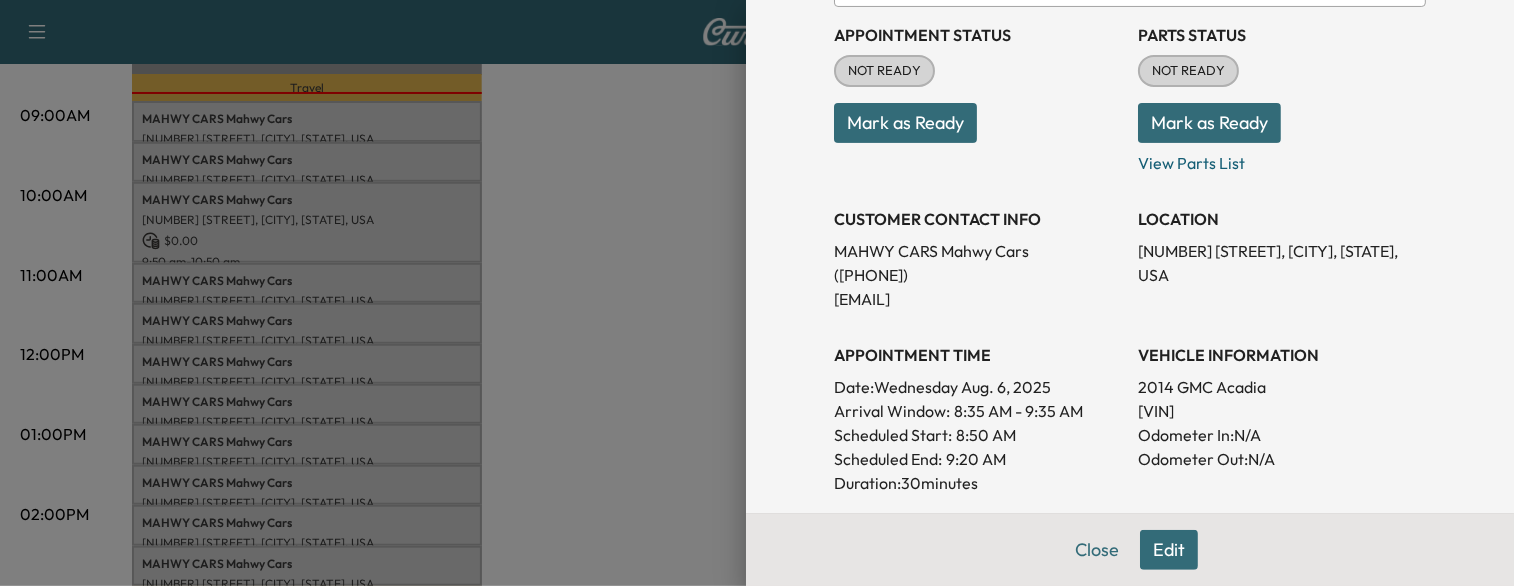 scroll, scrollTop: 286, scrollLeft: 0, axis: vertical 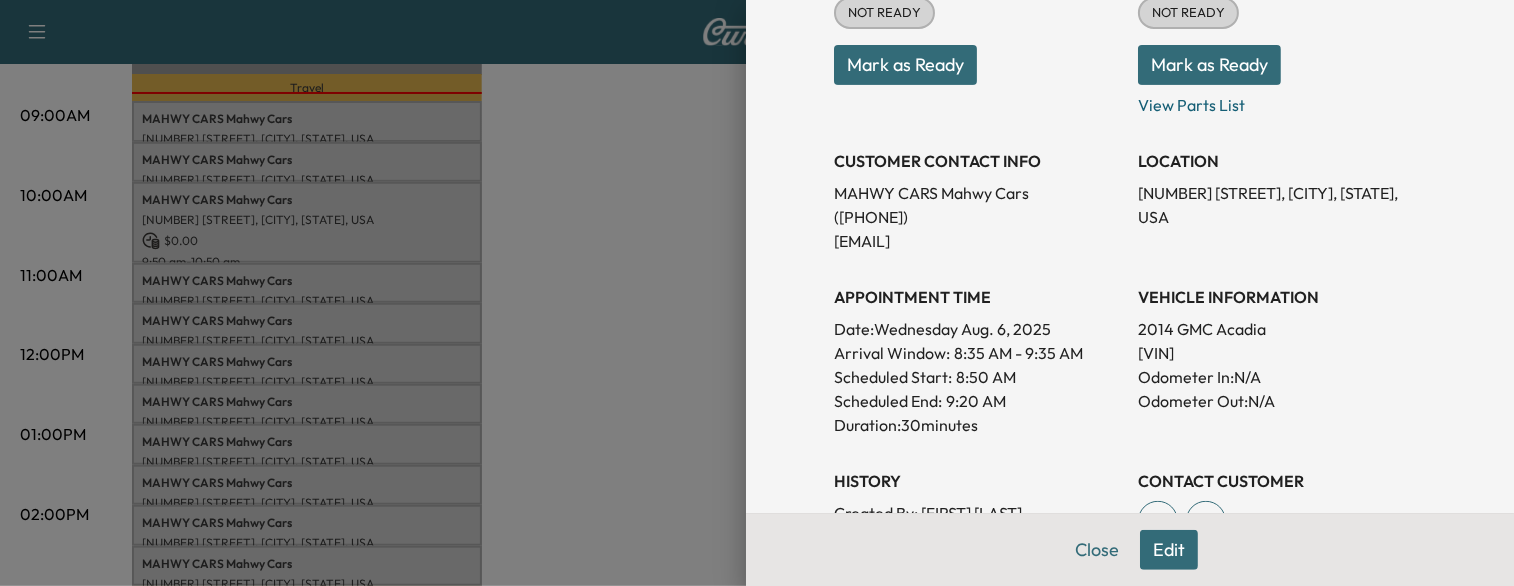 click at bounding box center (757, 293) 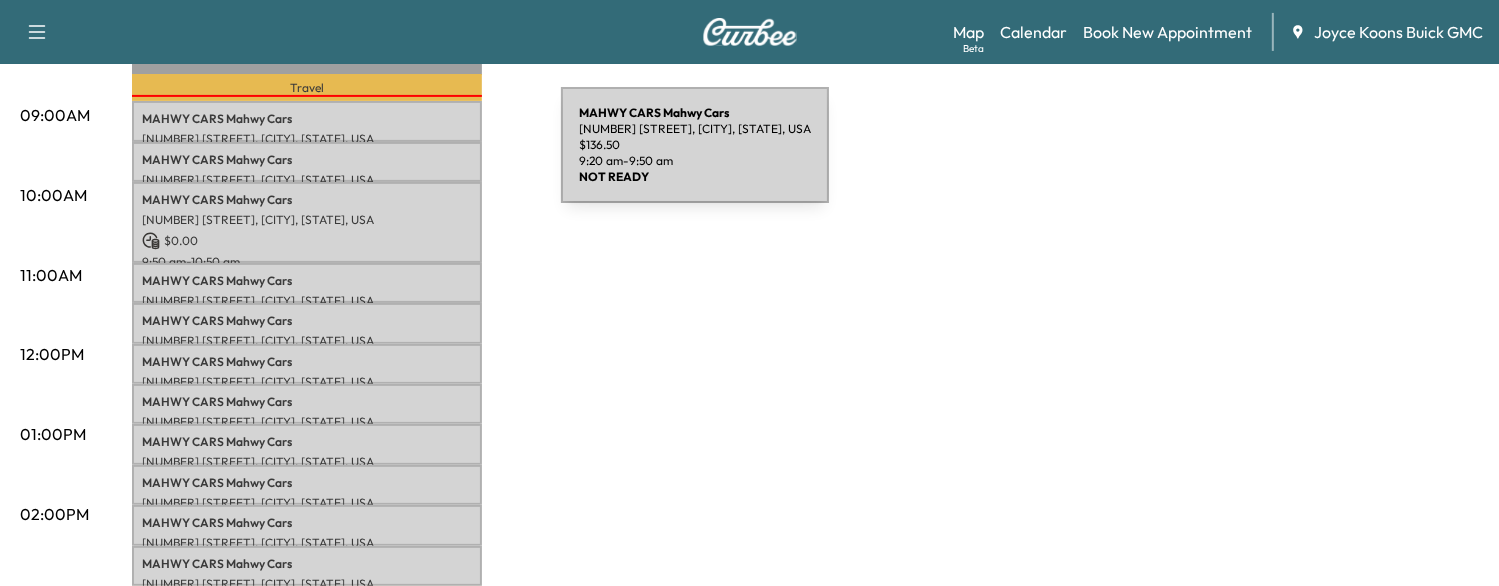 click on "MAHWY CARS   Mahwy Cars" at bounding box center [307, 160] 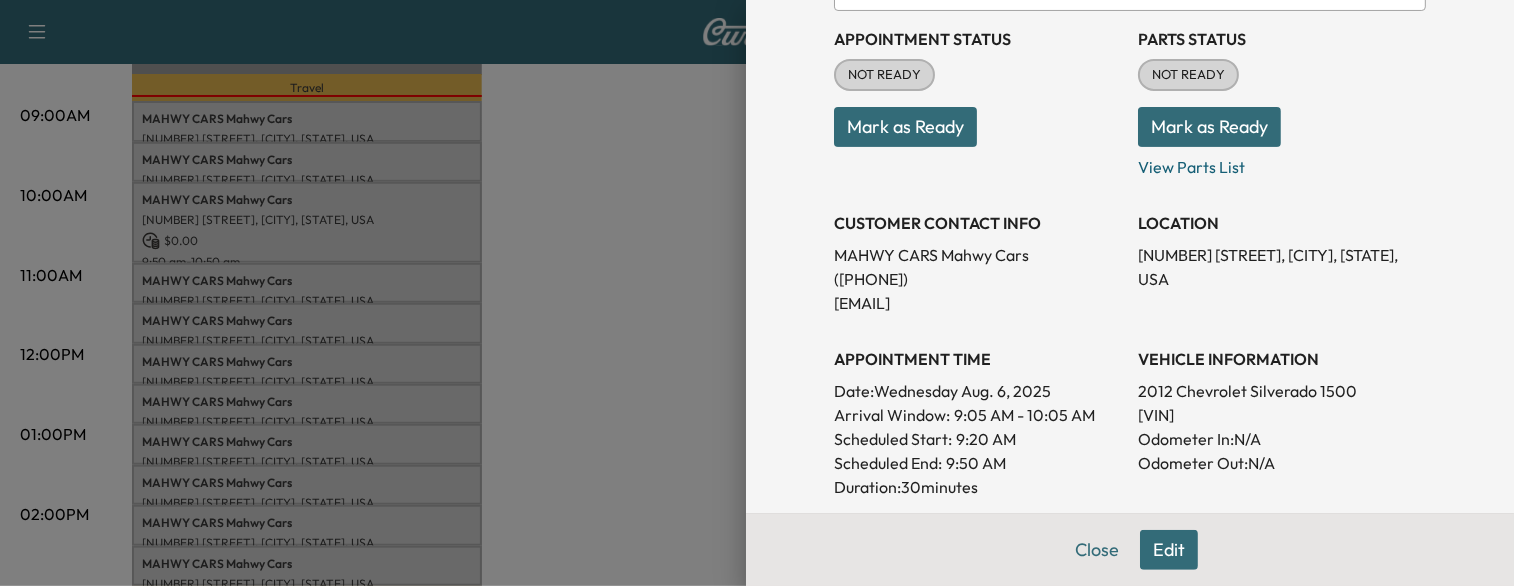 scroll, scrollTop: 224, scrollLeft: 0, axis: vertical 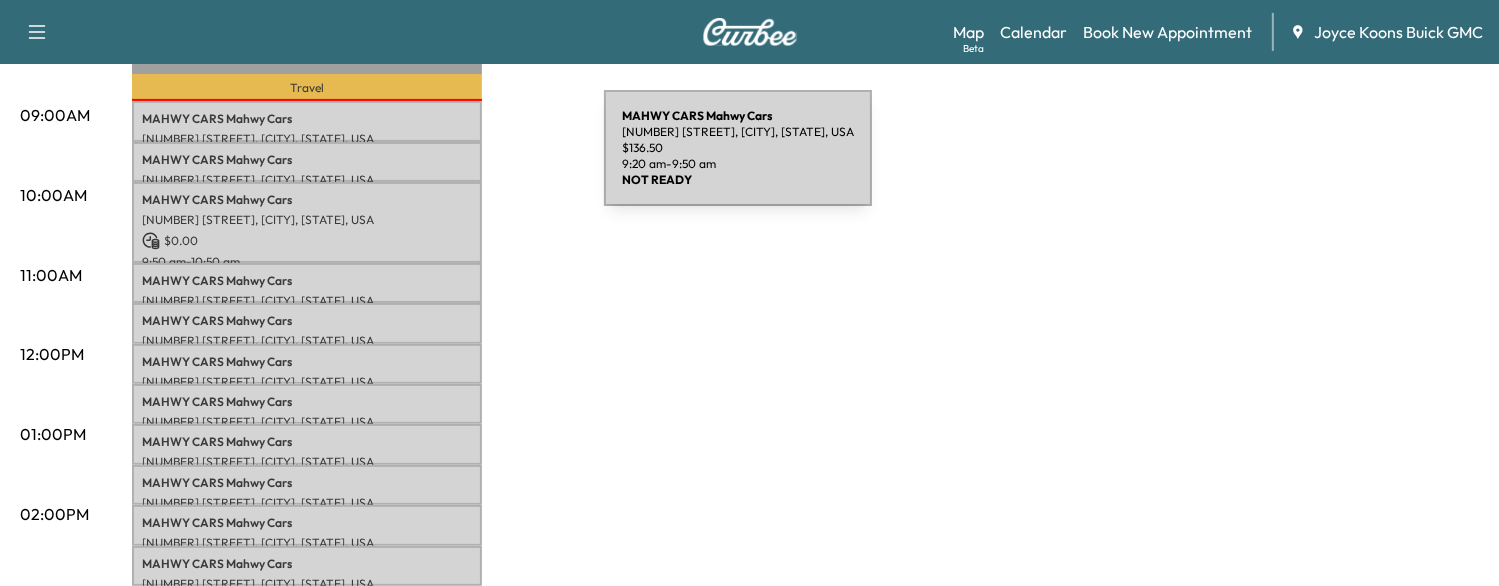click on "MAHWY CARS   Mahwy Cars" at bounding box center (307, 160) 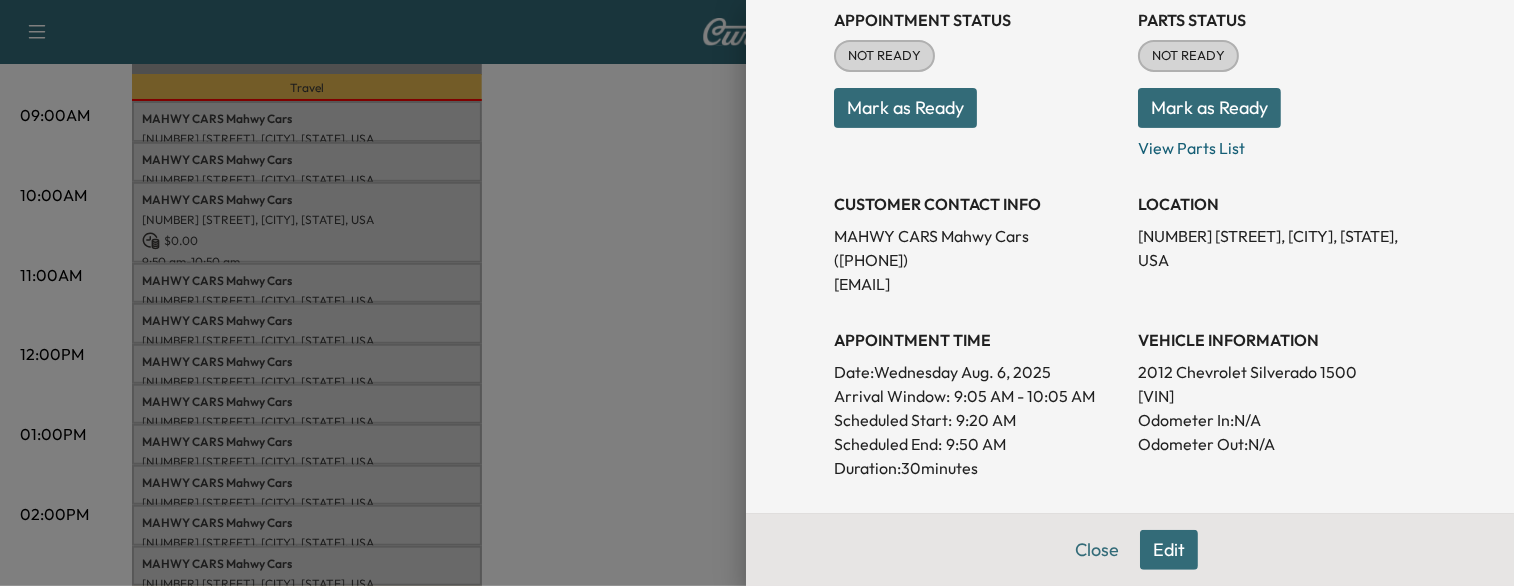 scroll, scrollTop: 252, scrollLeft: 0, axis: vertical 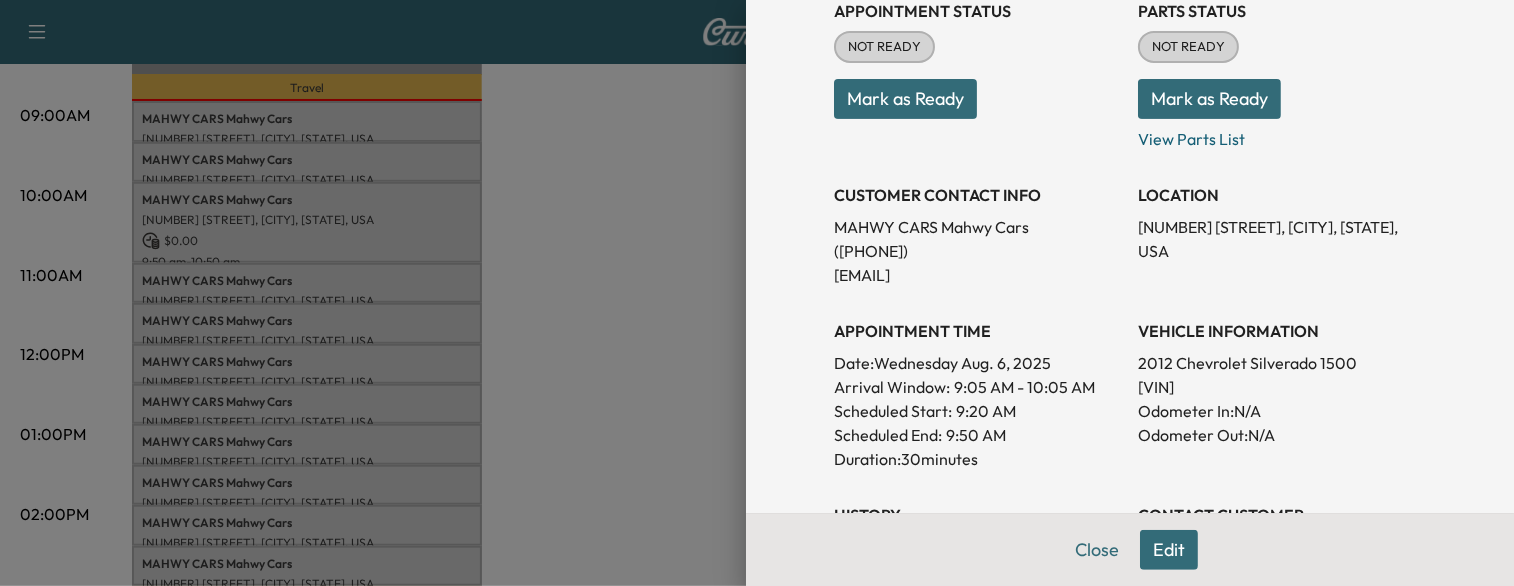 click at bounding box center (757, 293) 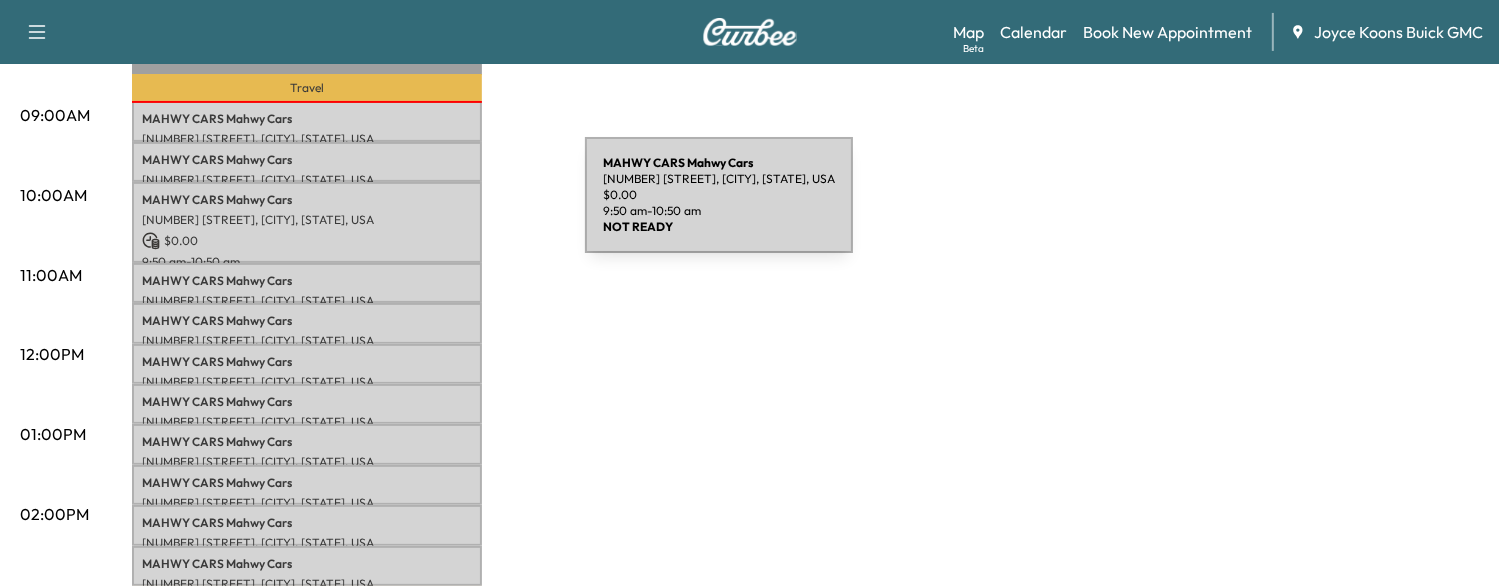 click on "[NUMBER] [STREET], [CITY], [STATE], USA" at bounding box center [307, 220] 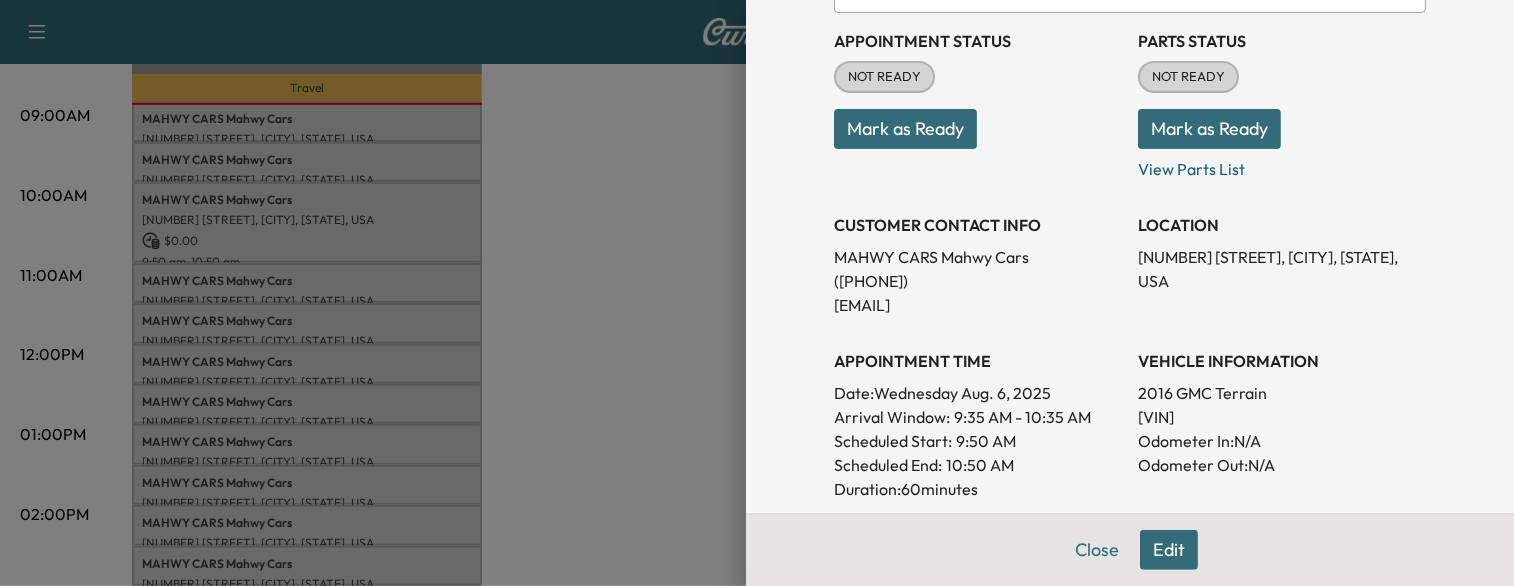 scroll, scrollTop: 220, scrollLeft: 0, axis: vertical 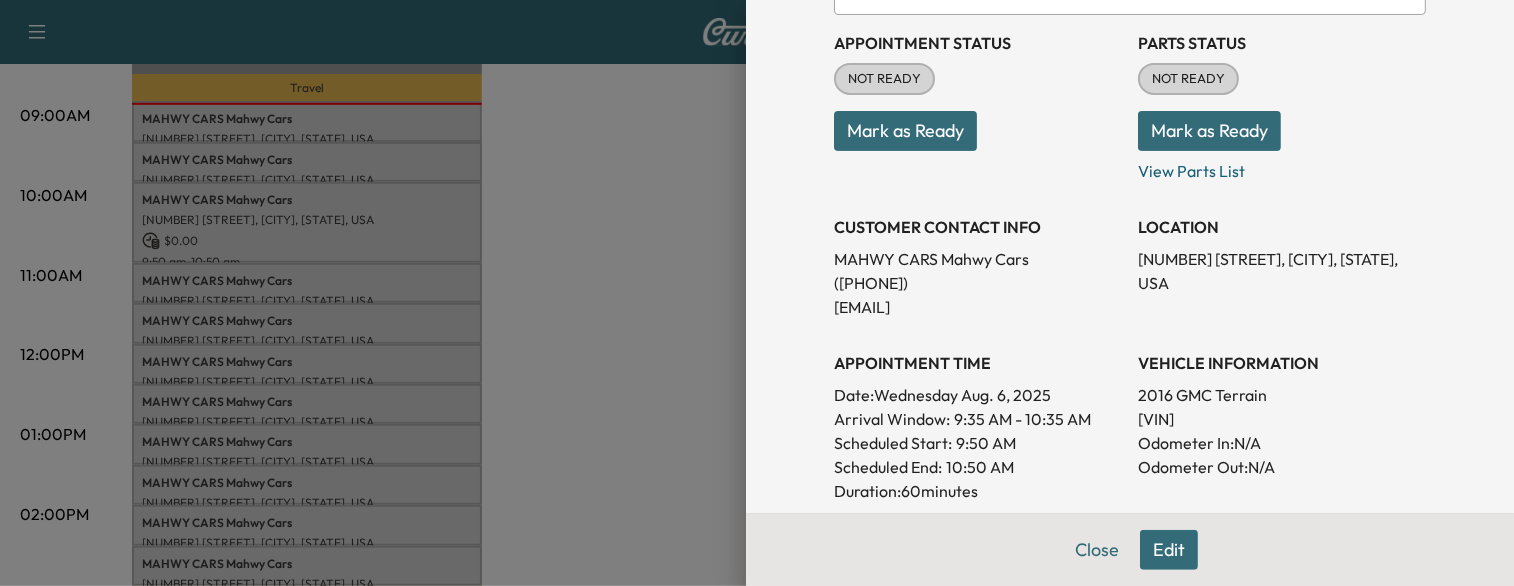 click at bounding box center (757, 293) 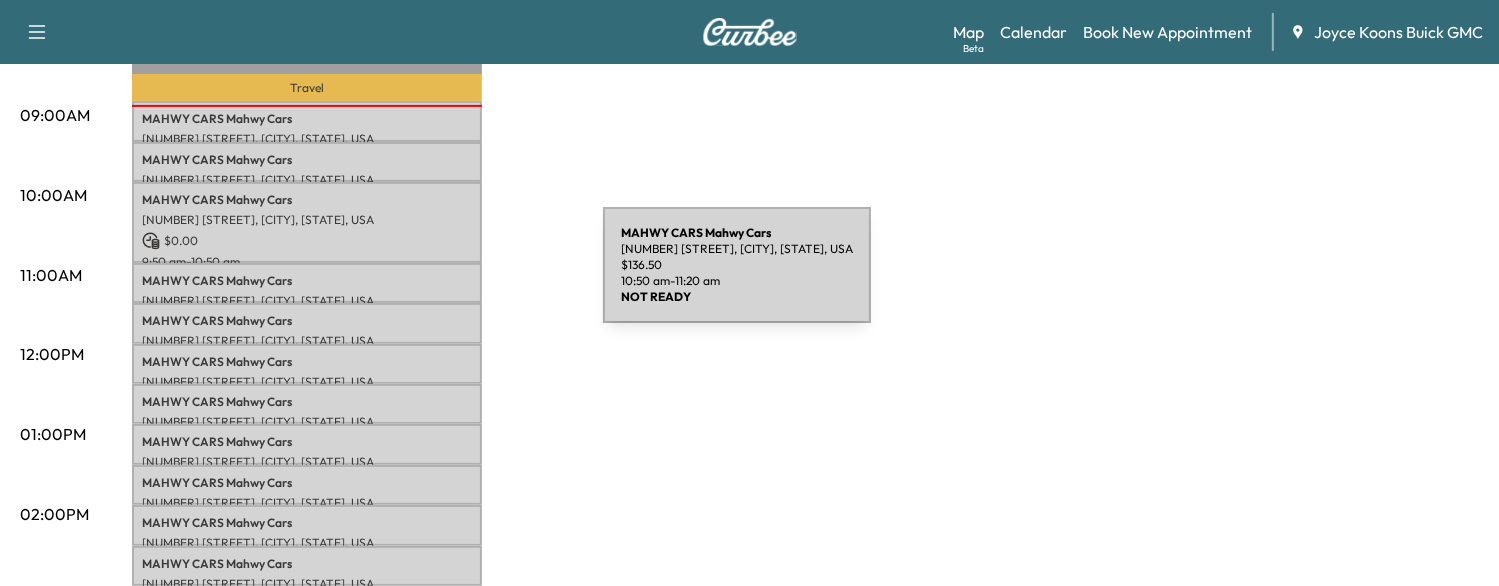 click on "MAHWY CARS   Mahwy Cars" at bounding box center [307, 281] 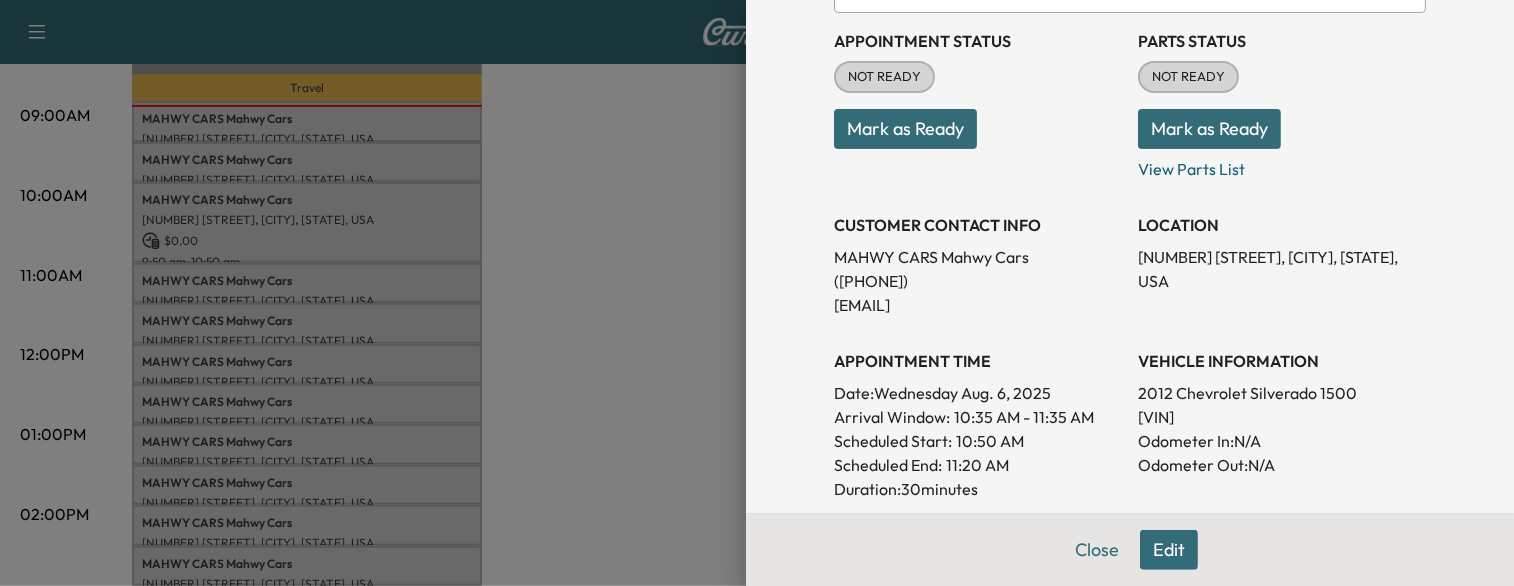 scroll, scrollTop: 220, scrollLeft: 0, axis: vertical 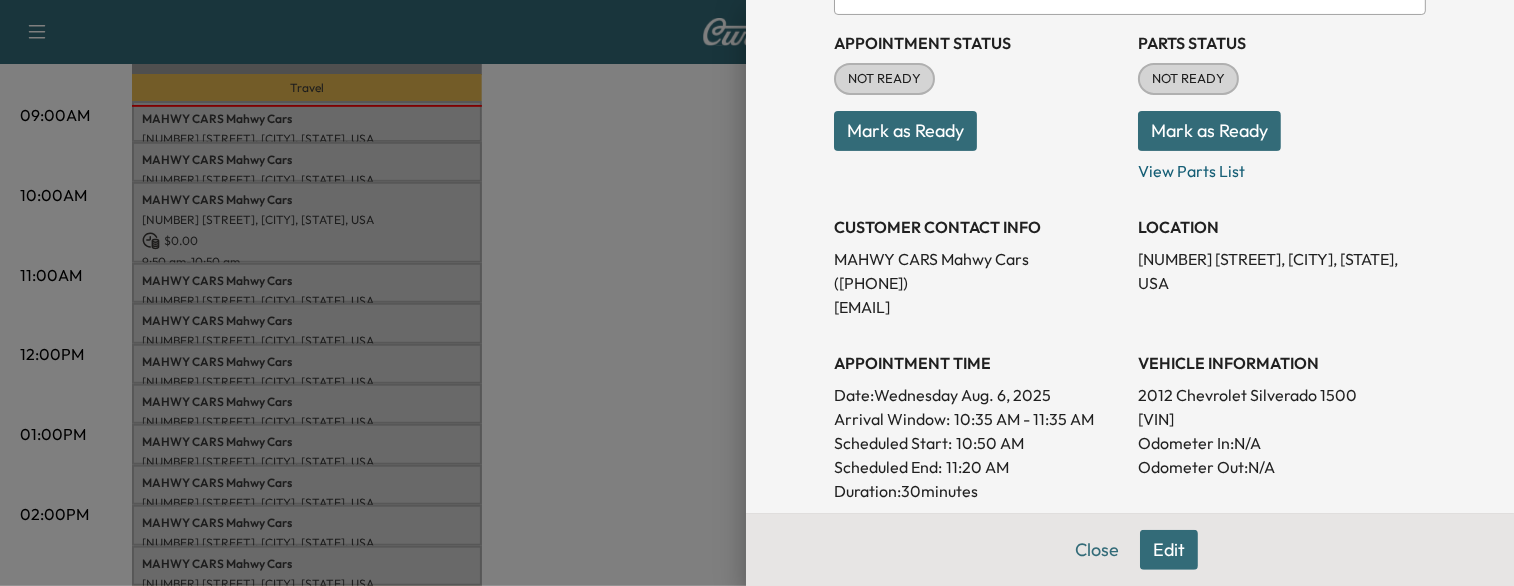 click at bounding box center (757, 293) 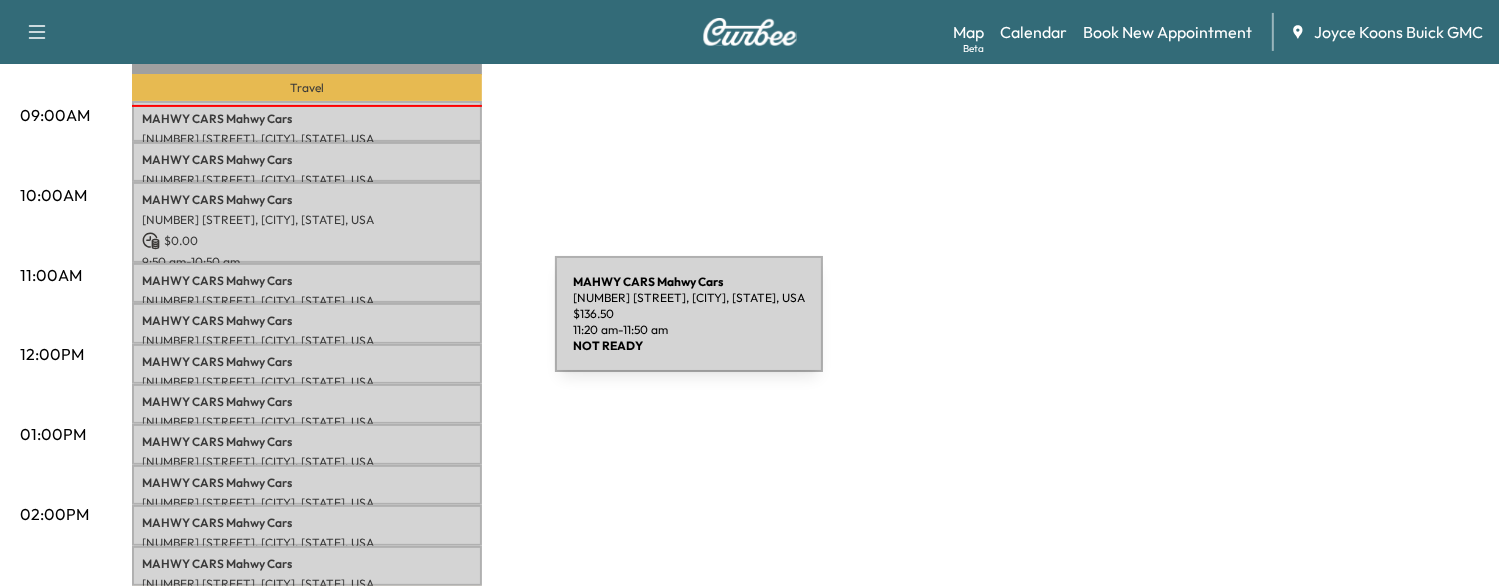 click on "[NUMBER] [STREET], [CITY], [STATE], USA" at bounding box center (307, 341) 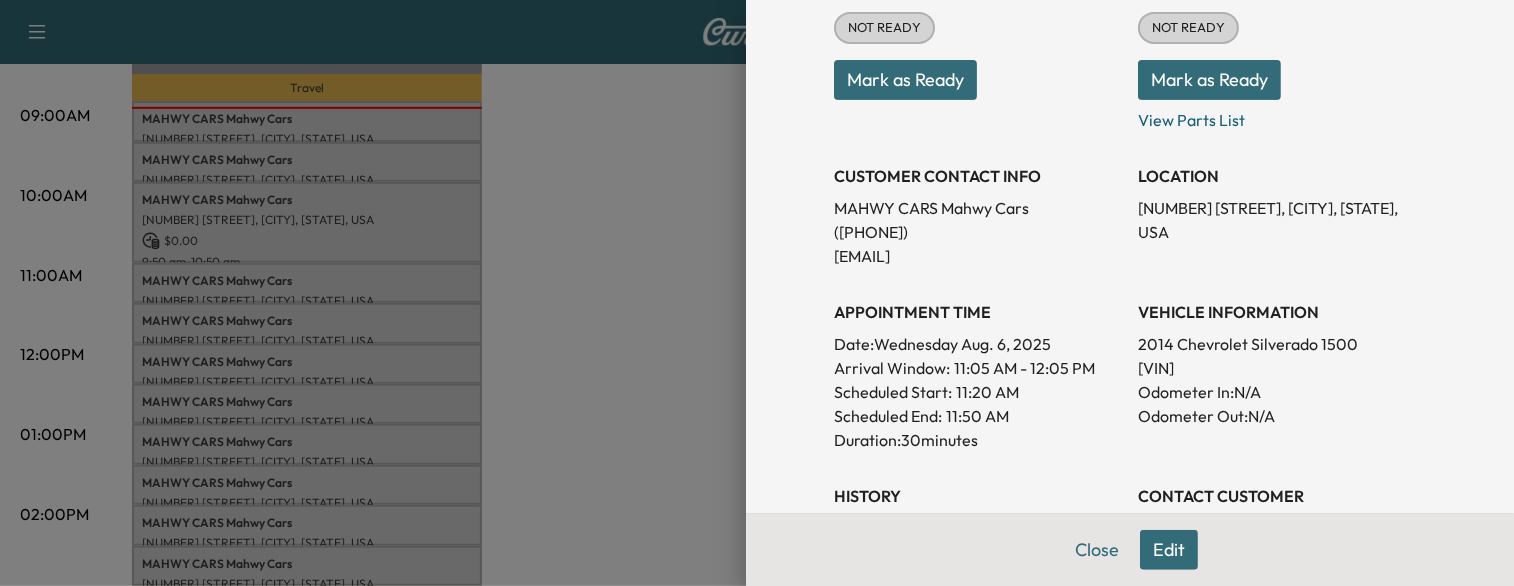 scroll, scrollTop: 270, scrollLeft: 0, axis: vertical 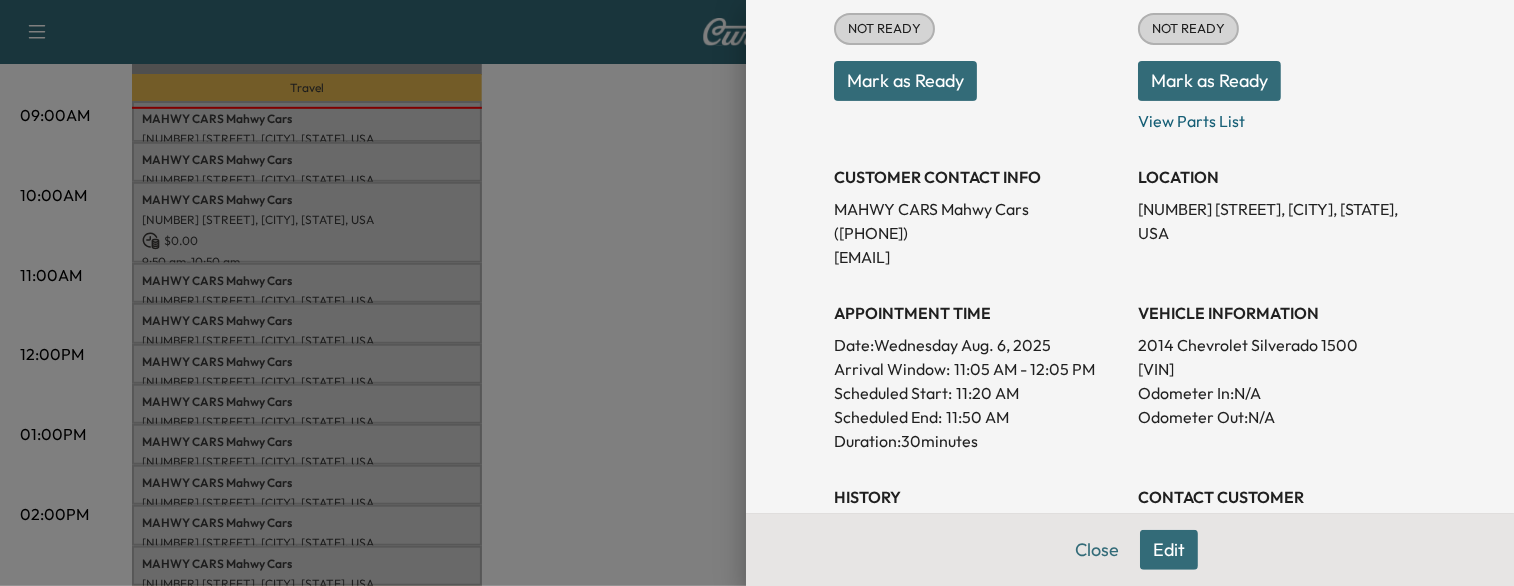 click at bounding box center [757, 293] 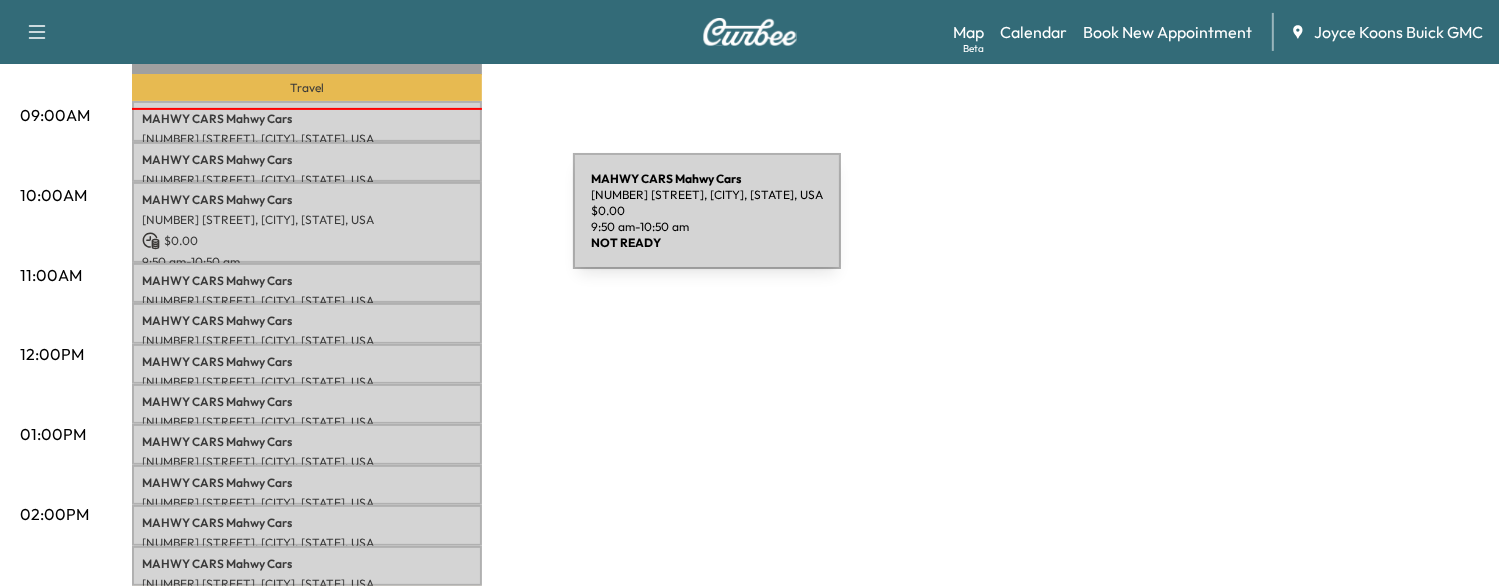 click on "[NUMBER] [STREET], [CITY], [STATE], USA" at bounding box center [307, 220] 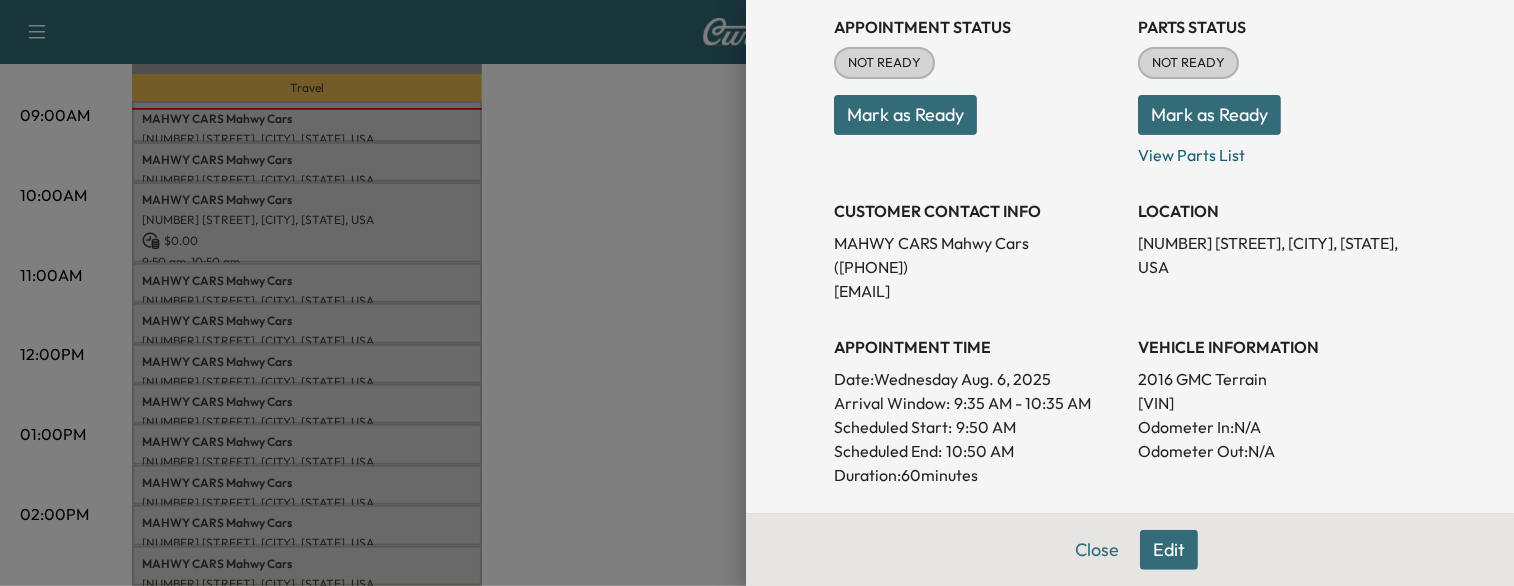 scroll, scrollTop: 239, scrollLeft: 0, axis: vertical 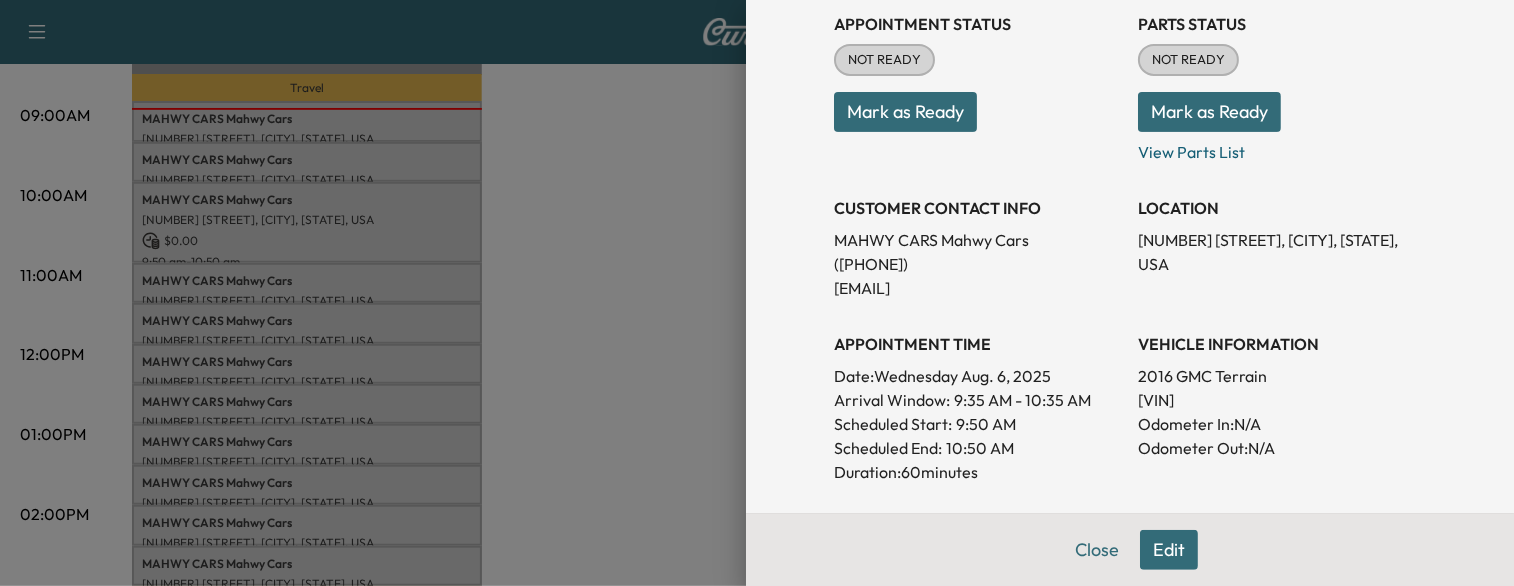 click at bounding box center [757, 293] 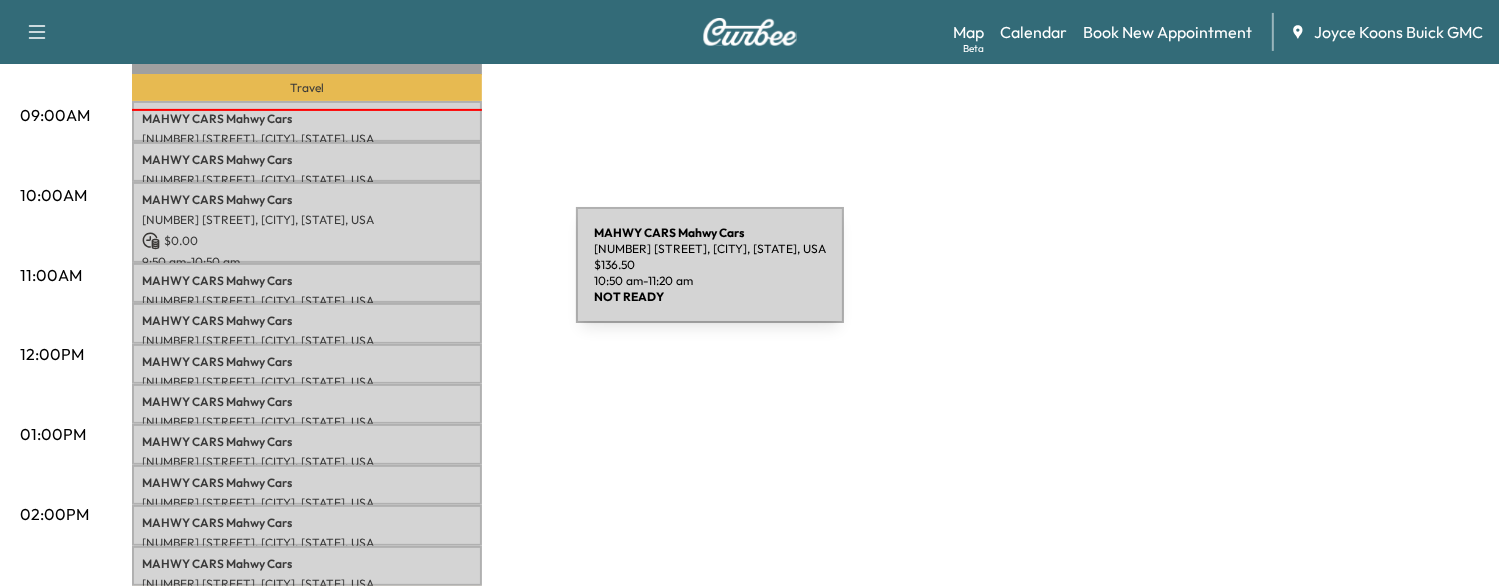 click on "MAHWY CARS   Mahwy Cars" at bounding box center (307, 281) 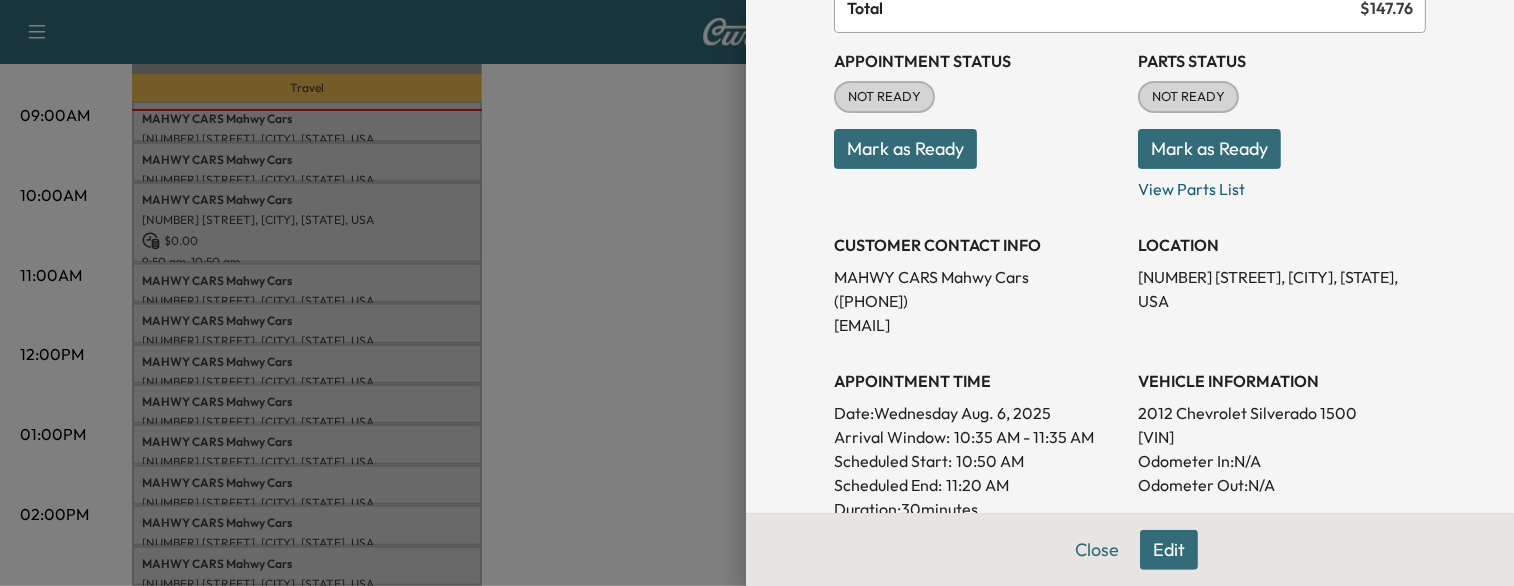 scroll, scrollTop: 207, scrollLeft: 0, axis: vertical 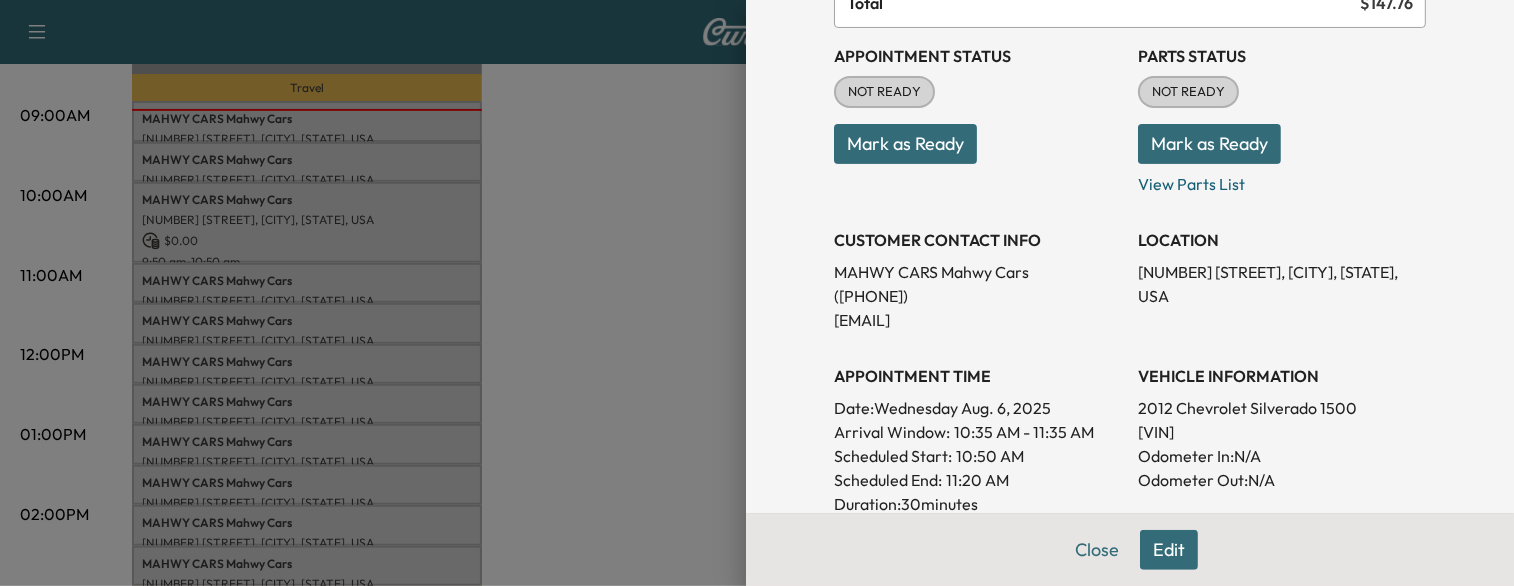 click at bounding box center [757, 293] 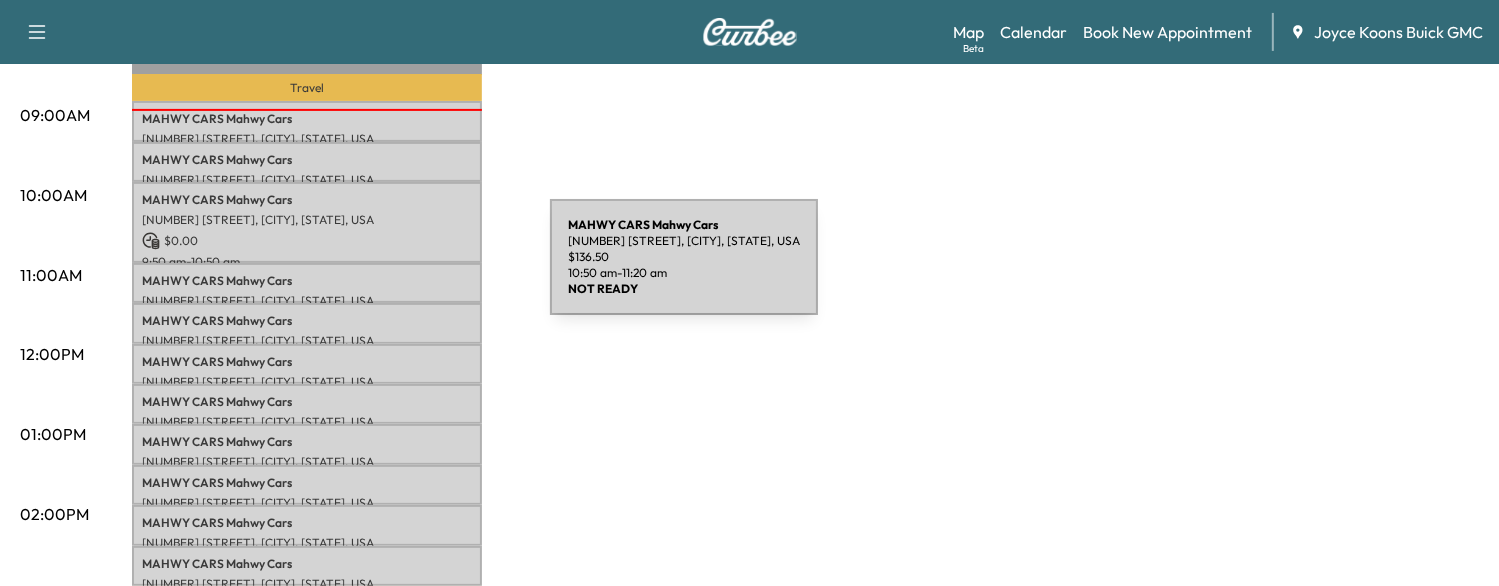 click on "MAHWY CARS   Mahwy Cars" at bounding box center [307, 281] 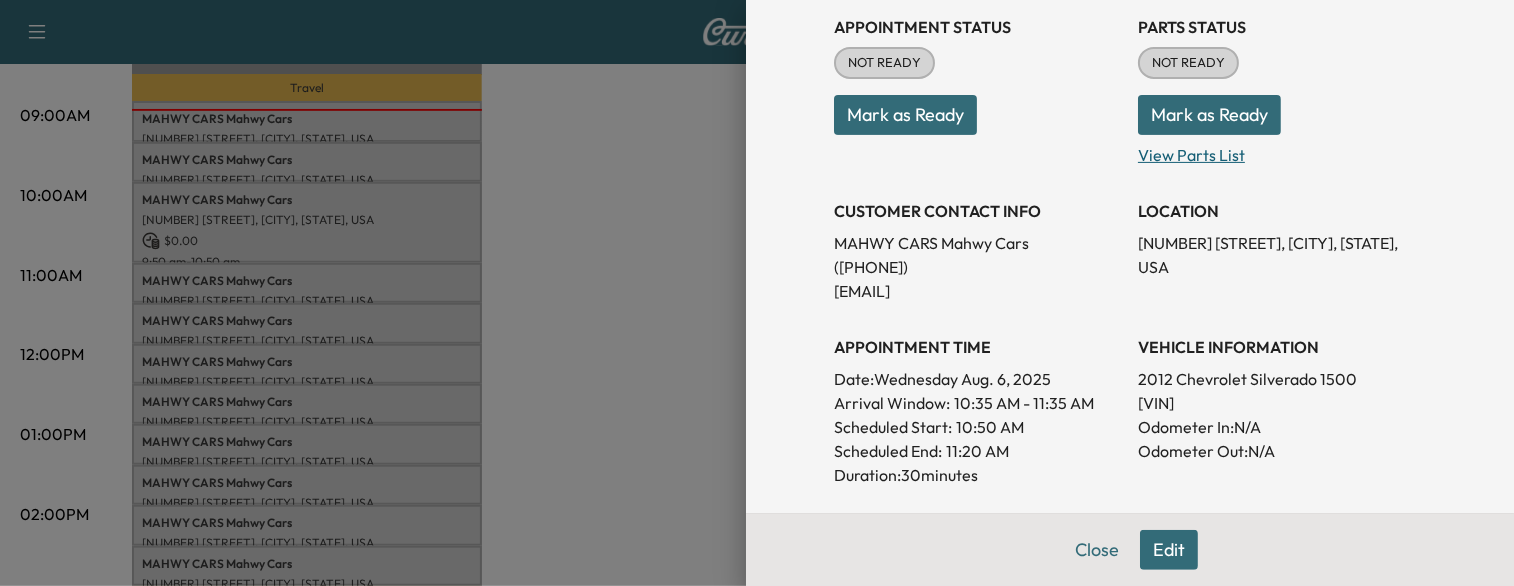 scroll, scrollTop: 247, scrollLeft: 0, axis: vertical 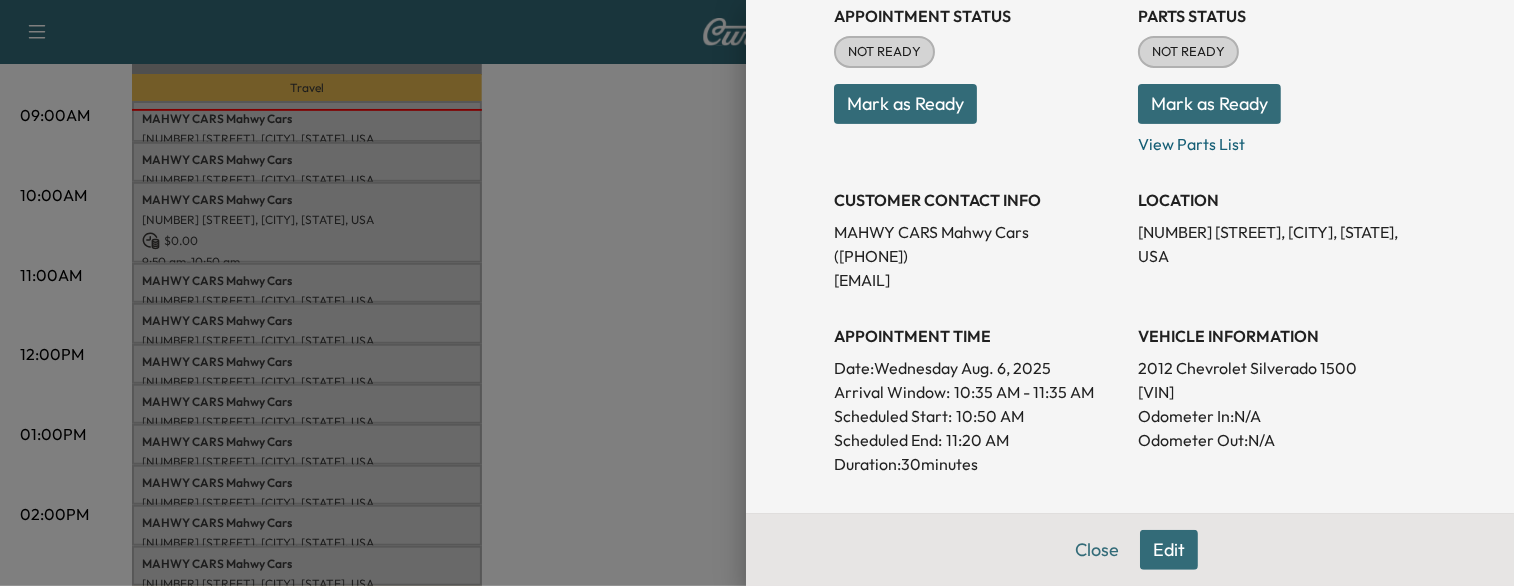 drag, startPoint x: 659, startPoint y: 345, endPoint x: 456, endPoint y: 331, distance: 203.4822 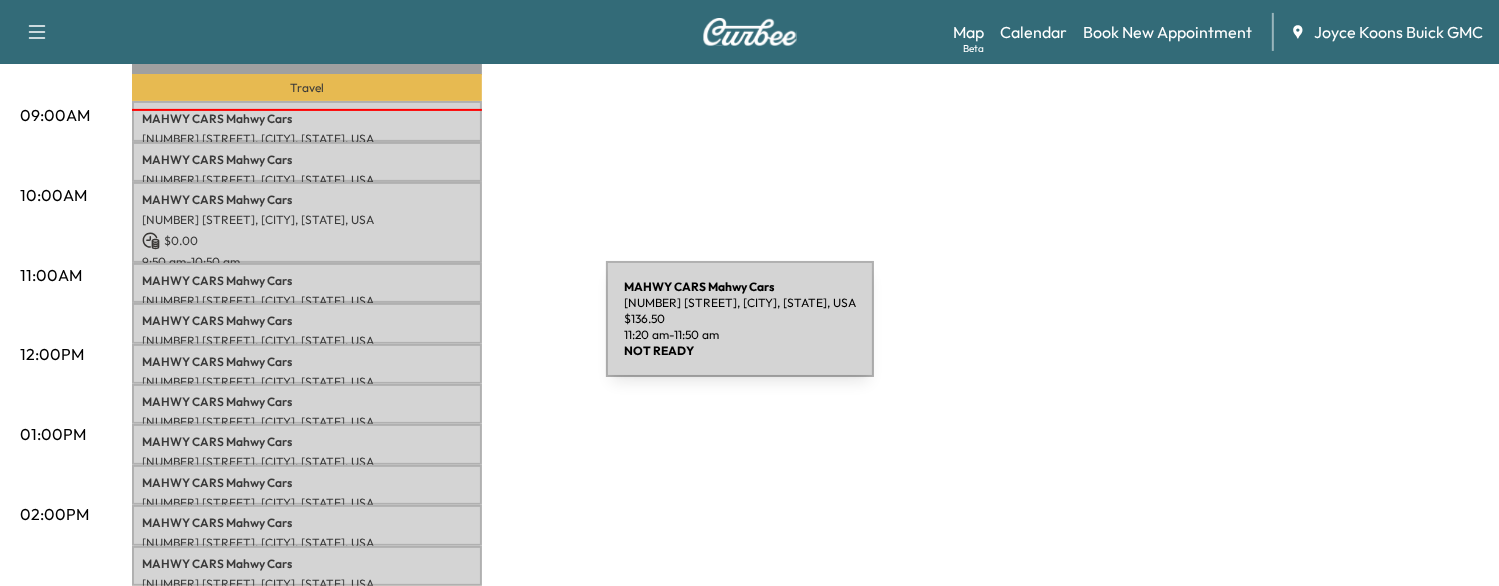 click on "[NUMBER] [STREET], [CITY], [STATE], USA" at bounding box center (307, 341) 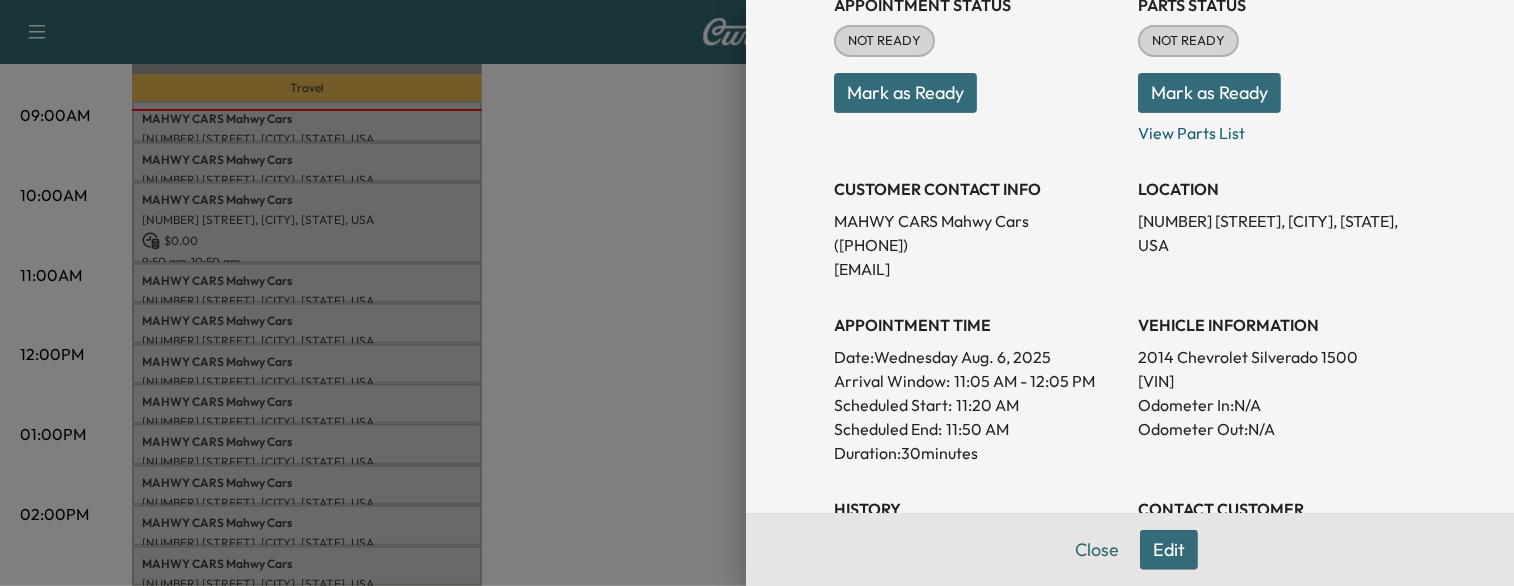 scroll, scrollTop: 260, scrollLeft: 0, axis: vertical 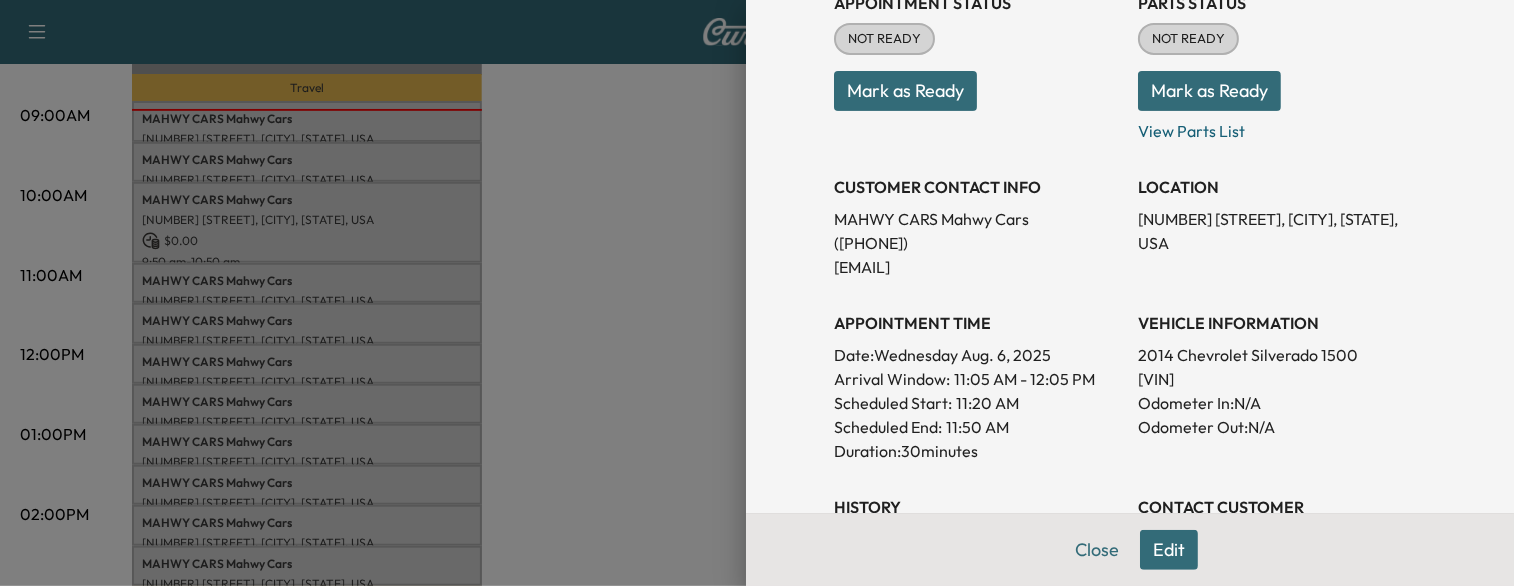 click at bounding box center [757, 293] 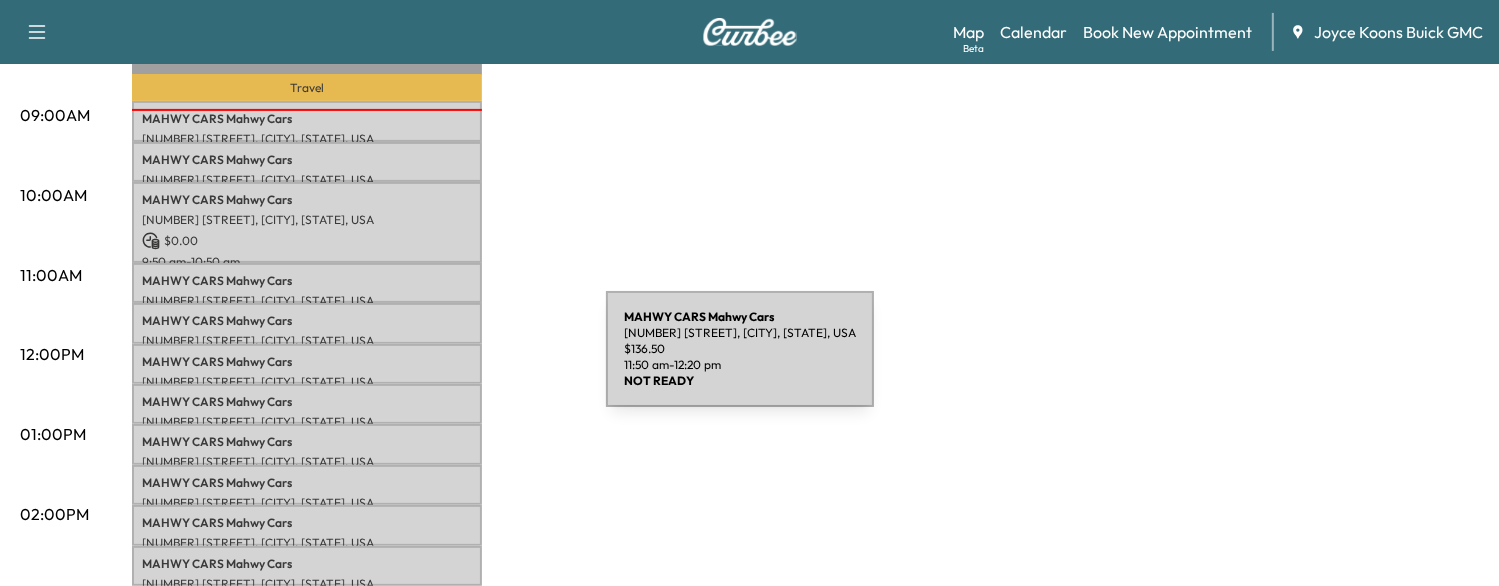 click on "MAHWY CARS   Mahwy Cars" at bounding box center (307, 362) 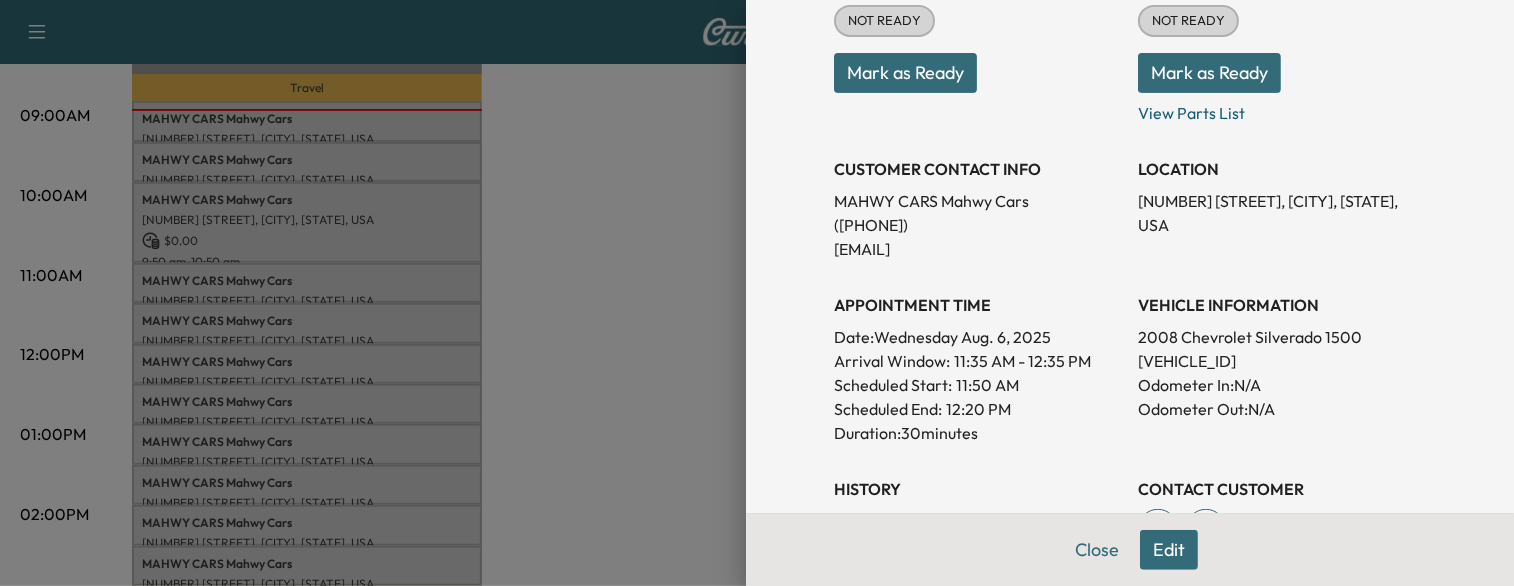 scroll, scrollTop: 276, scrollLeft: 0, axis: vertical 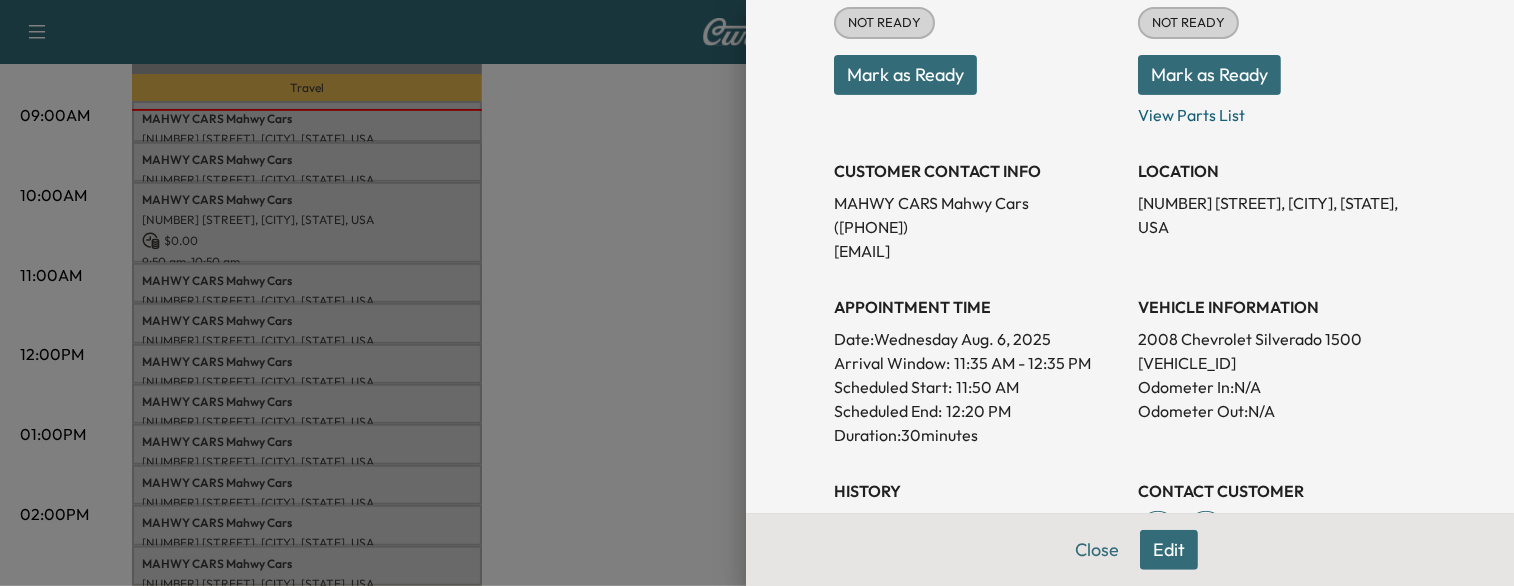 click at bounding box center (757, 293) 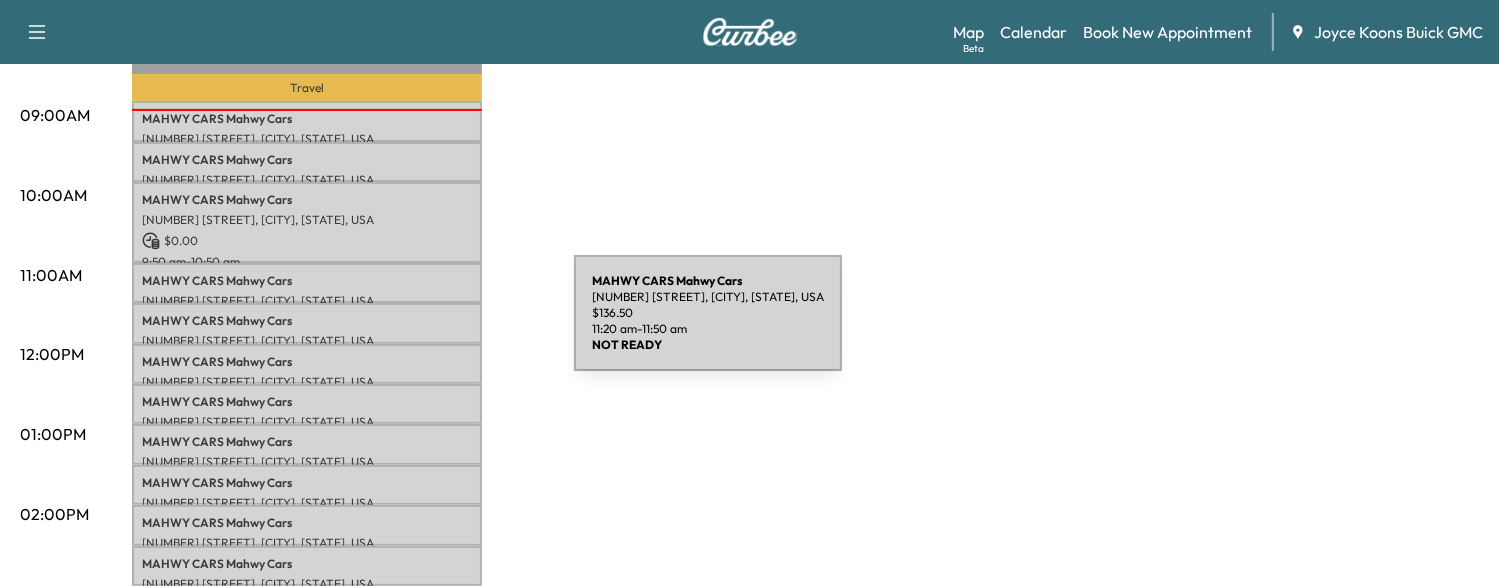 click on "MAHWY CARS   Mahwy Cars [NUMBER] [STREET], [CITY], [STATE], USA   $ 136.50 11:20 am  -  11:50 am" at bounding box center [307, 323] 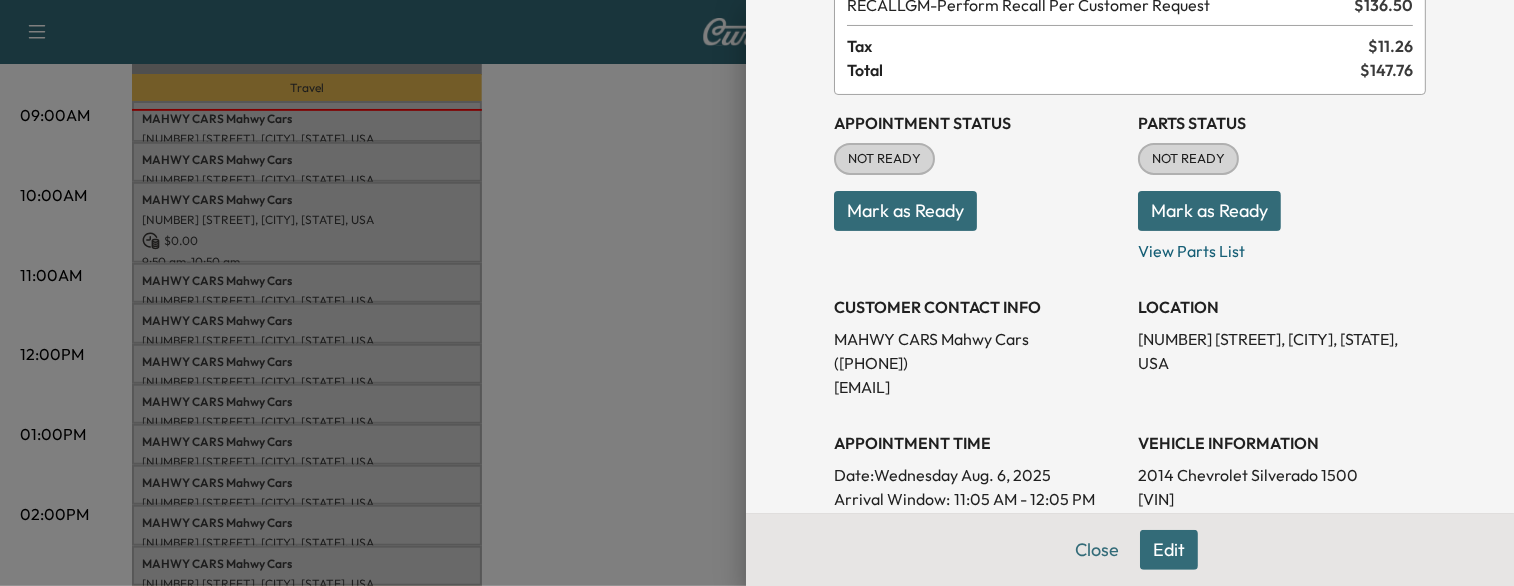 scroll, scrollTop: 144, scrollLeft: 0, axis: vertical 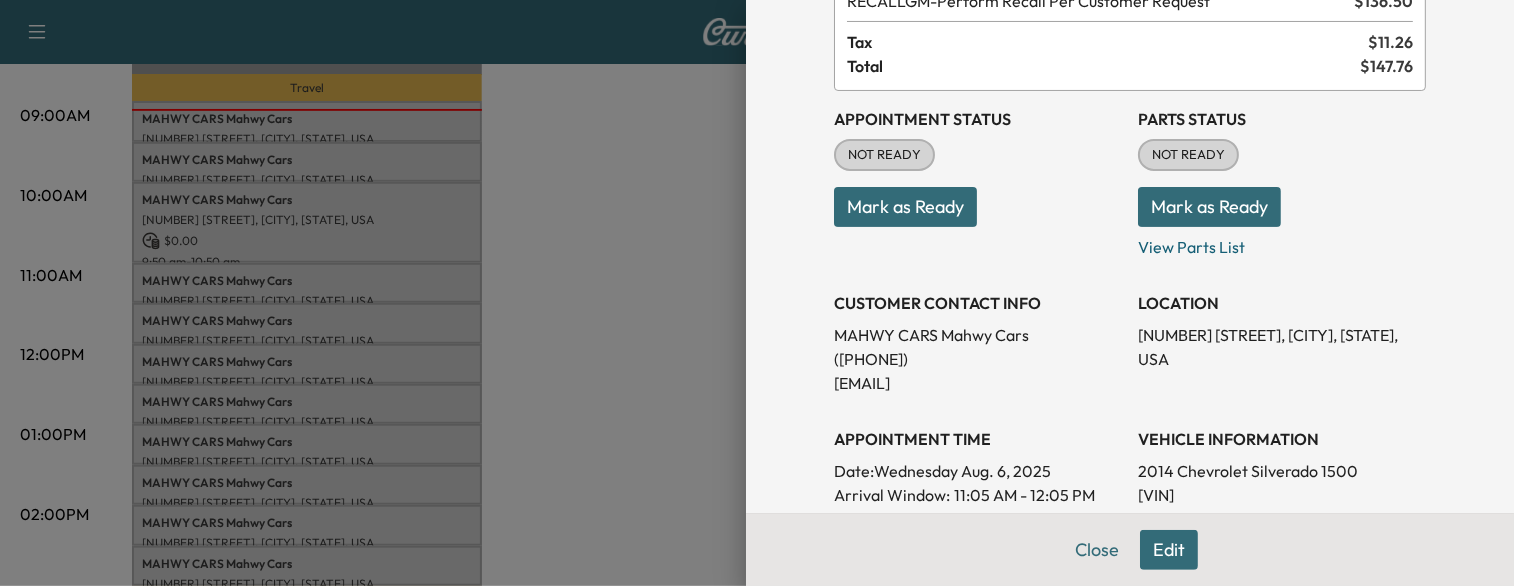 click at bounding box center [757, 293] 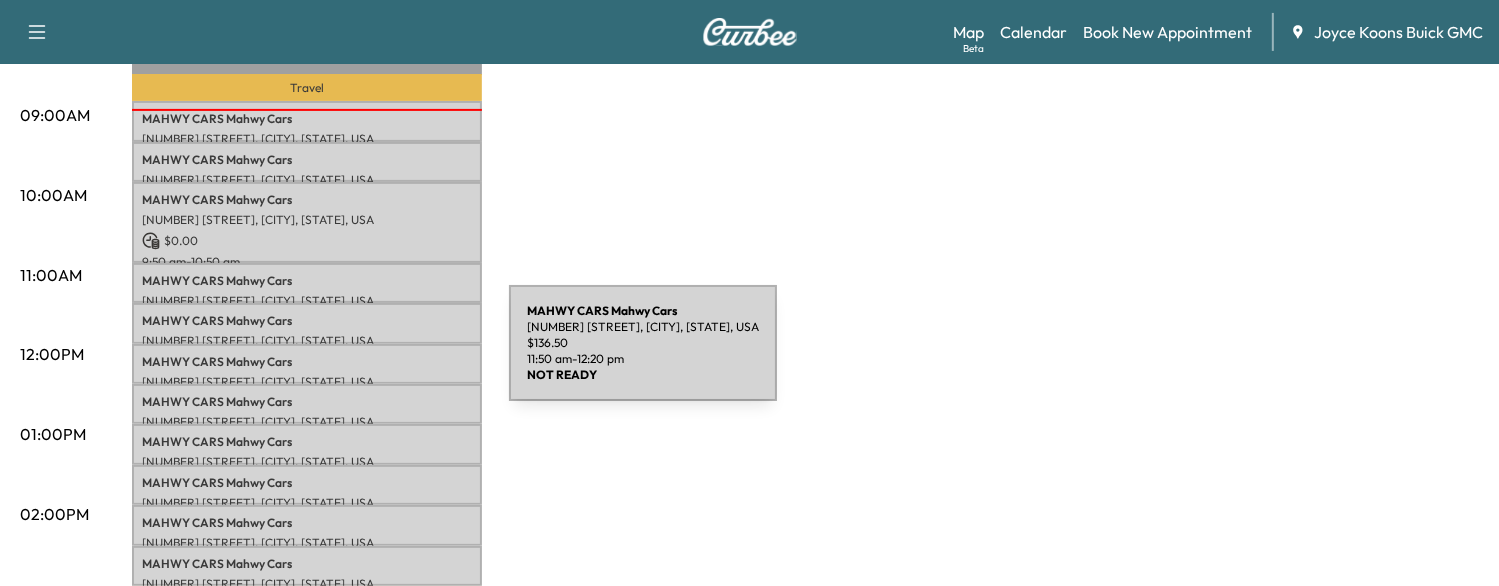 click on "MAHWY CARS   Mahwy Cars" at bounding box center [307, 362] 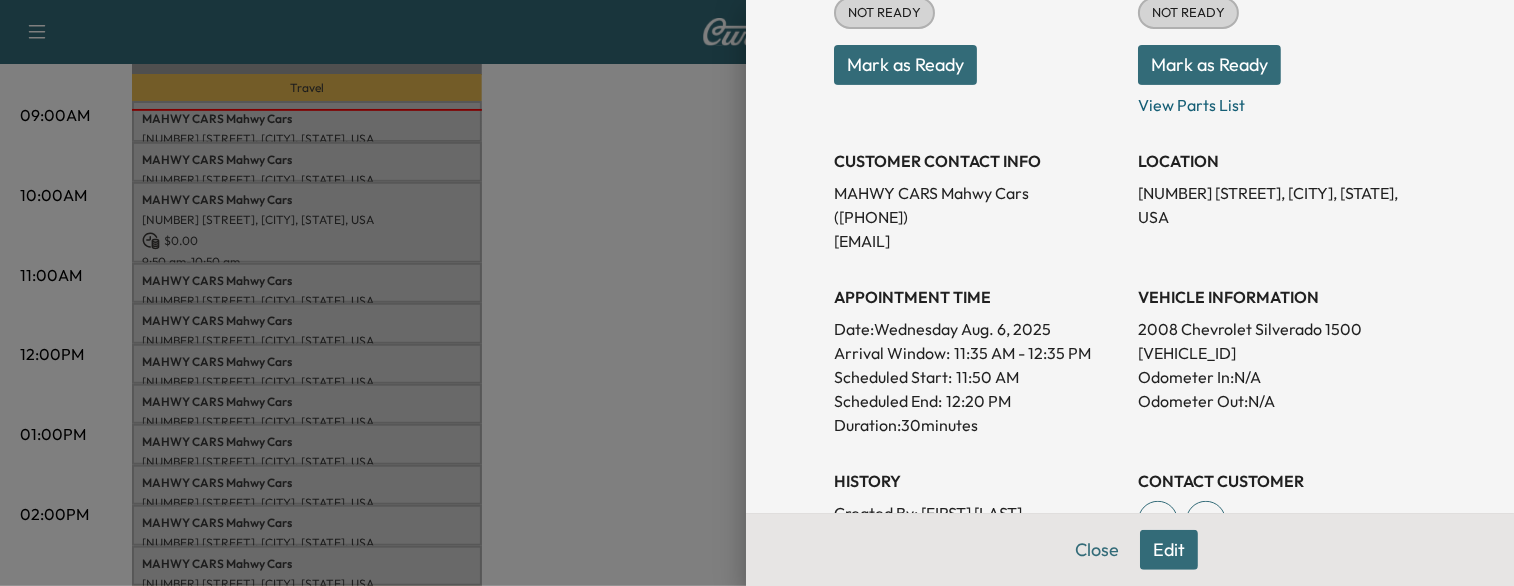 scroll, scrollTop: 292, scrollLeft: 0, axis: vertical 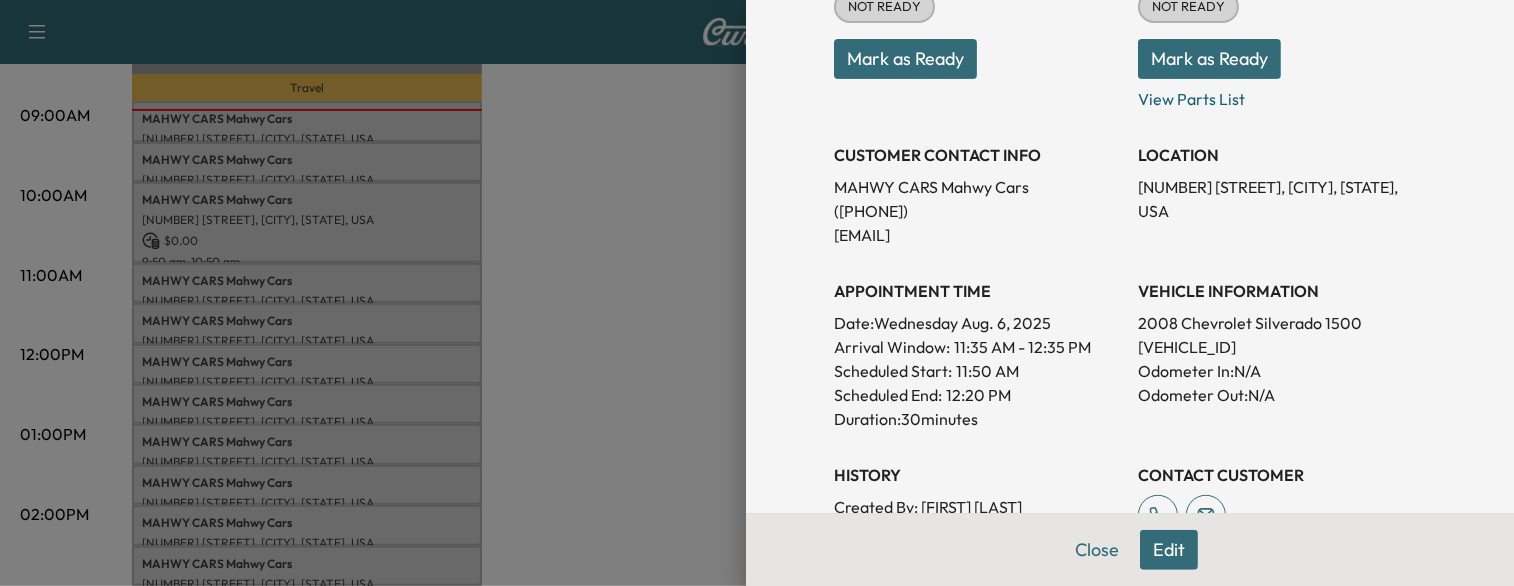click at bounding box center (757, 293) 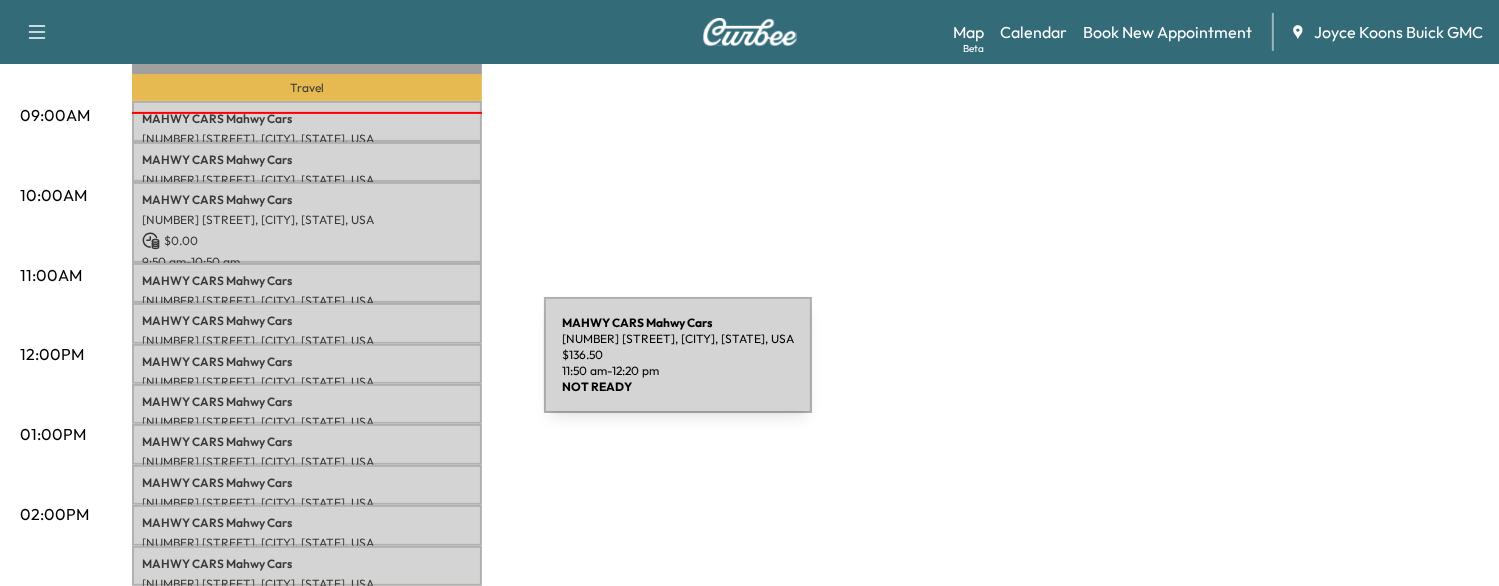 click on "[NUMBER] [STREET], [CITY], [STATE], USA" at bounding box center (307, 382) 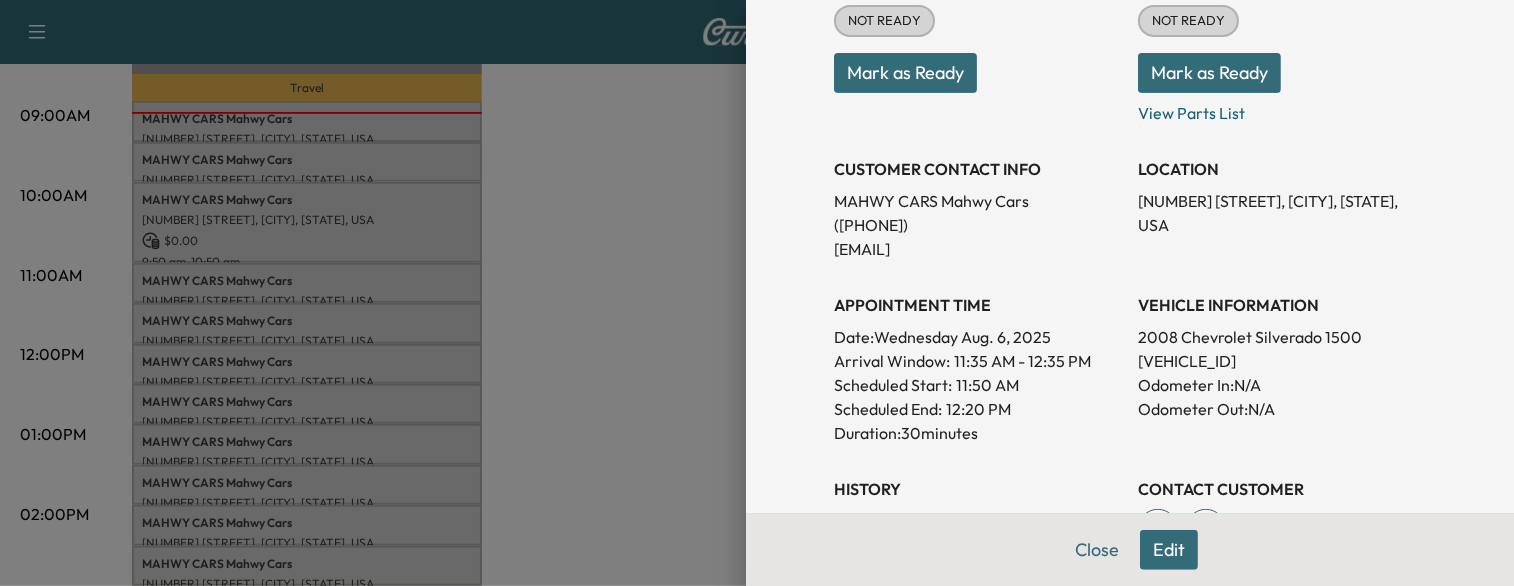 scroll, scrollTop: 279, scrollLeft: 0, axis: vertical 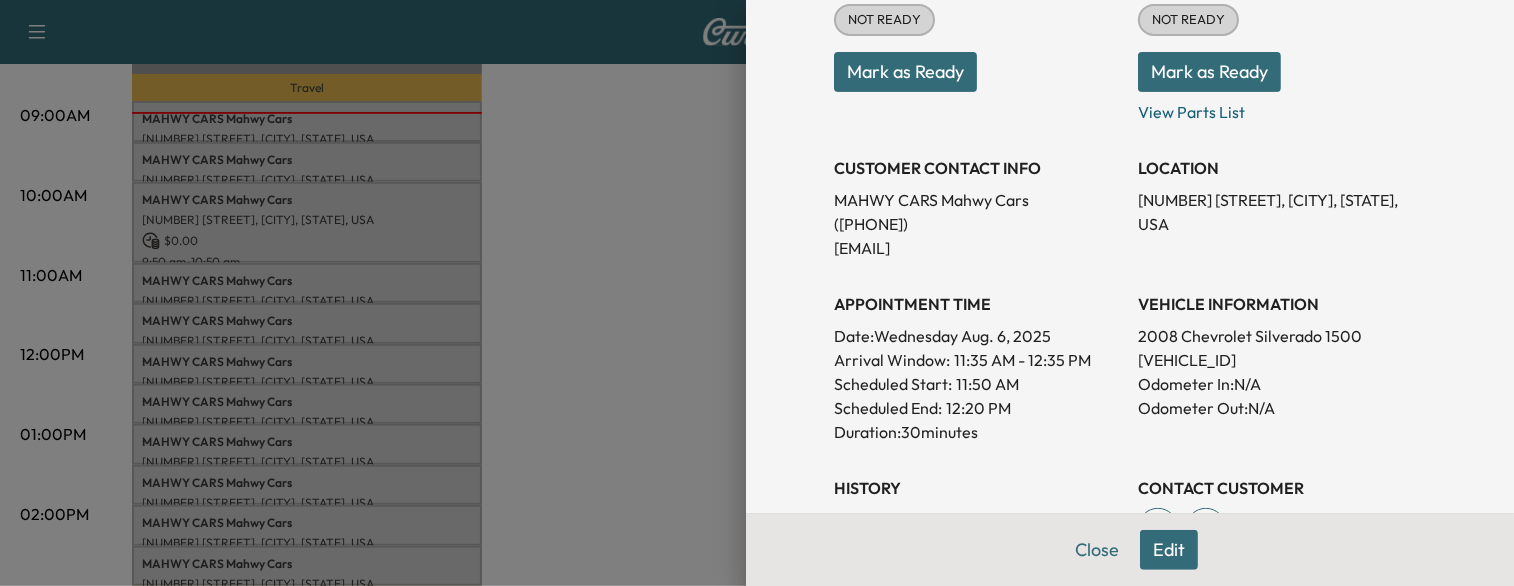 drag, startPoint x: 389, startPoint y: 367, endPoint x: 387, endPoint y: 401, distance: 34.058773 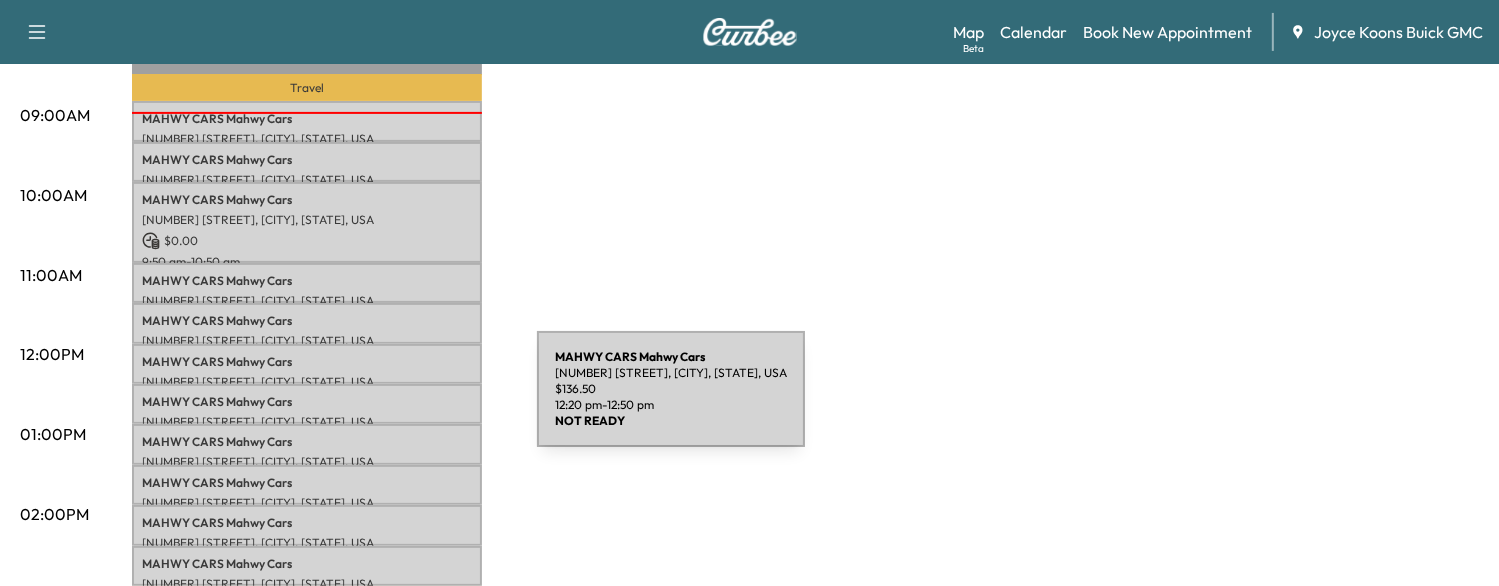 click on "MAHWY CARS   Mahwy Cars" at bounding box center [307, 402] 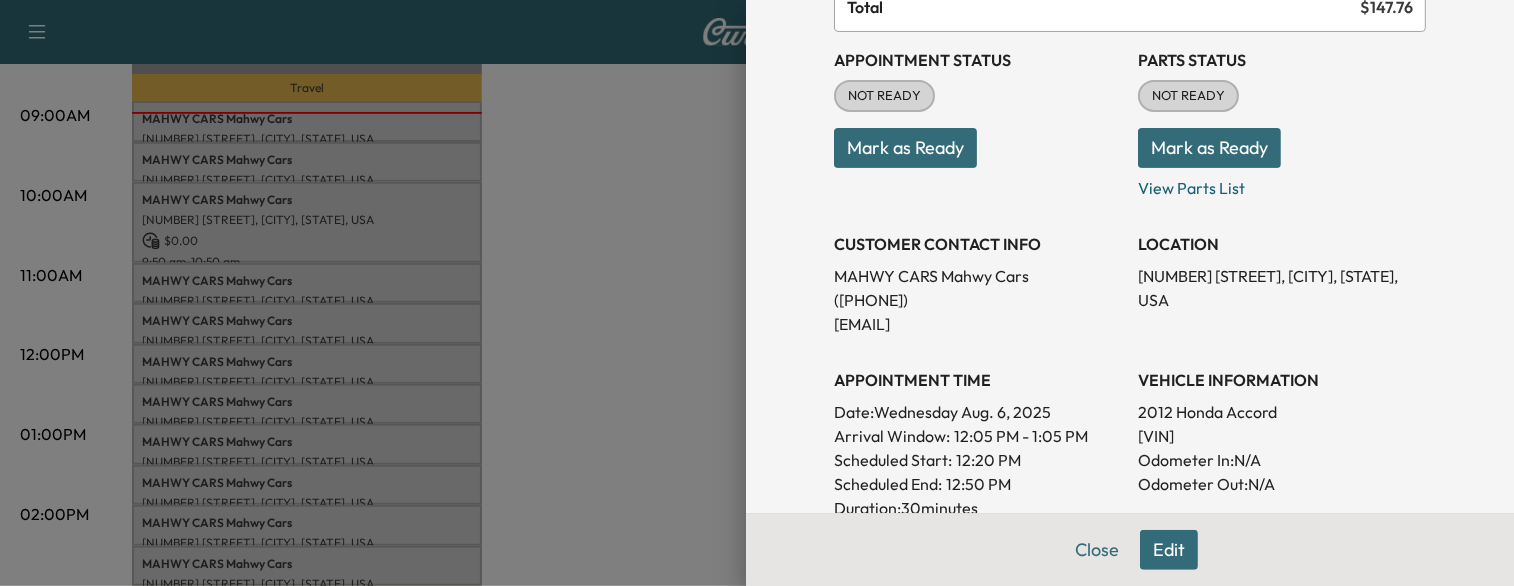 scroll, scrollTop: 235, scrollLeft: 0, axis: vertical 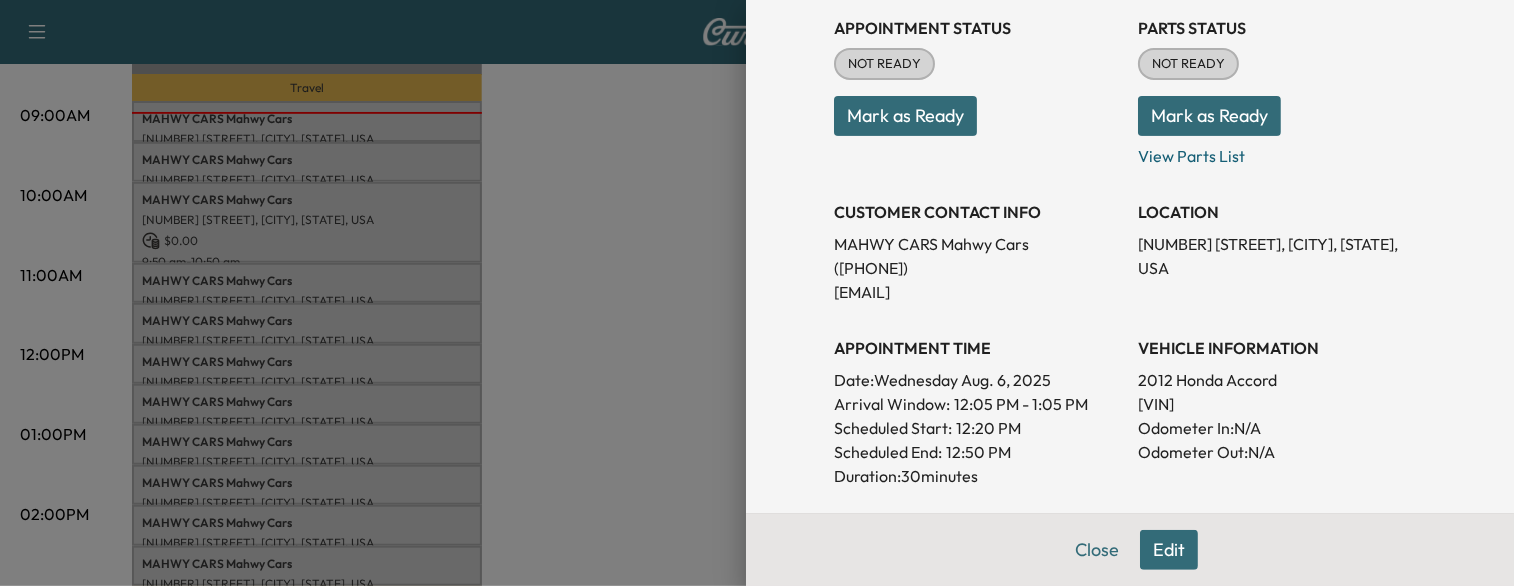 drag, startPoint x: 554, startPoint y: 395, endPoint x: 441, endPoint y: 367, distance: 116.41735 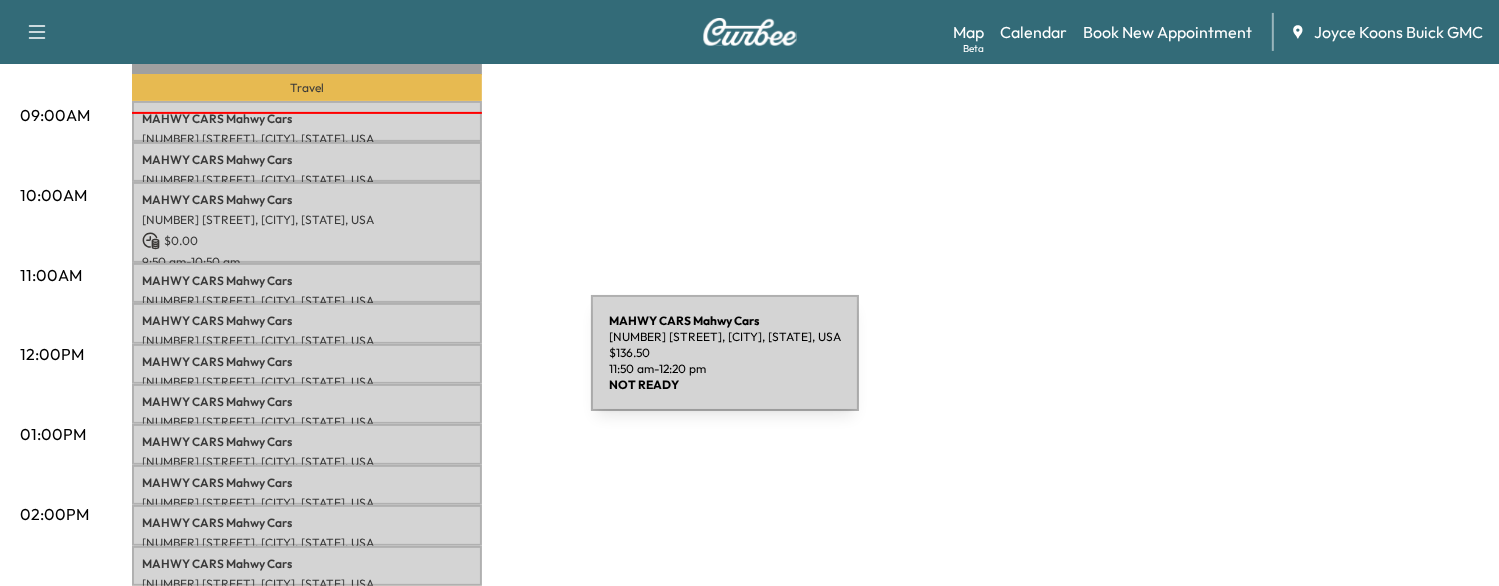 click on "MAHWY CARS   Mahwy Cars [NUMBER] [STREET], [CITY], [STATE], USA   $ 136.50 11:50 am  -  12:20 pm" at bounding box center [307, 364] 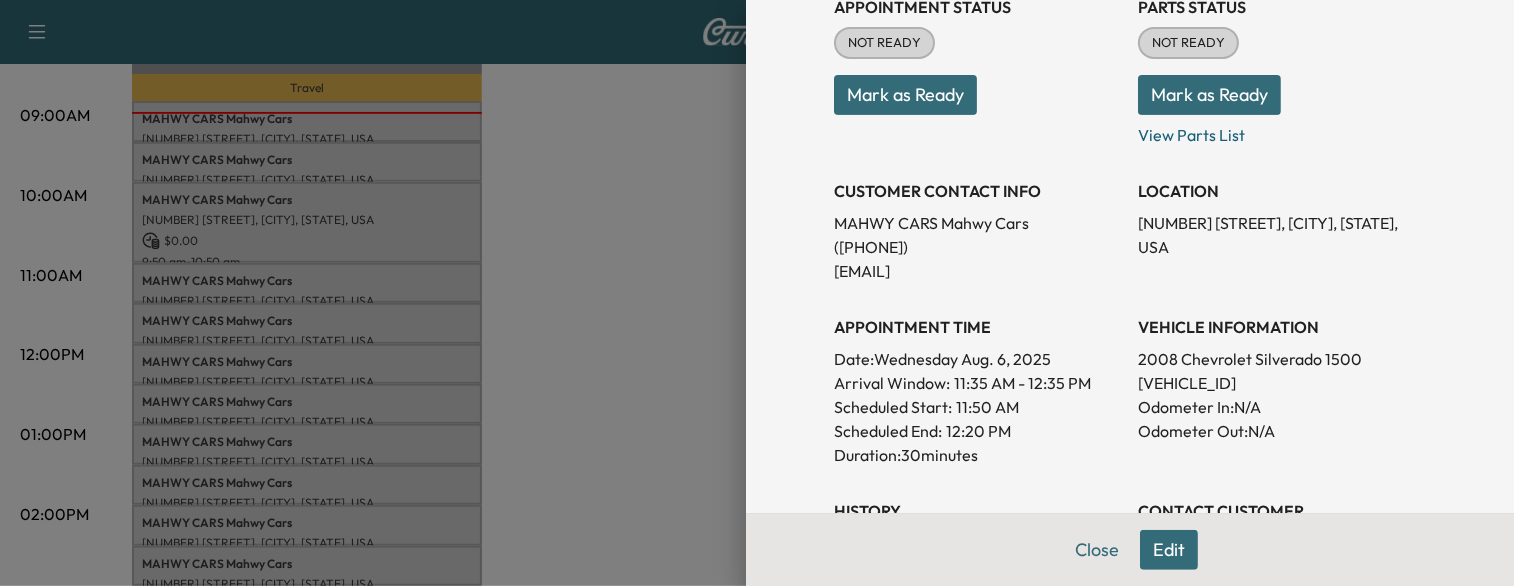 scroll, scrollTop: 256, scrollLeft: 0, axis: vertical 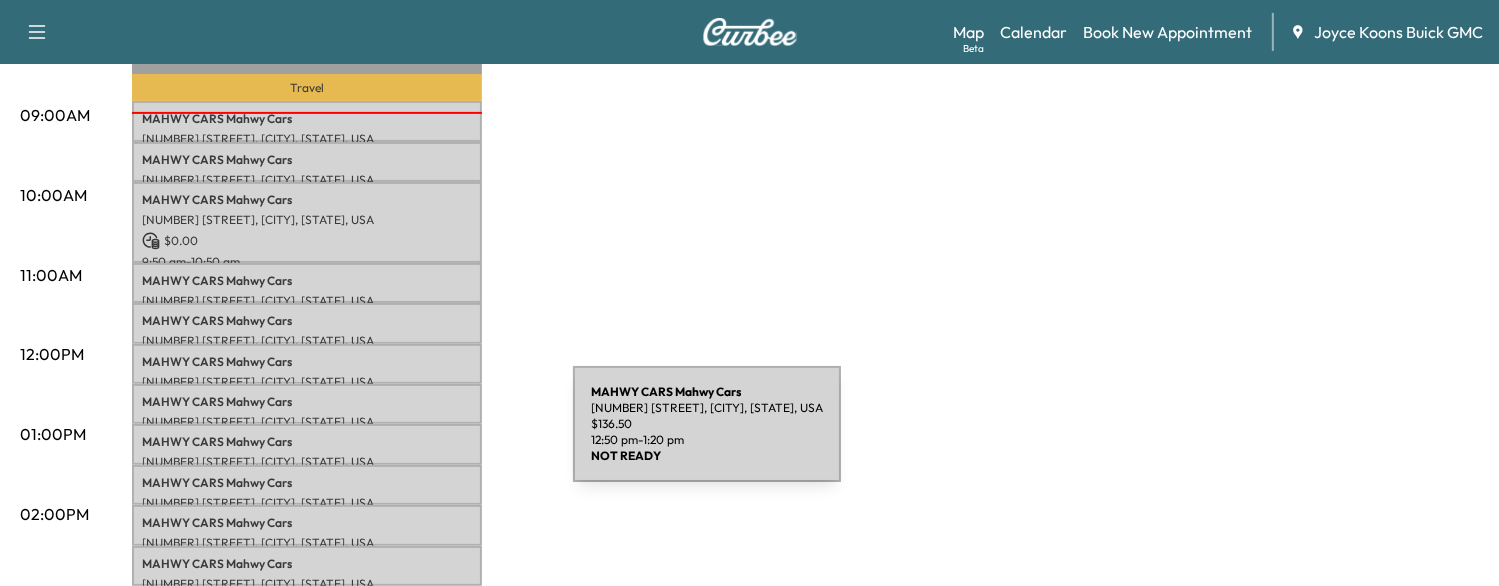 click on "MAHWY CARS   Mahwy Cars" at bounding box center [307, 442] 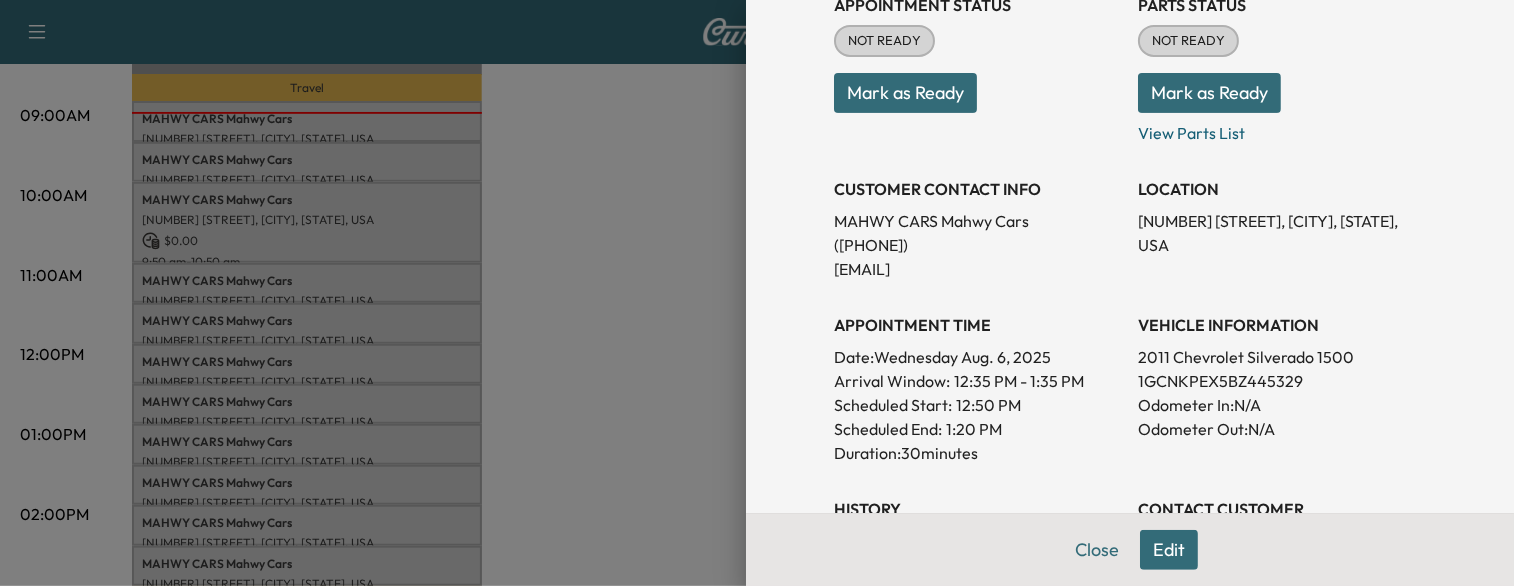 scroll, scrollTop: 263, scrollLeft: 0, axis: vertical 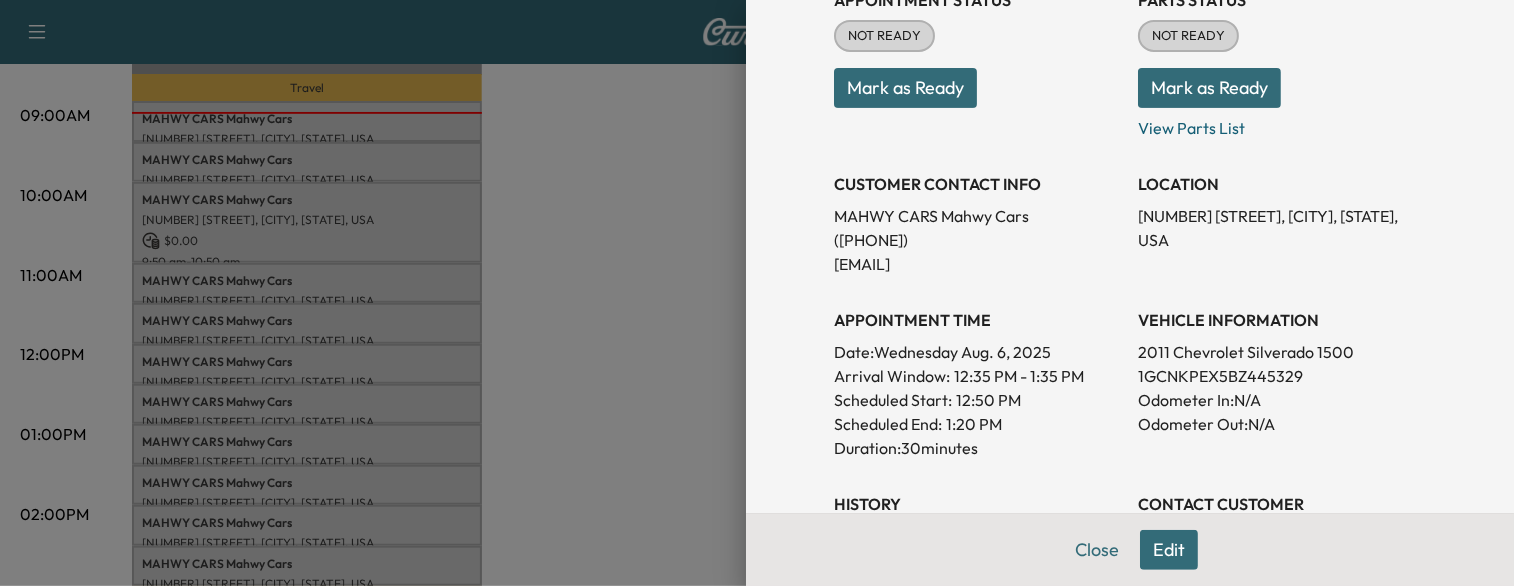 drag, startPoint x: 538, startPoint y: 414, endPoint x: 433, endPoint y: 395, distance: 106.7052 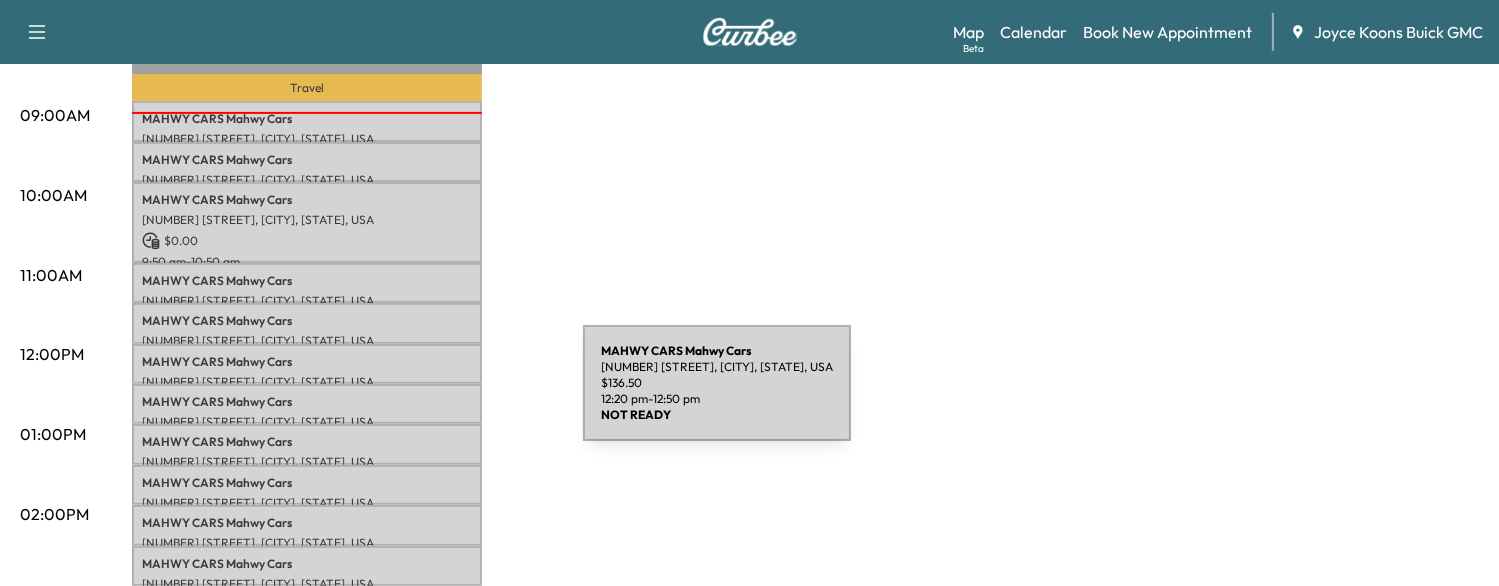 click on "MAHWY CARS   Mahwy Cars" at bounding box center [307, 402] 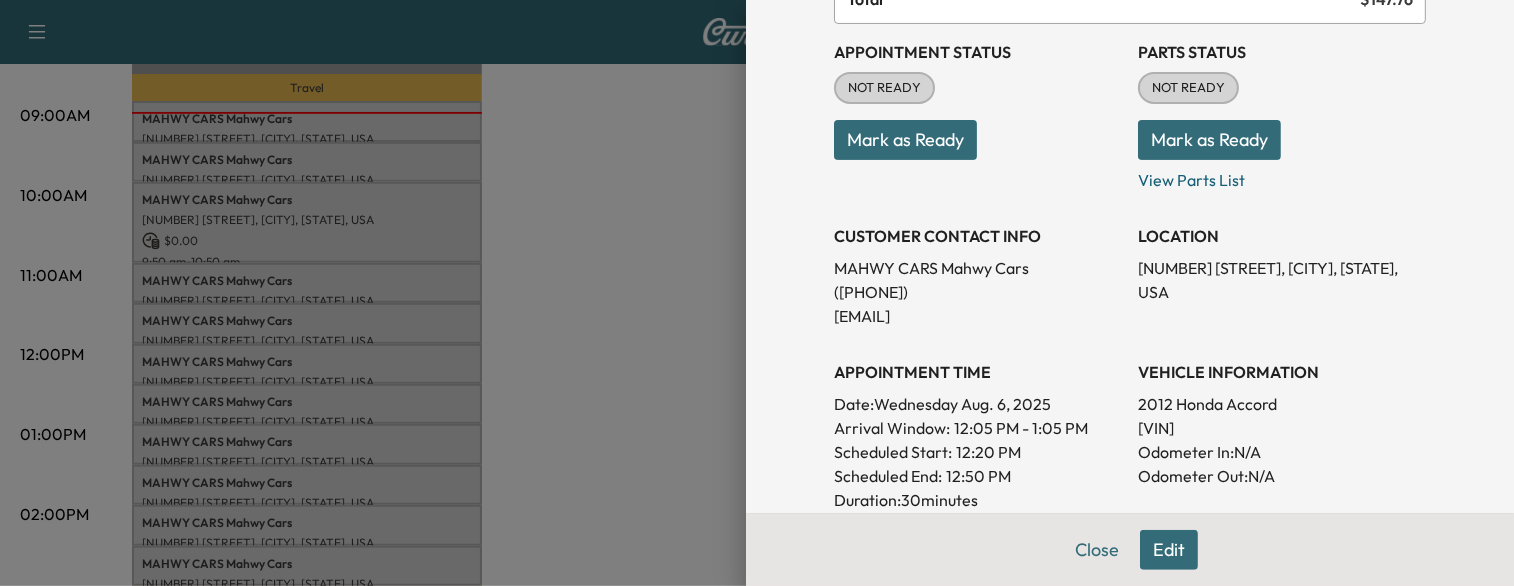 scroll, scrollTop: 218, scrollLeft: 0, axis: vertical 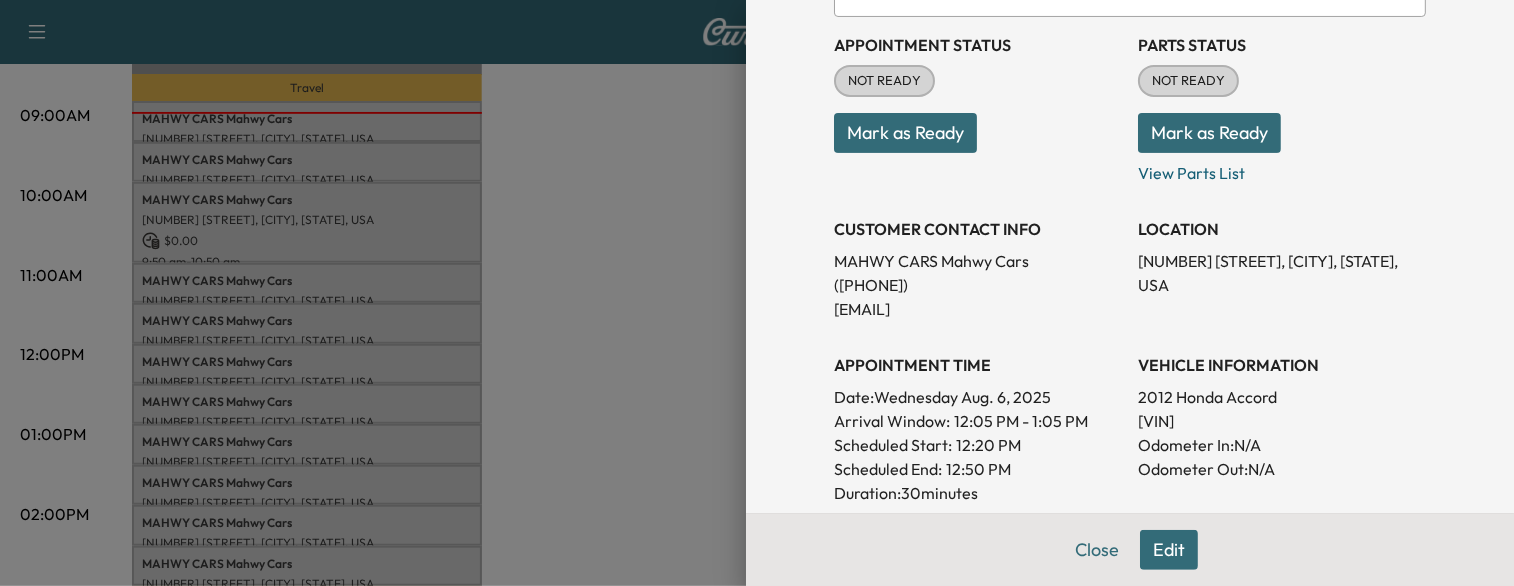 click at bounding box center [757, 293] 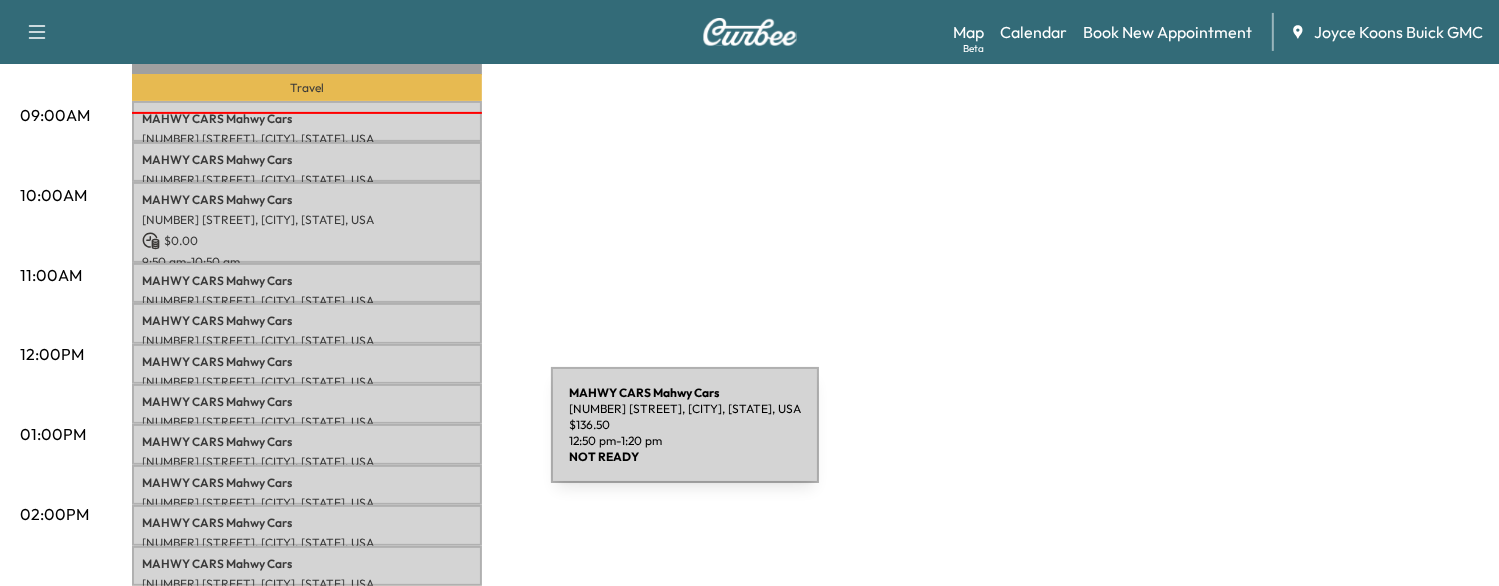 click on "MAHWY CARS   Mahwy Cars" at bounding box center [307, 442] 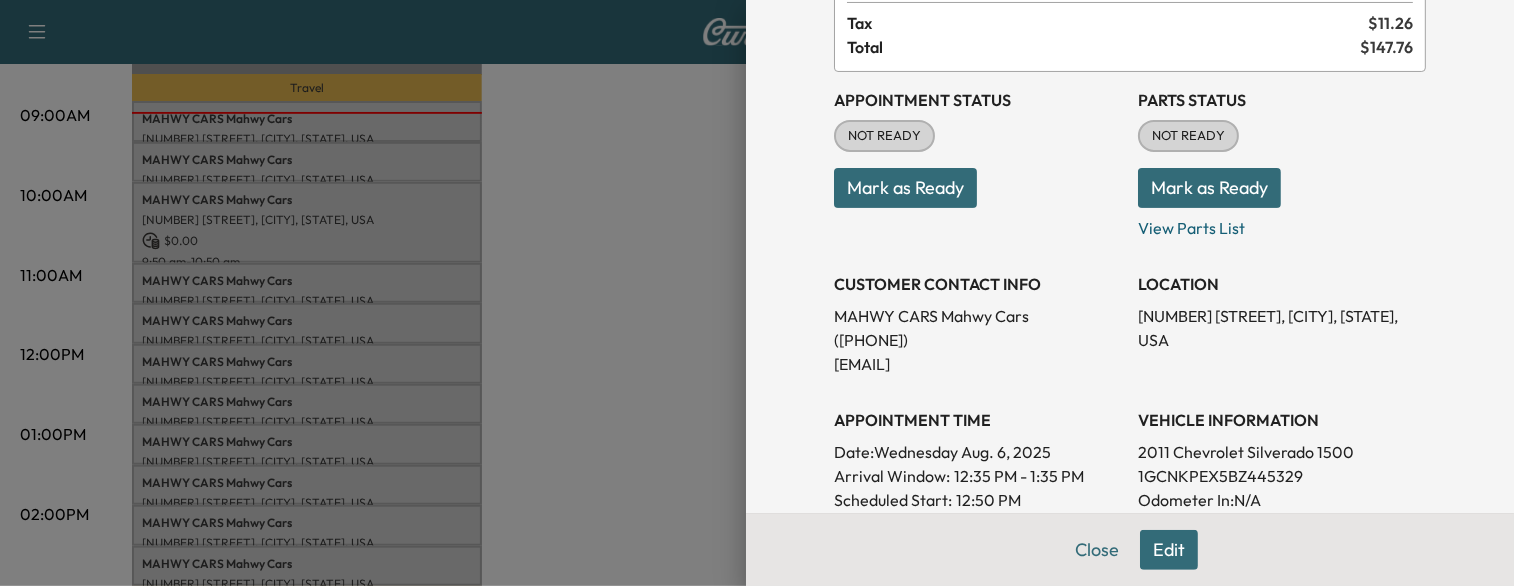scroll, scrollTop: 163, scrollLeft: 0, axis: vertical 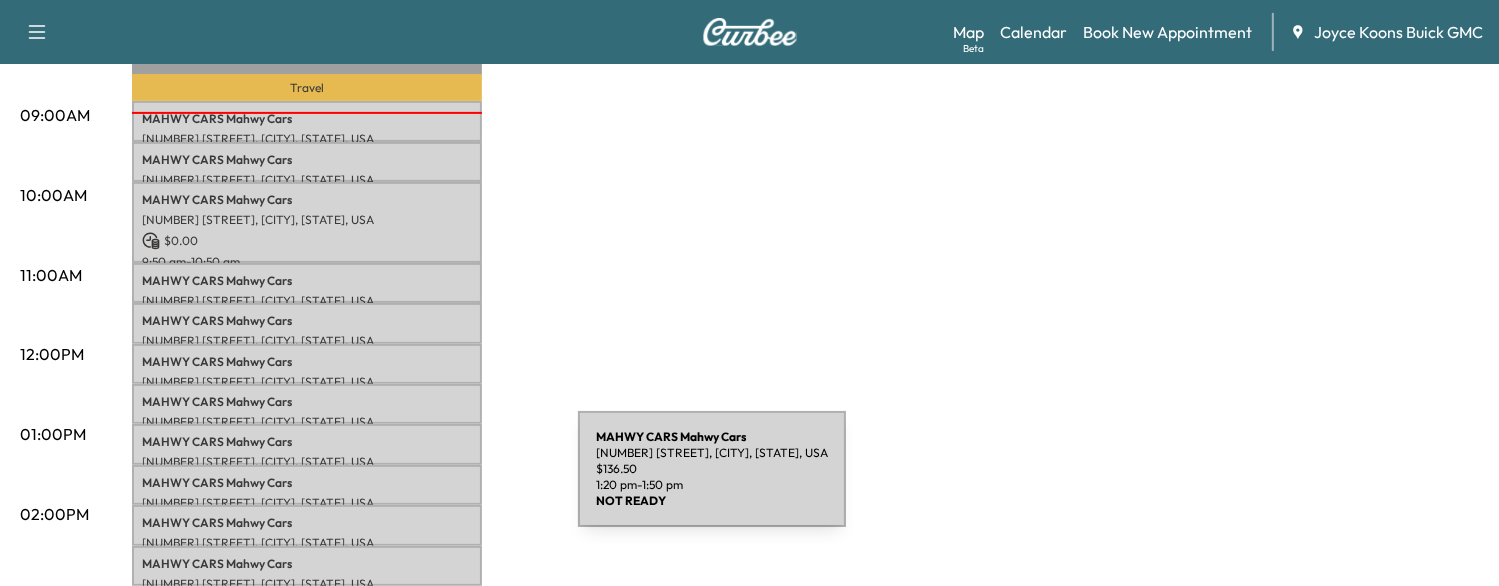 click on "MAHWY CARS   Mahwy Cars" at bounding box center (307, 483) 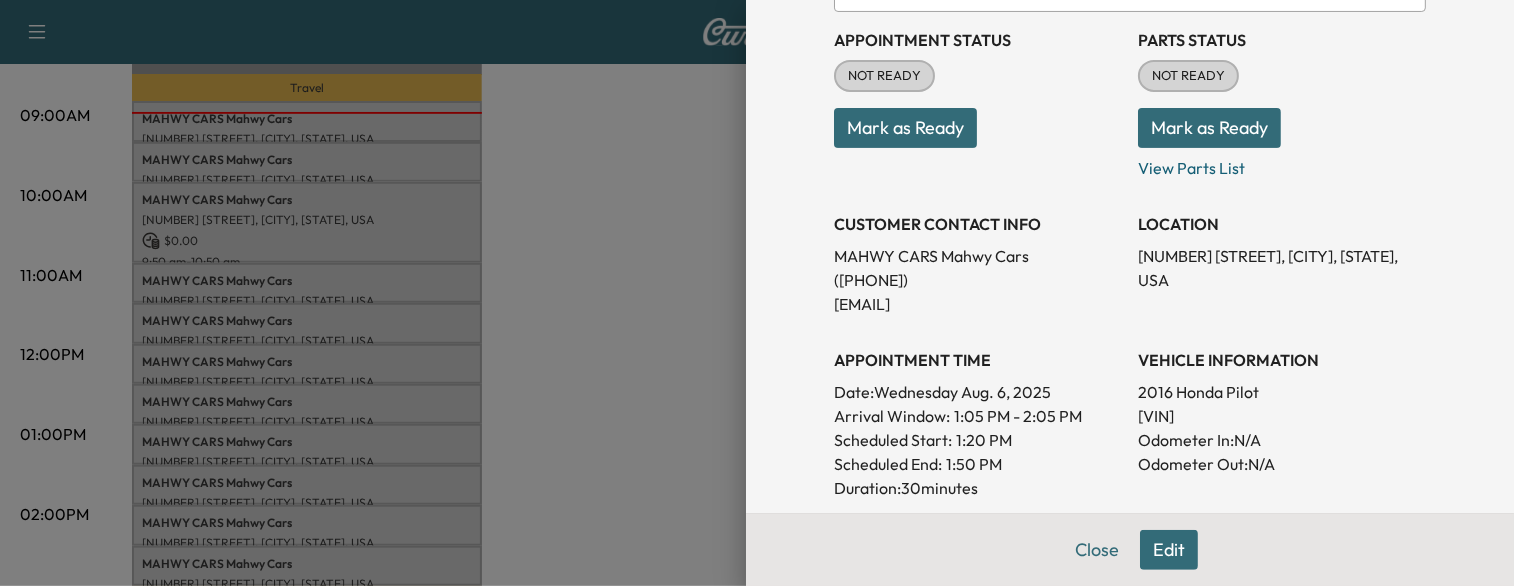 scroll, scrollTop: 227, scrollLeft: 0, axis: vertical 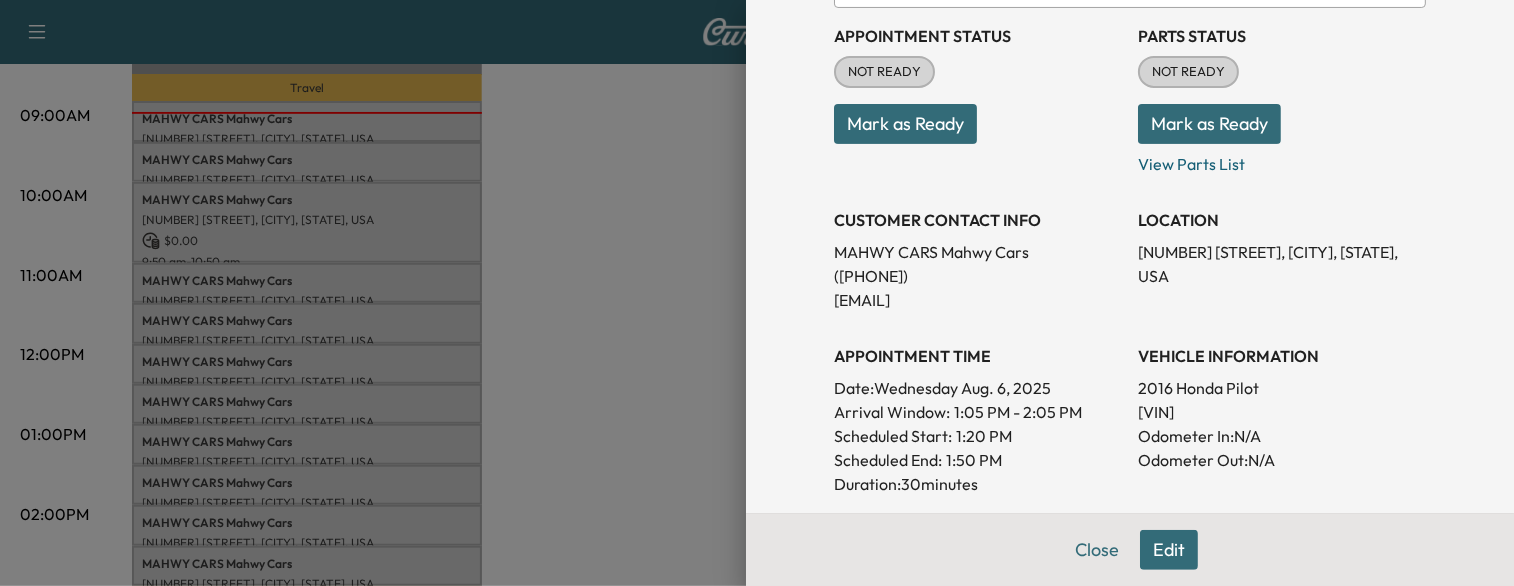 click at bounding box center [757, 293] 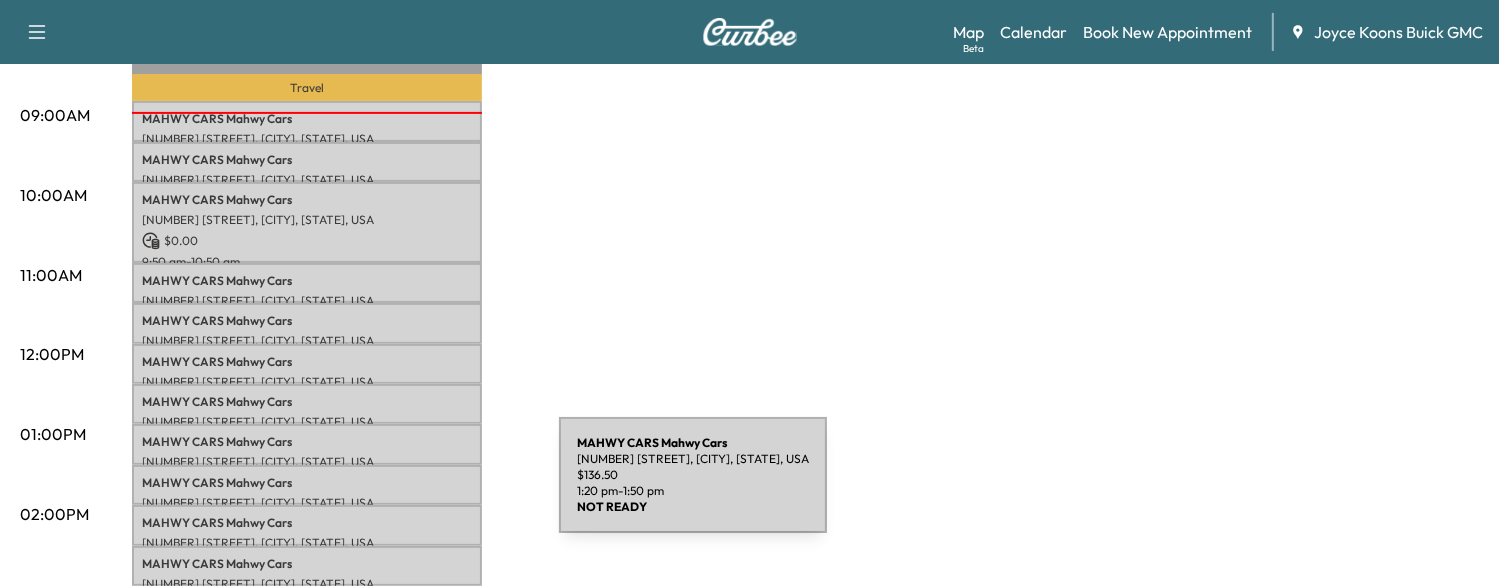 click on "[NUMBER] [STREET], [CITY], [STATE], USA" at bounding box center (307, 503) 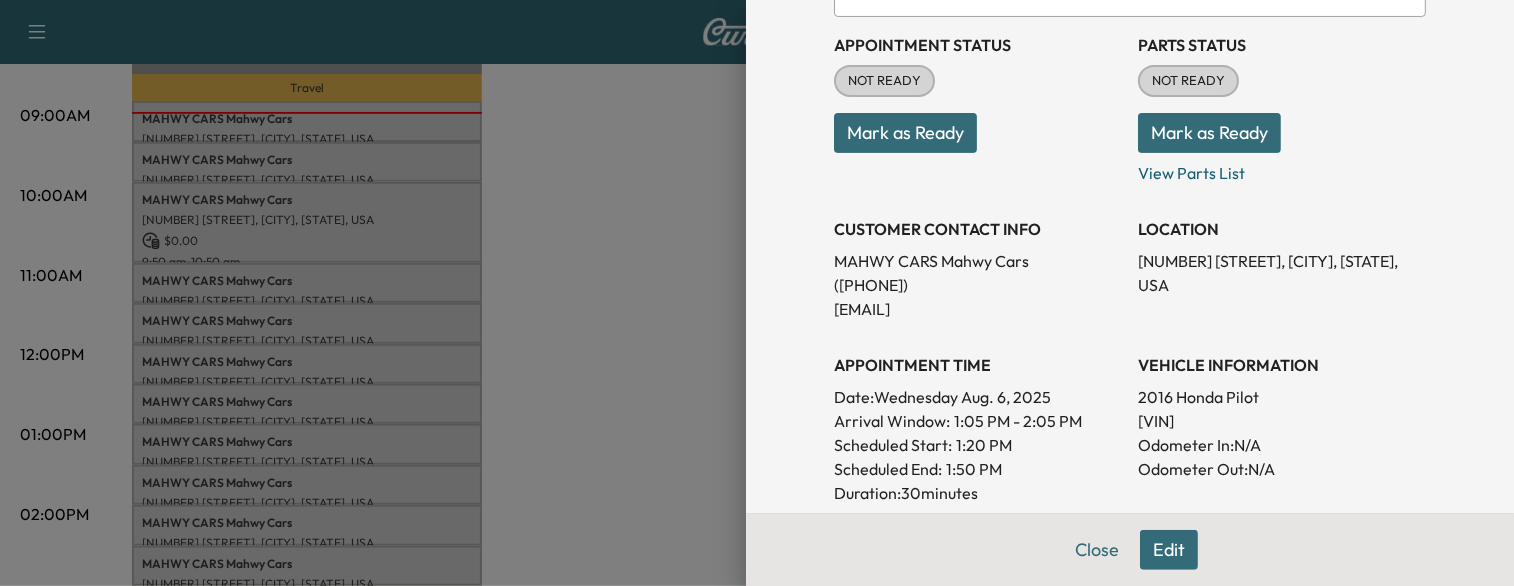 scroll, scrollTop: 220, scrollLeft: 0, axis: vertical 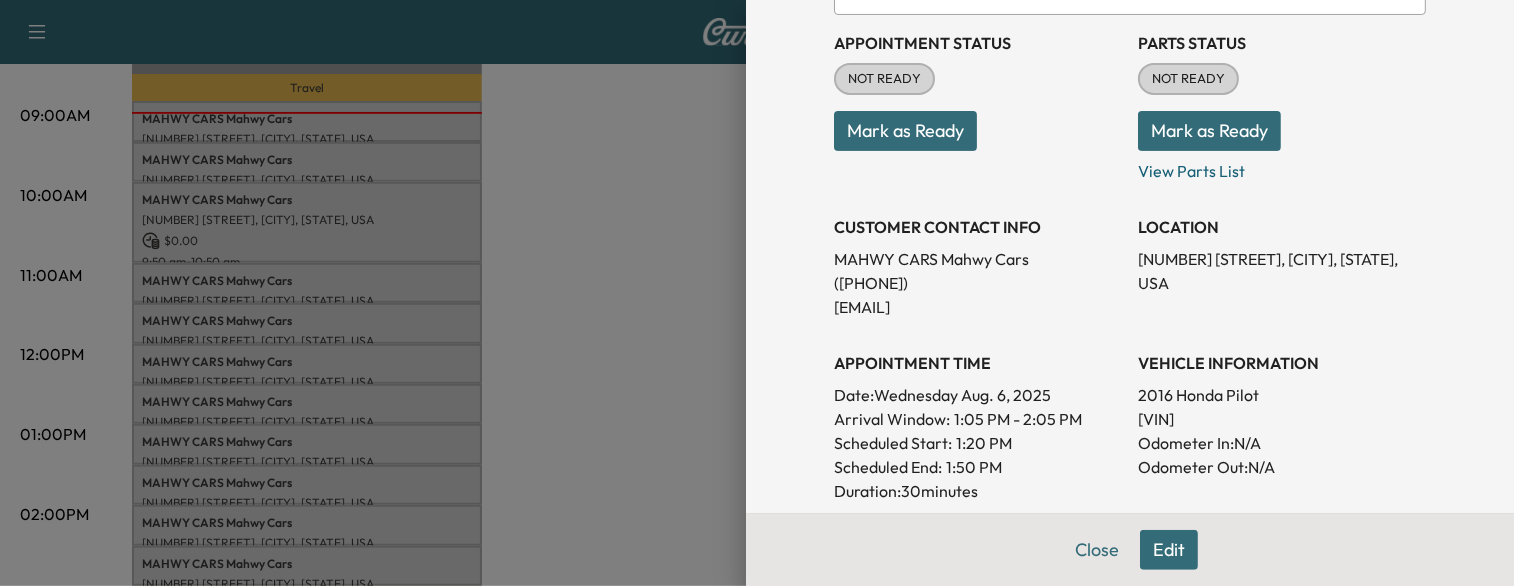 click at bounding box center (757, 293) 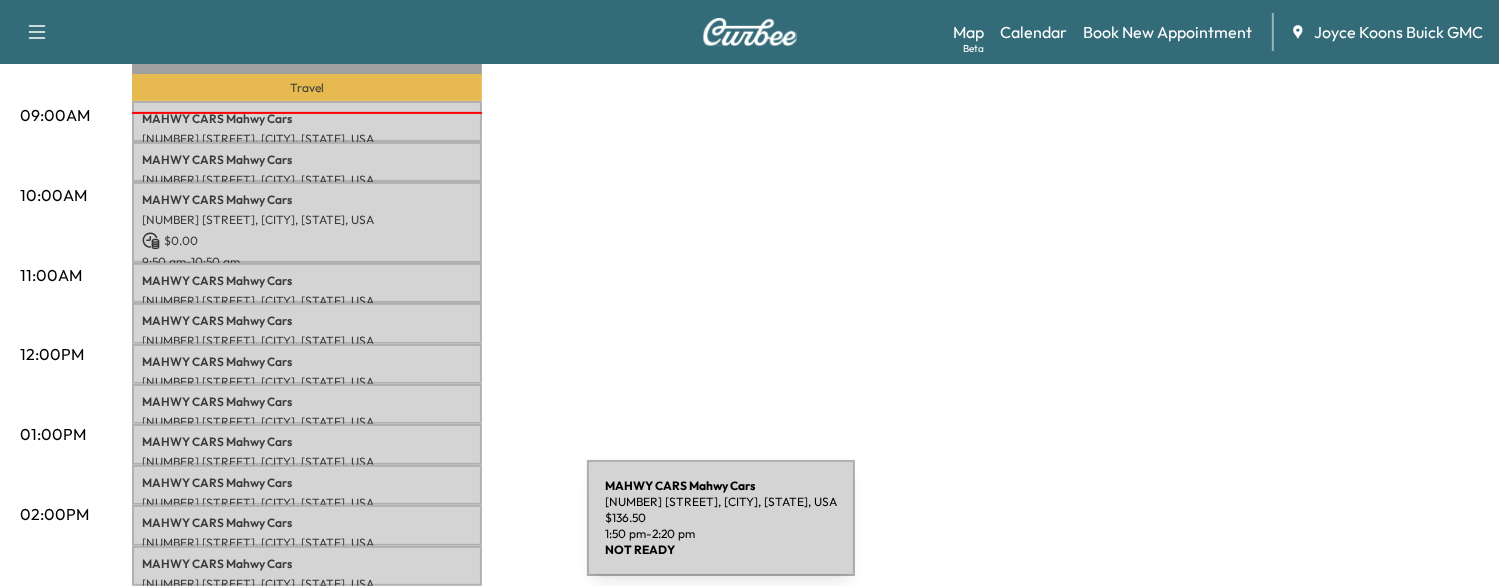click on "[NUMBER] [STREET], [CITY], [STATE], USA" at bounding box center (307, 543) 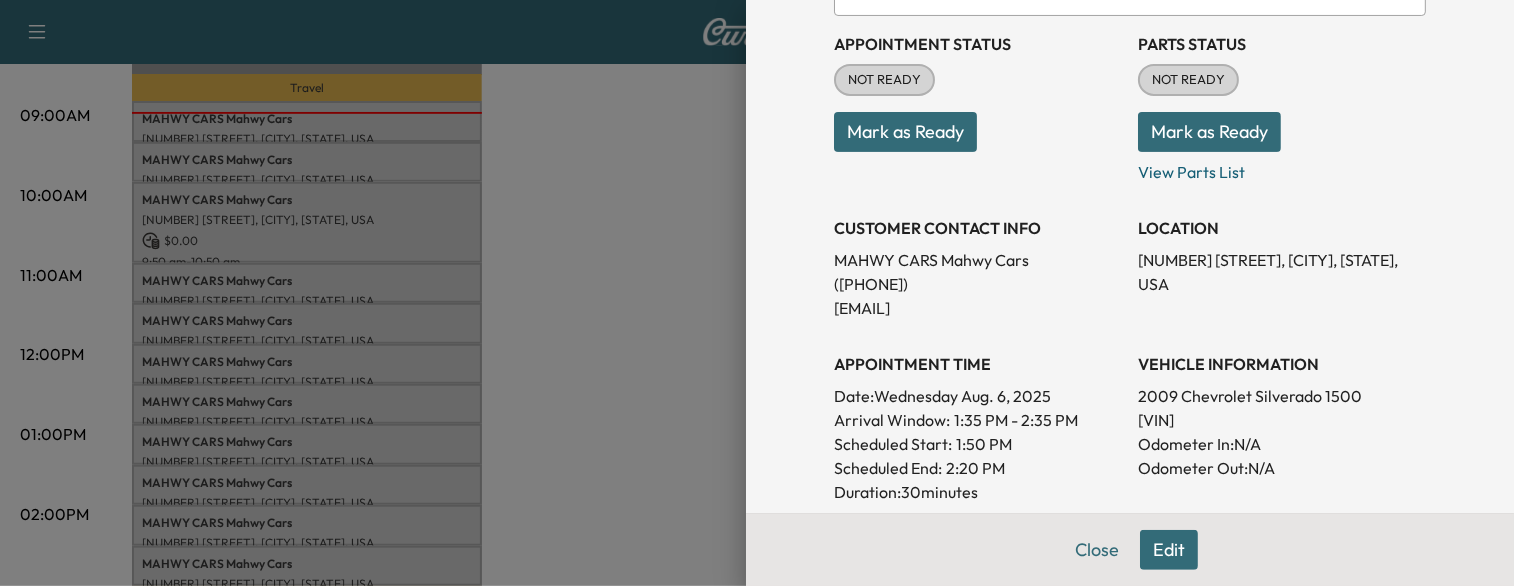 scroll, scrollTop: 220, scrollLeft: 0, axis: vertical 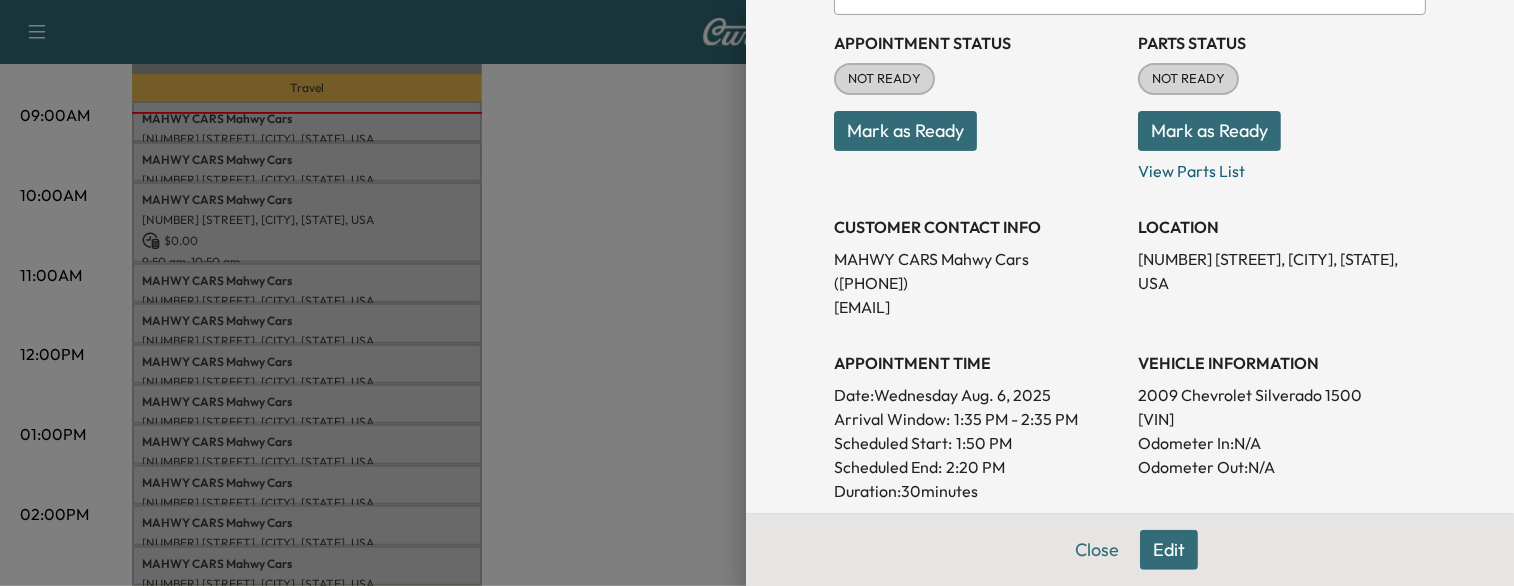 click at bounding box center (757, 293) 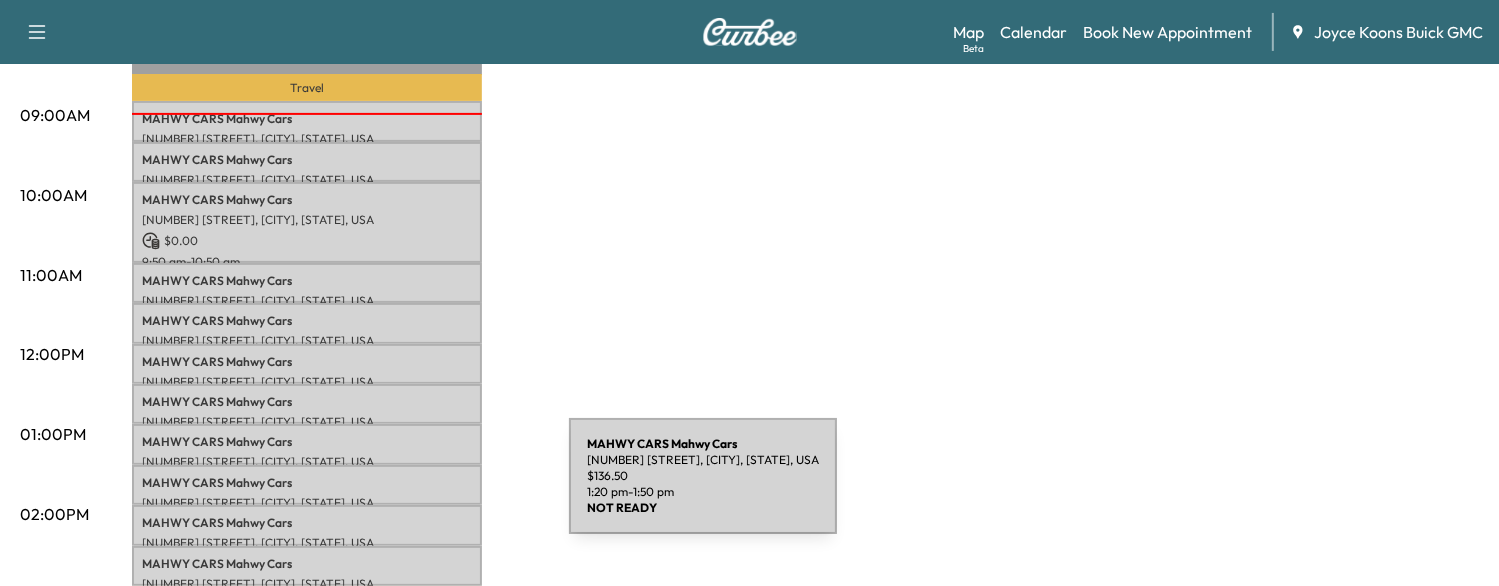 click on "[NUMBER] [STREET], [CITY], [STATE], USA" at bounding box center (307, 503) 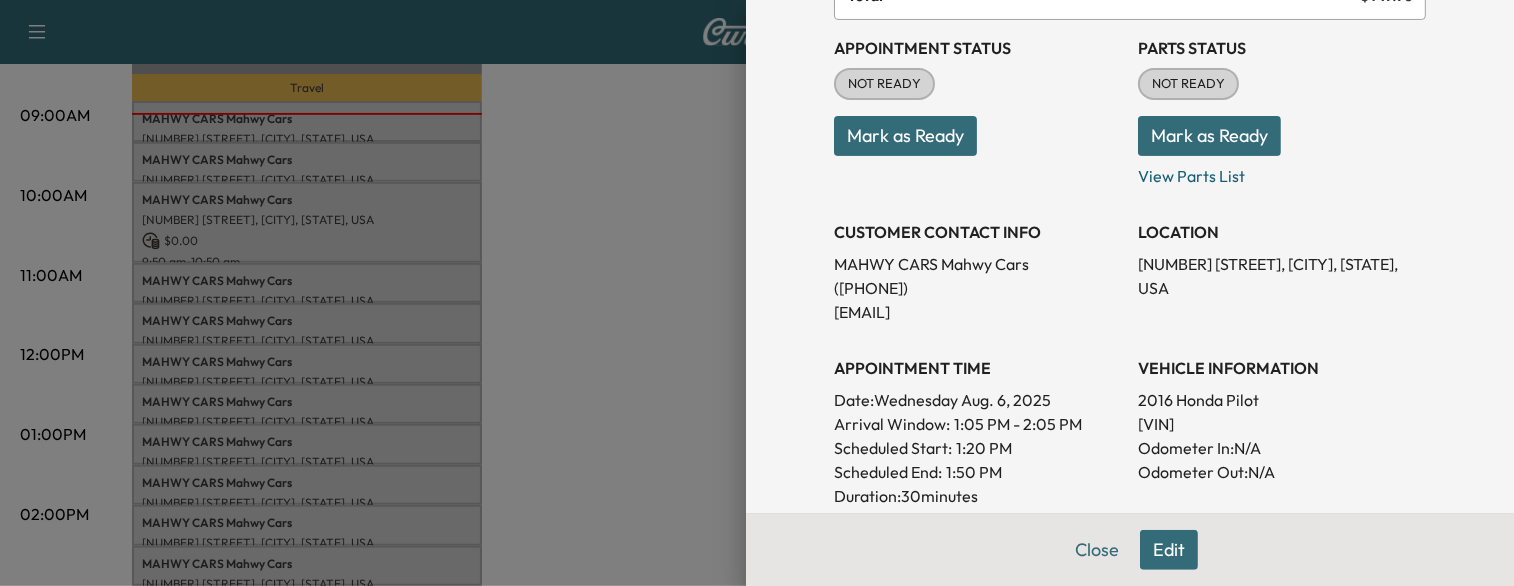 scroll, scrollTop: 216, scrollLeft: 0, axis: vertical 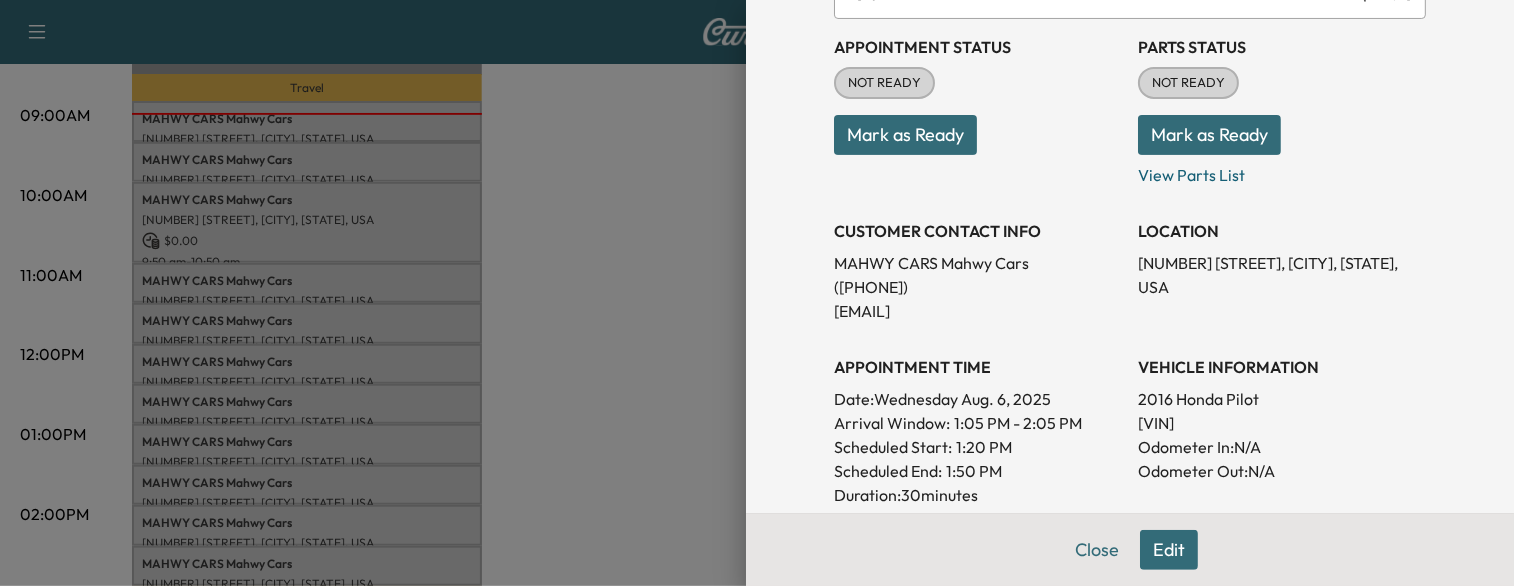 drag, startPoint x: 600, startPoint y: 427, endPoint x: 573, endPoint y: 440, distance: 29.966648 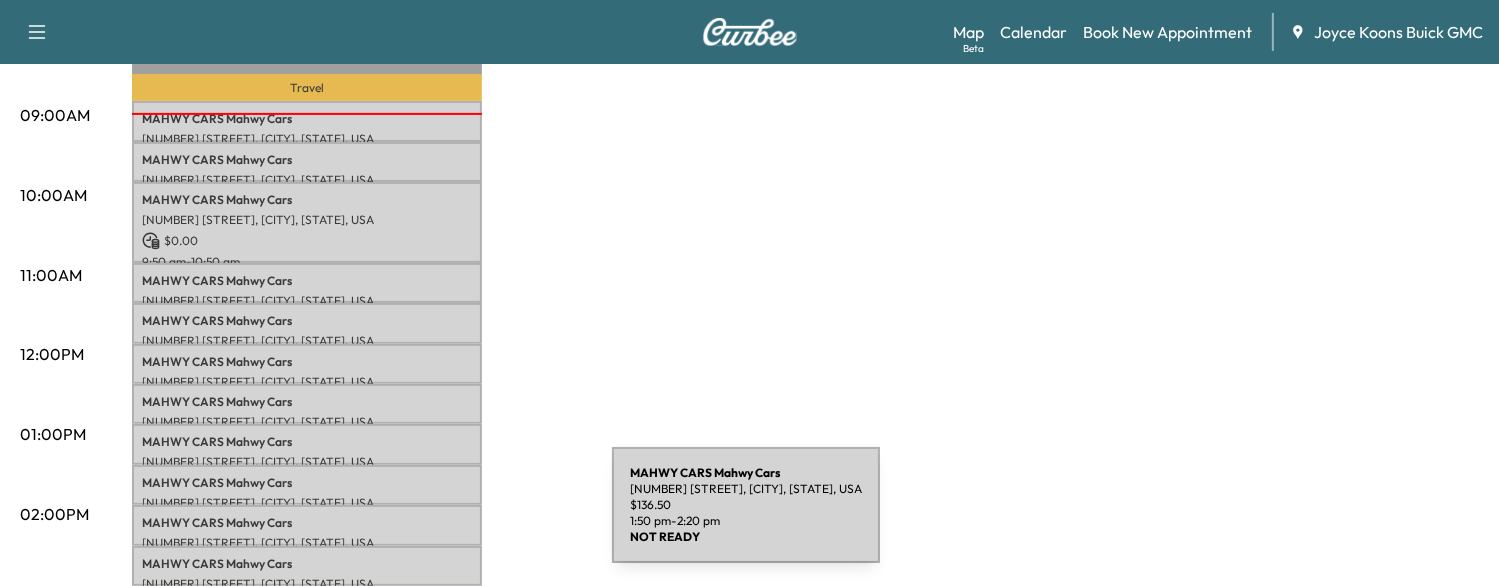 click on "MAHWY CARS   Mahwy Cars" at bounding box center (307, 523) 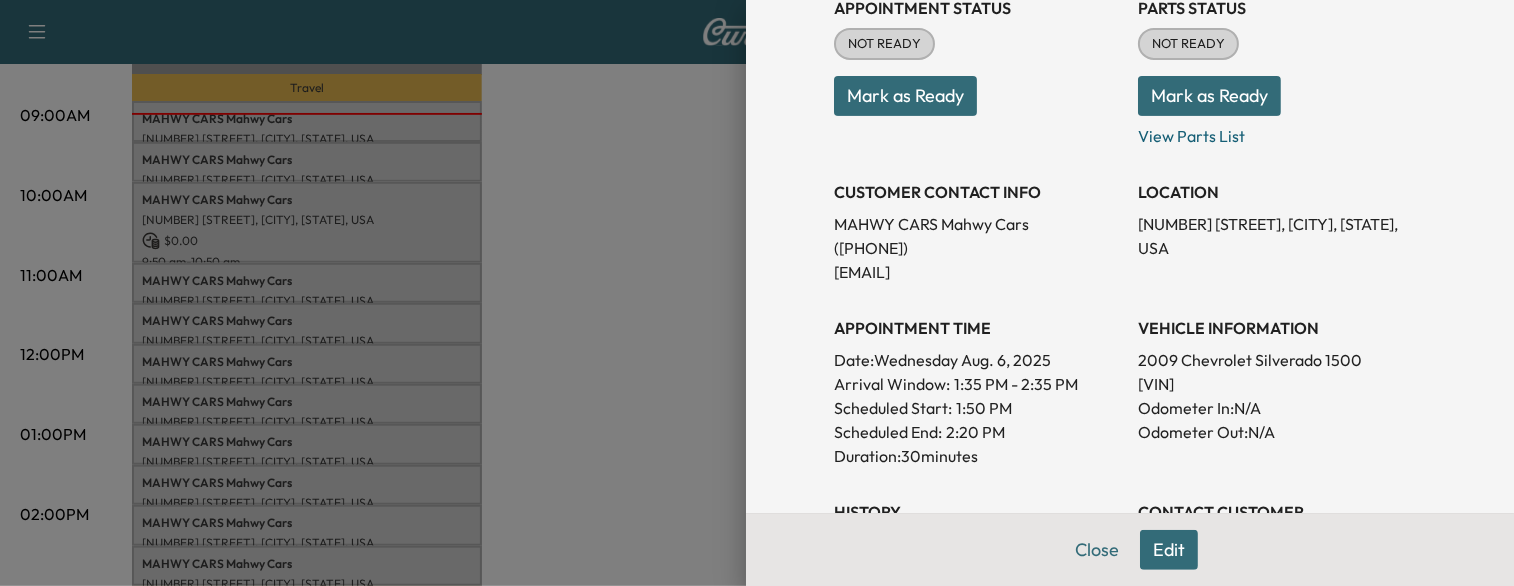 scroll, scrollTop: 264, scrollLeft: 0, axis: vertical 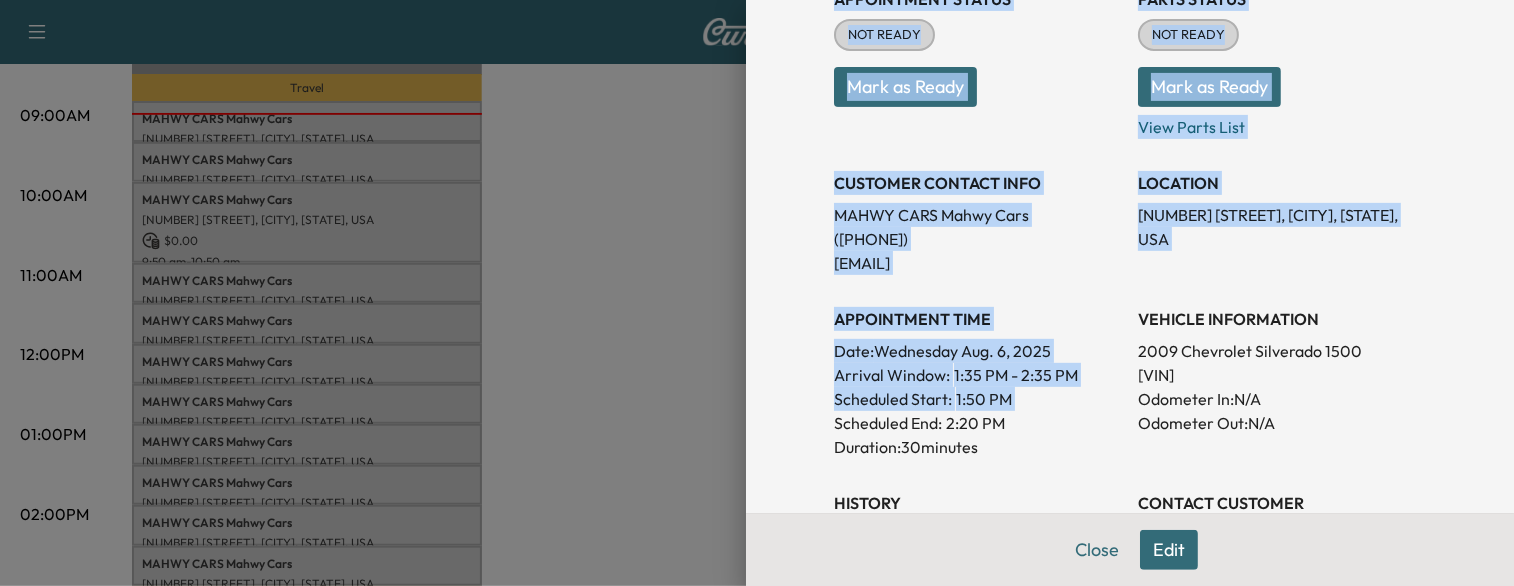 drag, startPoint x: 735, startPoint y: 425, endPoint x: 435, endPoint y: 553, distance: 326.1656 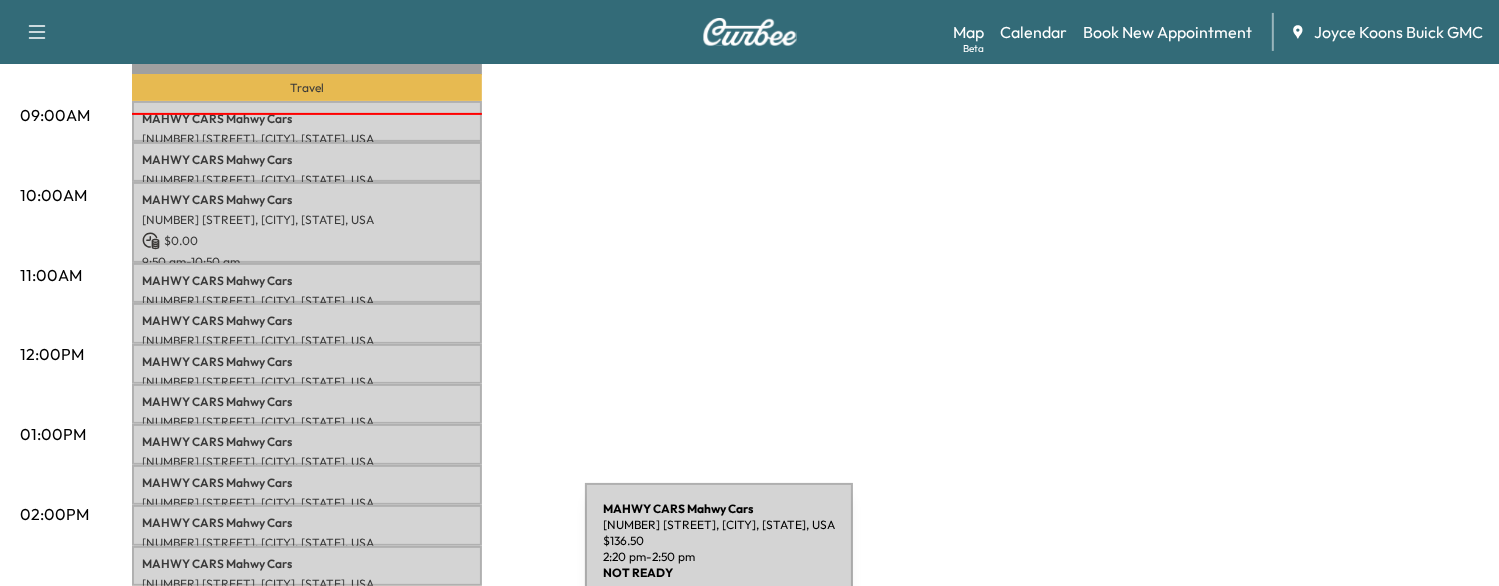 click on "MAHWY CARS   Mahwy Cars" at bounding box center [307, 564] 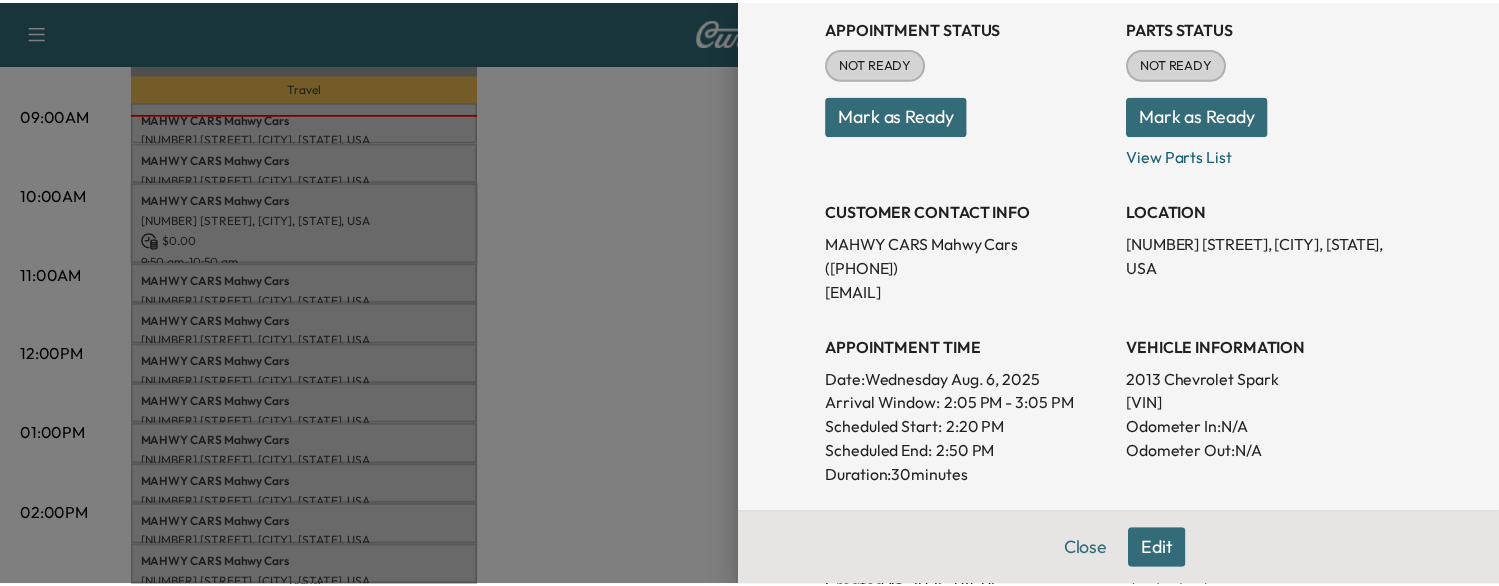 scroll, scrollTop: 236, scrollLeft: 0, axis: vertical 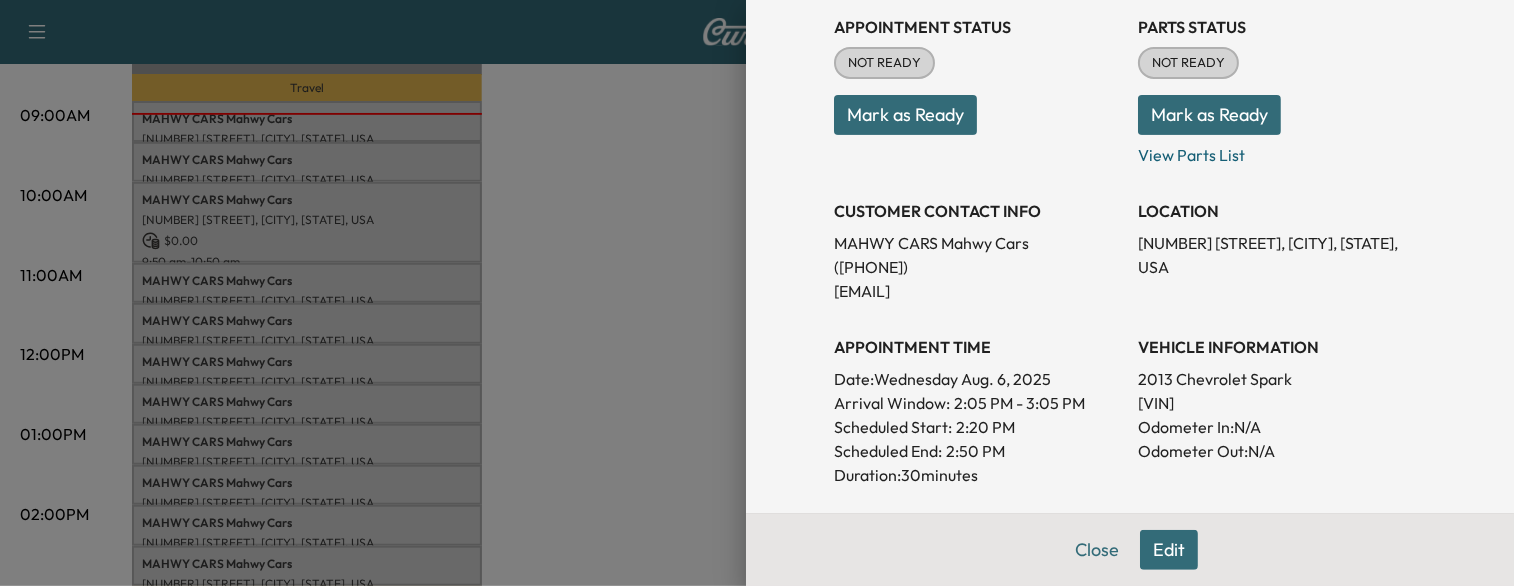 click at bounding box center (757, 293) 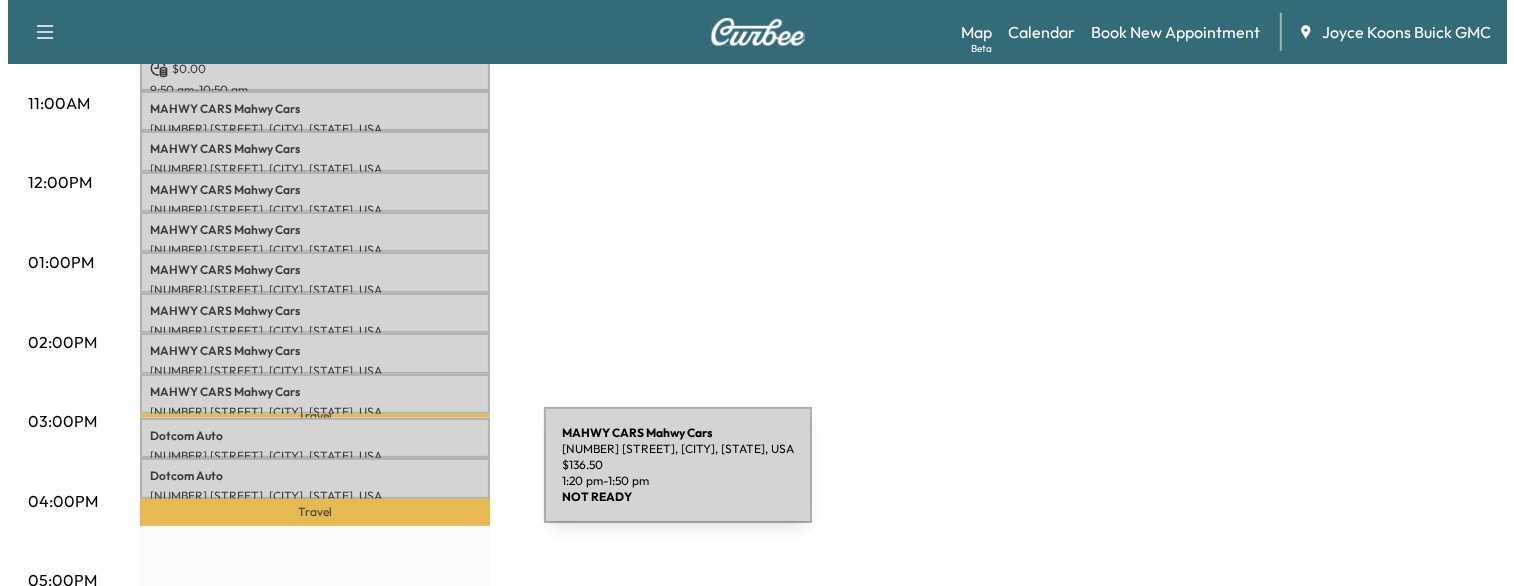 scroll, scrollTop: 772, scrollLeft: 0, axis: vertical 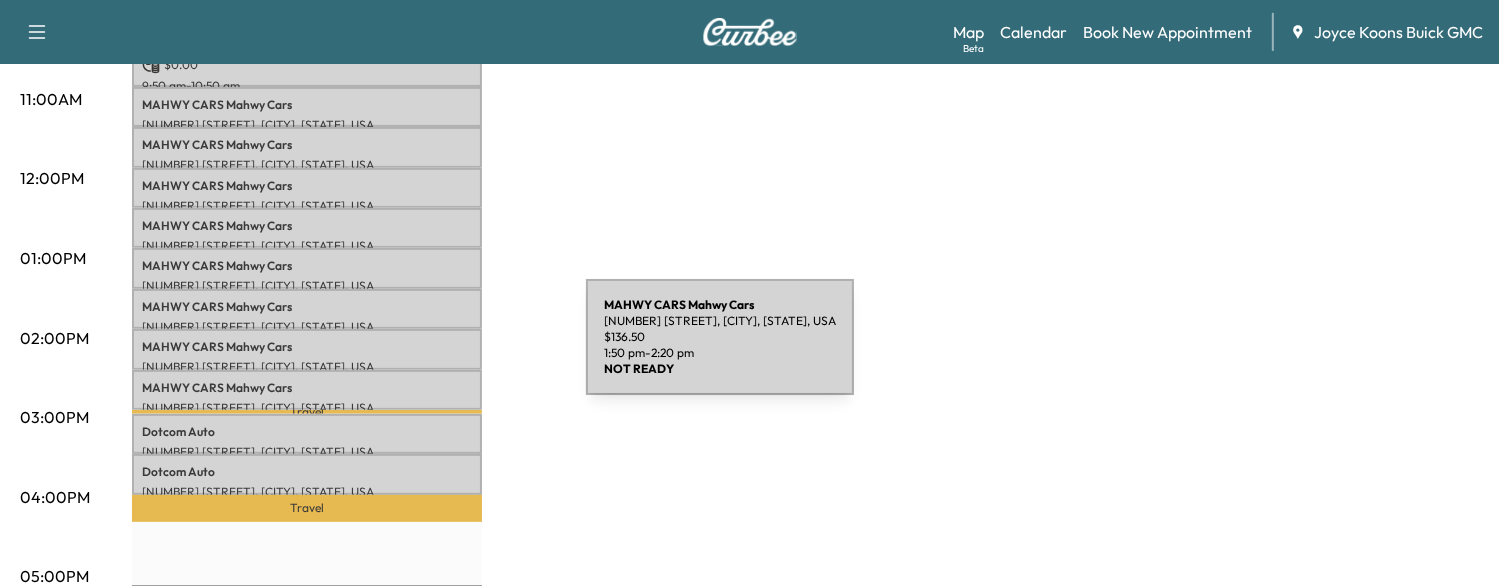 click on "MAHWY CARS   Mahwy Cars [NUMBER] [STREET], [CITY], [STATE], USA   $ 136.50 1:50 pm  -  2:20 pm" at bounding box center [307, 349] 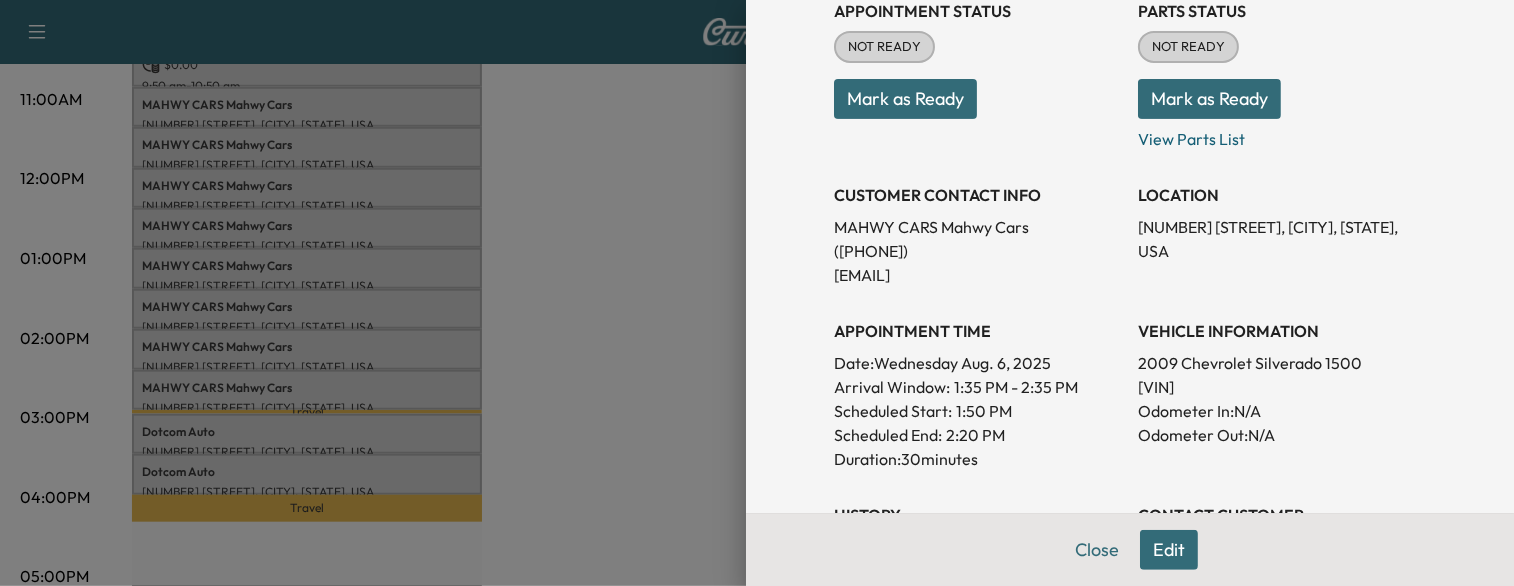 scroll, scrollTop: 252, scrollLeft: 0, axis: vertical 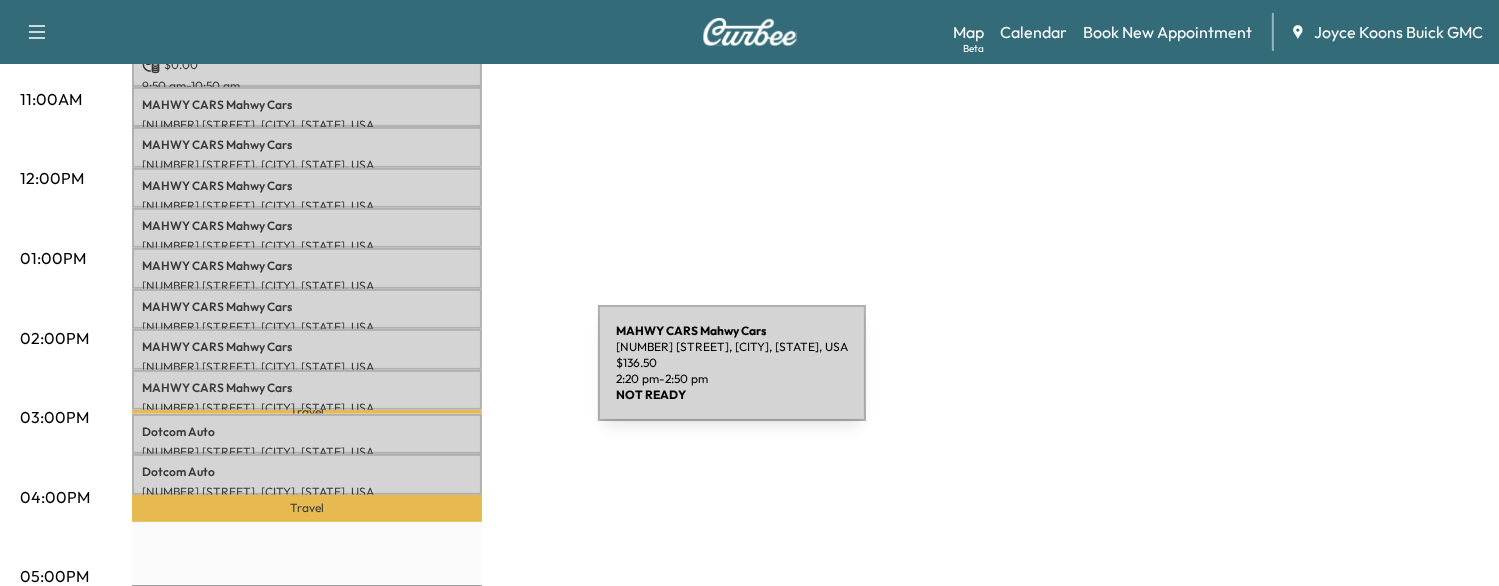click on "MAHWY CARS   Mahwy Cars" at bounding box center [307, 388] 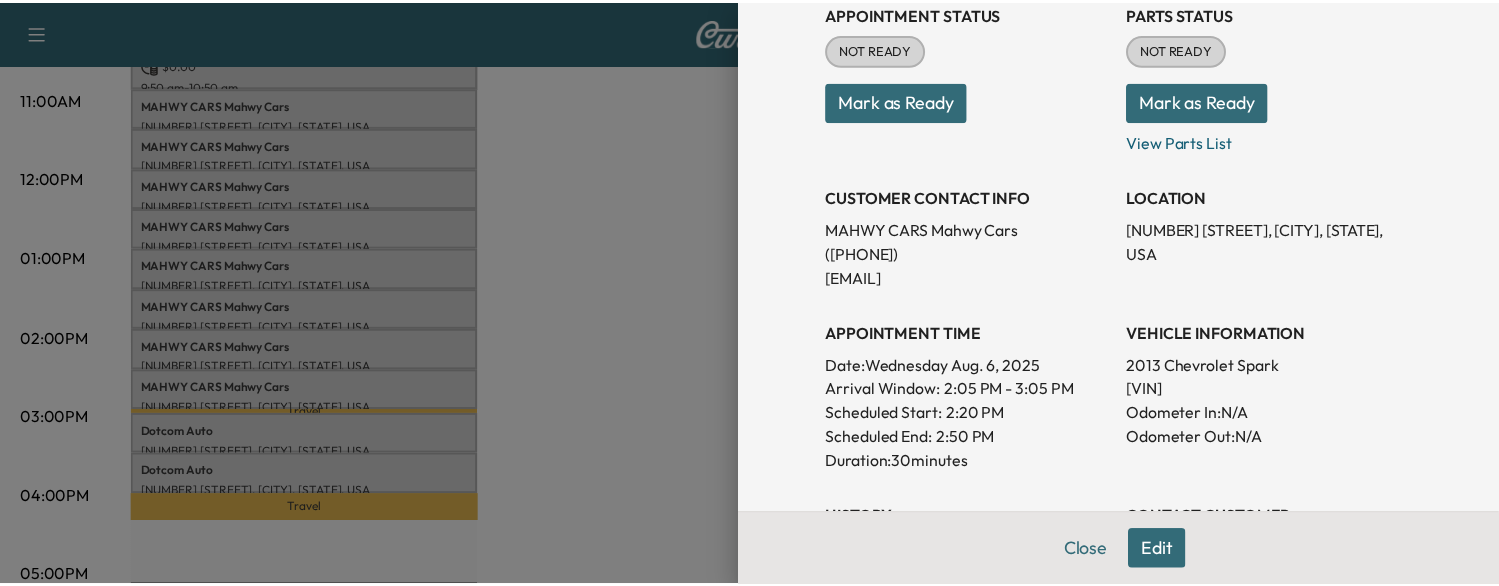 scroll, scrollTop: 284, scrollLeft: 0, axis: vertical 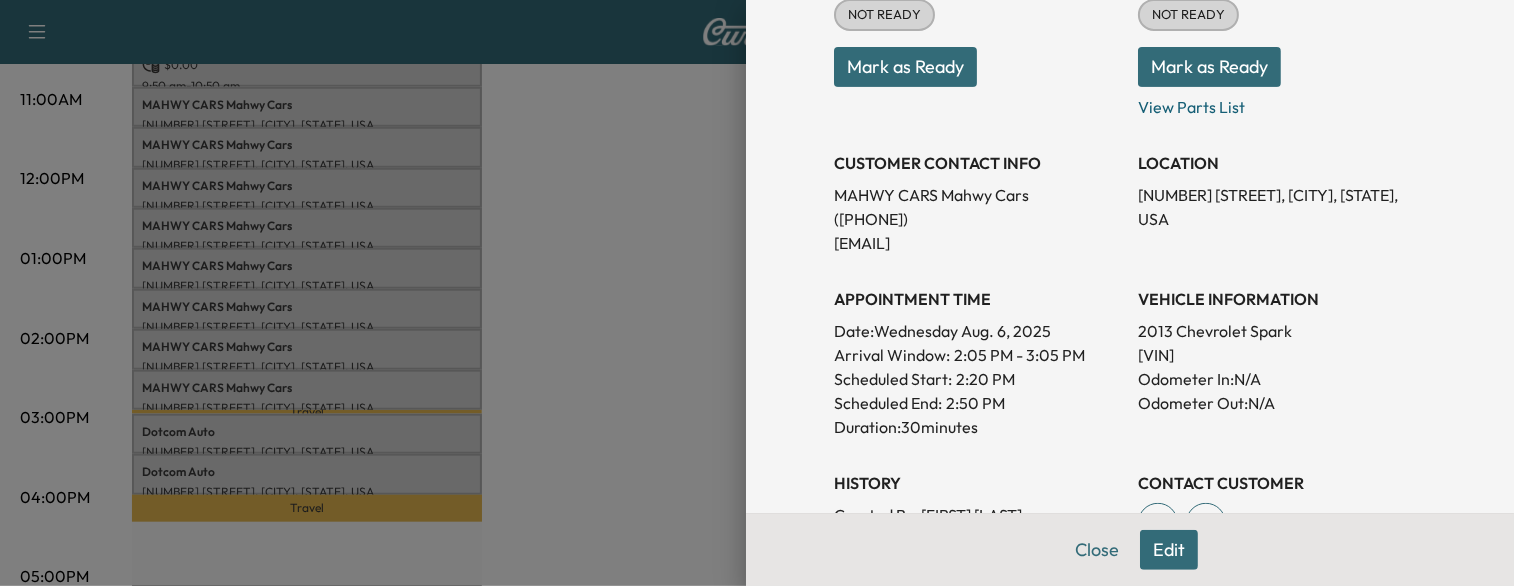 click at bounding box center (757, 293) 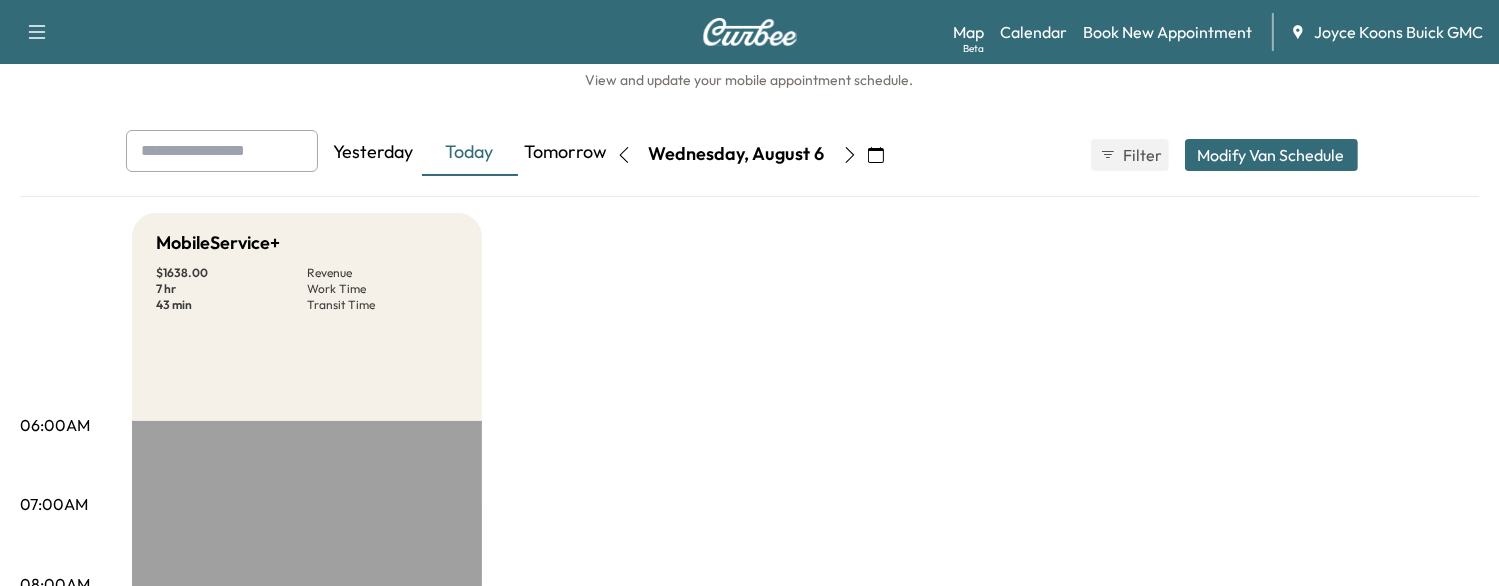 scroll, scrollTop: 43, scrollLeft: 0, axis: vertical 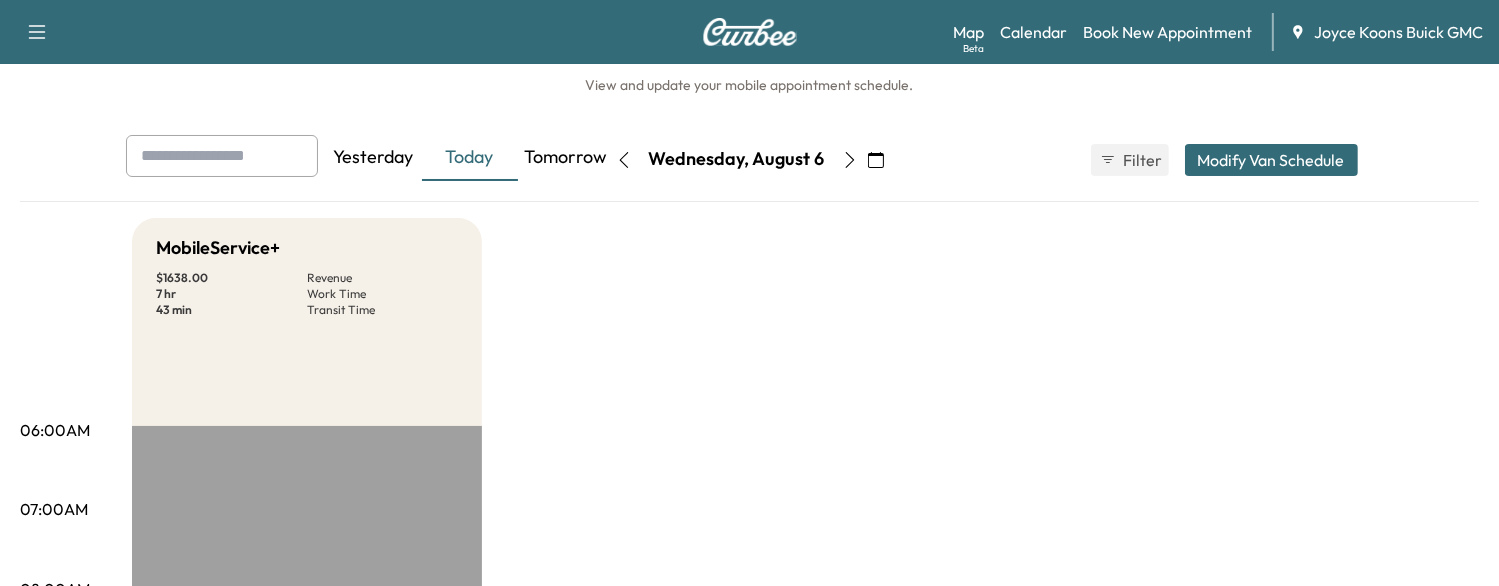 click on "Yesterday" at bounding box center (374, 158) 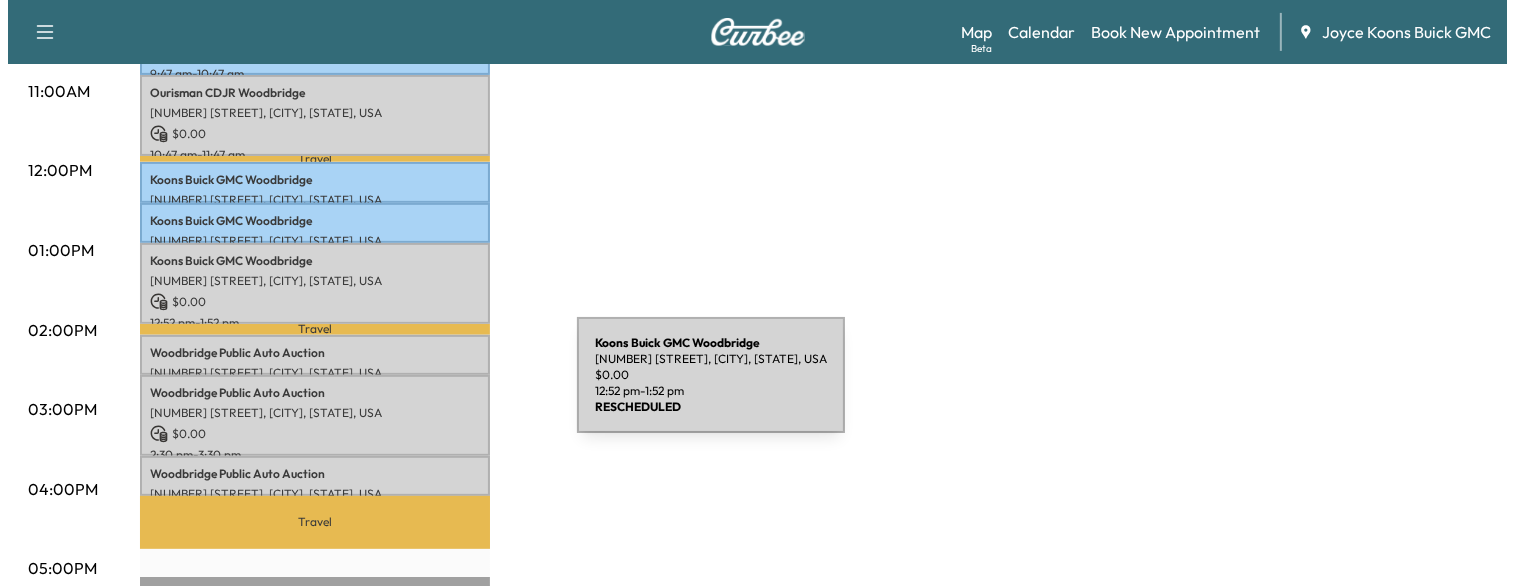 scroll, scrollTop: 776, scrollLeft: 0, axis: vertical 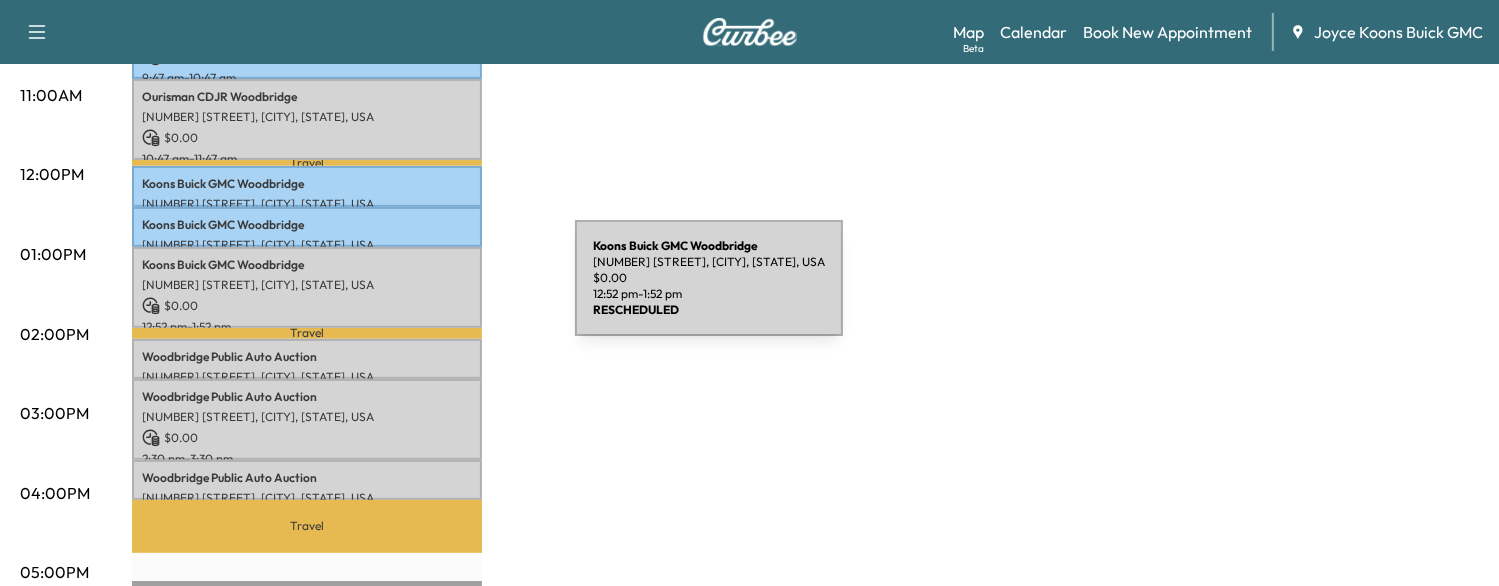 click on "$ 0.00" at bounding box center [307, 306] 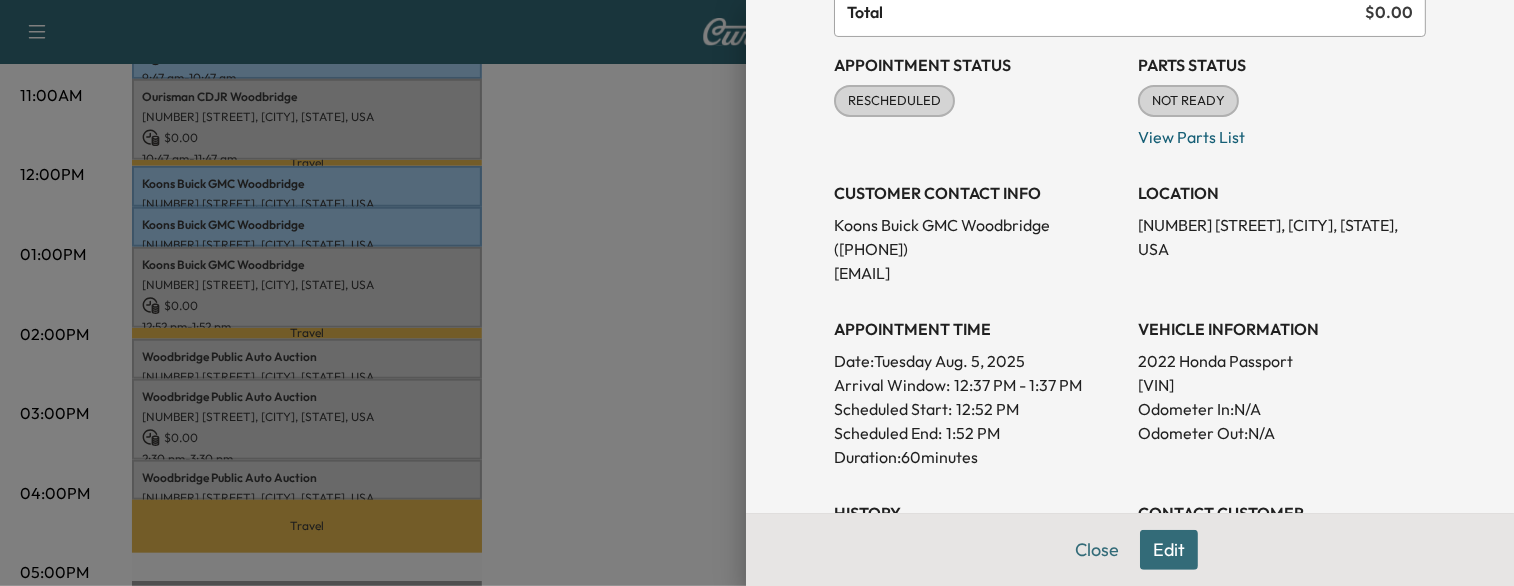 scroll, scrollTop: 248, scrollLeft: 0, axis: vertical 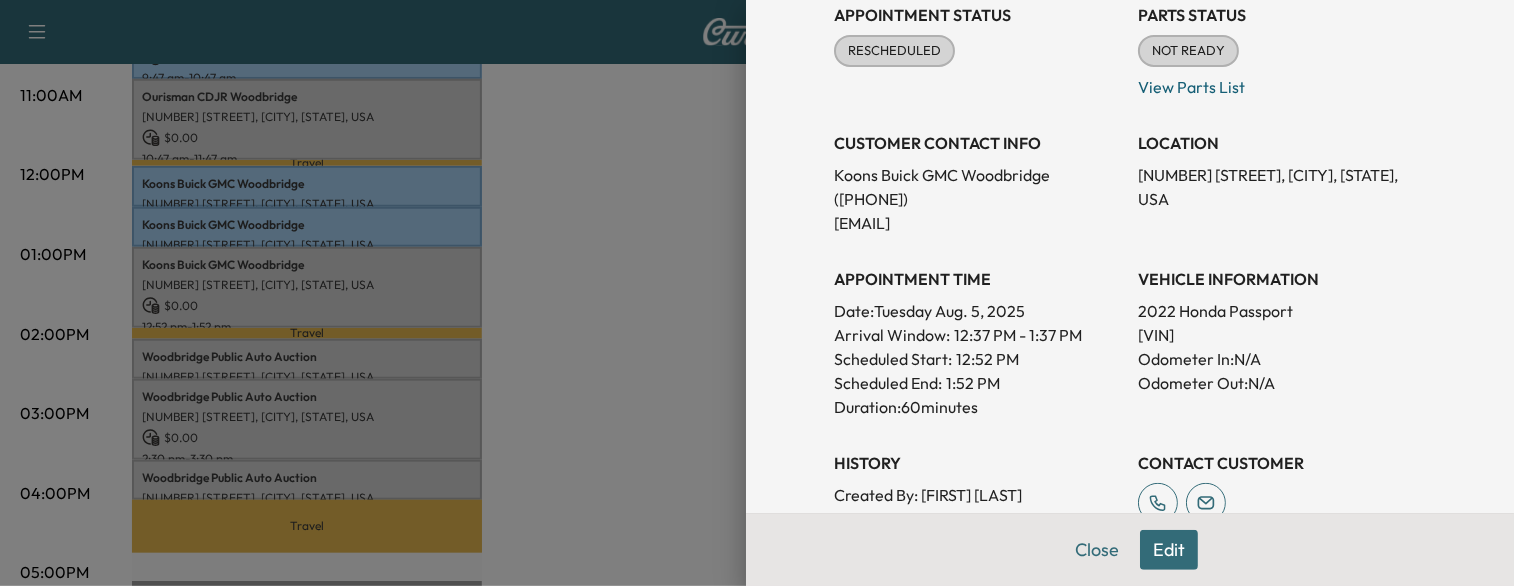 click at bounding box center (757, 293) 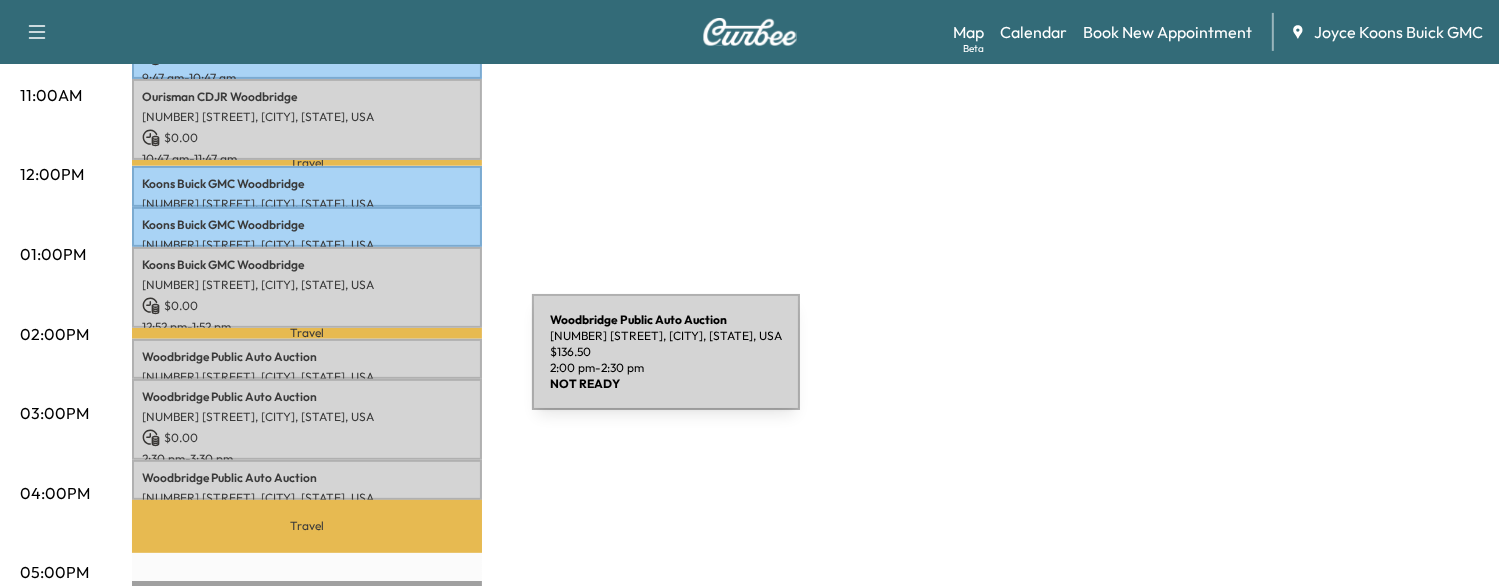 click on "[NUMBER] [STREET], [CITY], [STATE], USA" at bounding box center (307, 377) 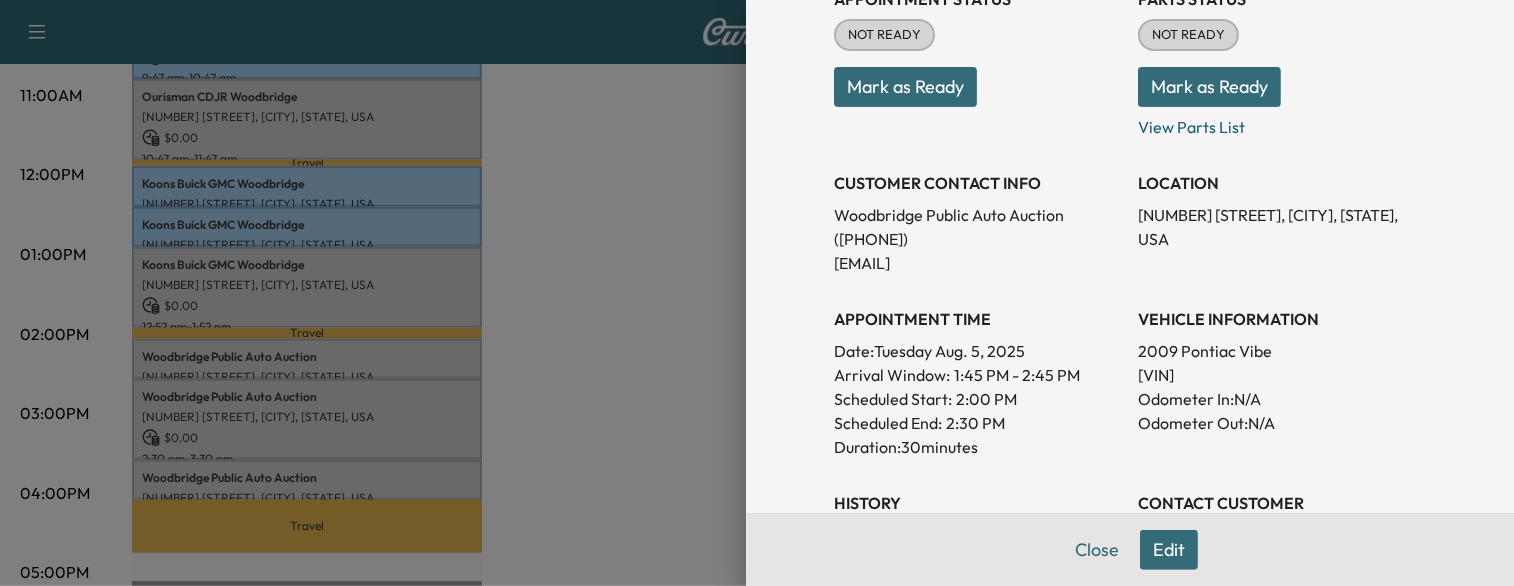scroll, scrollTop: 264, scrollLeft: 0, axis: vertical 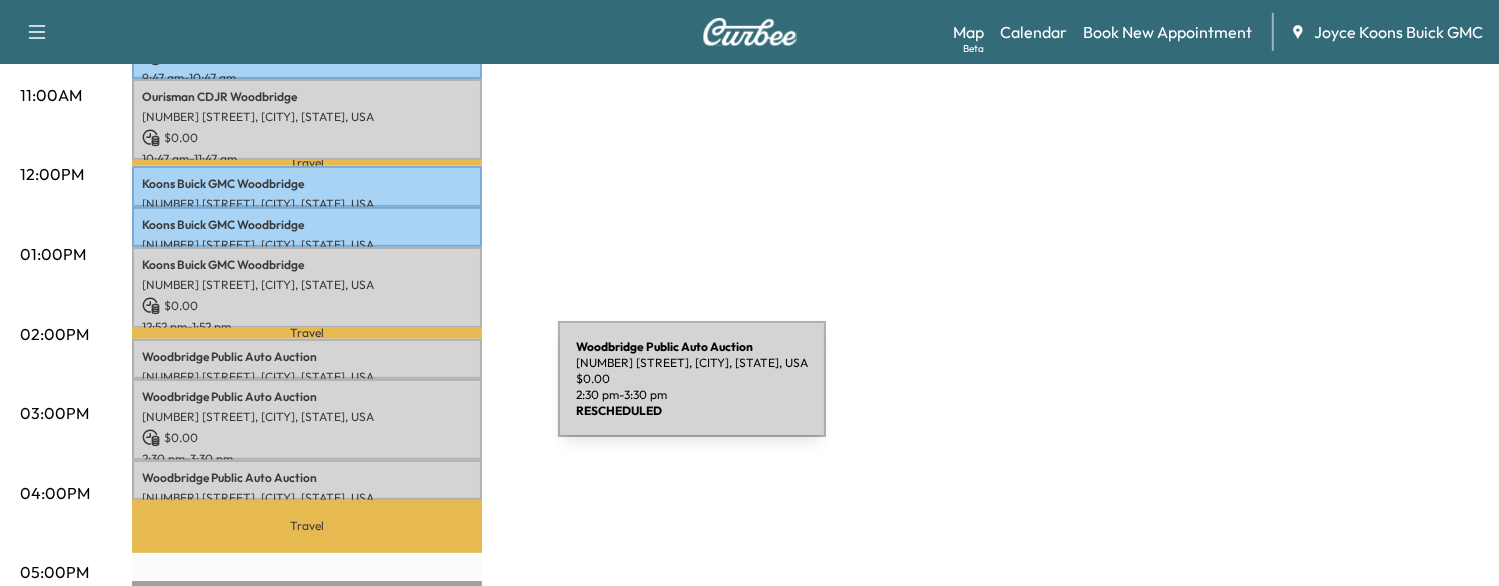 click on "Woodbridge Public   Auto Auction" at bounding box center [307, 397] 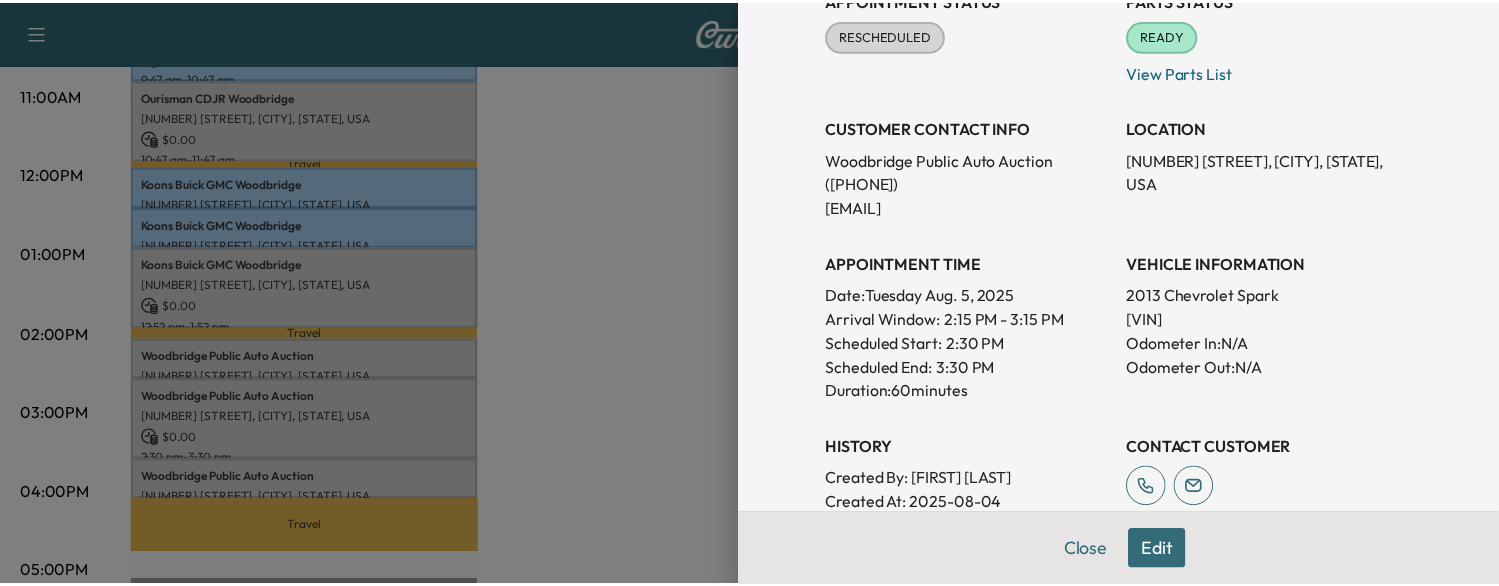 scroll, scrollTop: 266, scrollLeft: 0, axis: vertical 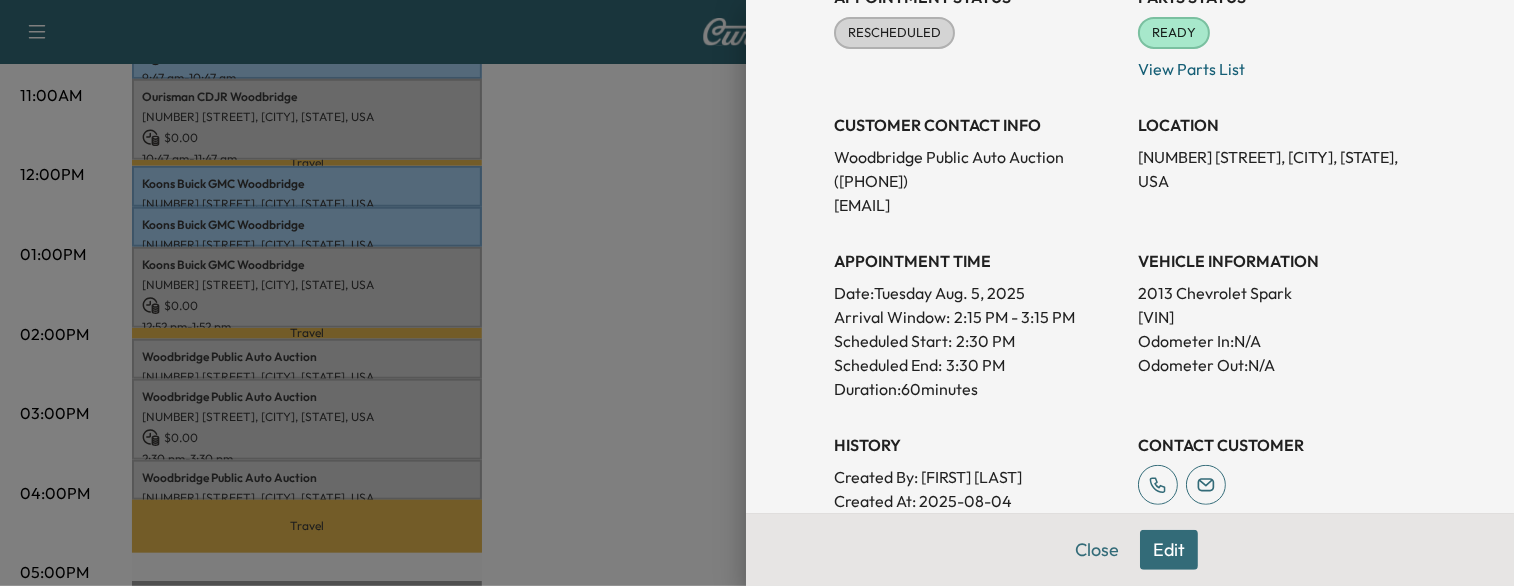 click at bounding box center (757, 293) 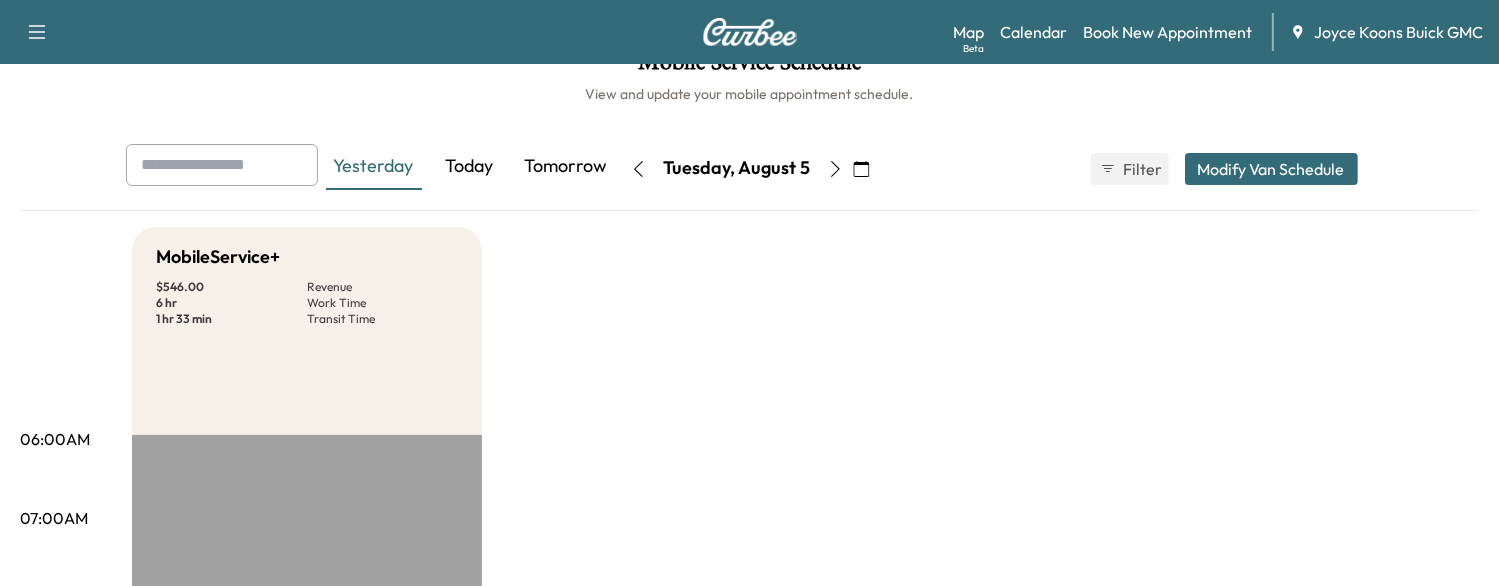 scroll, scrollTop: 32, scrollLeft: 0, axis: vertical 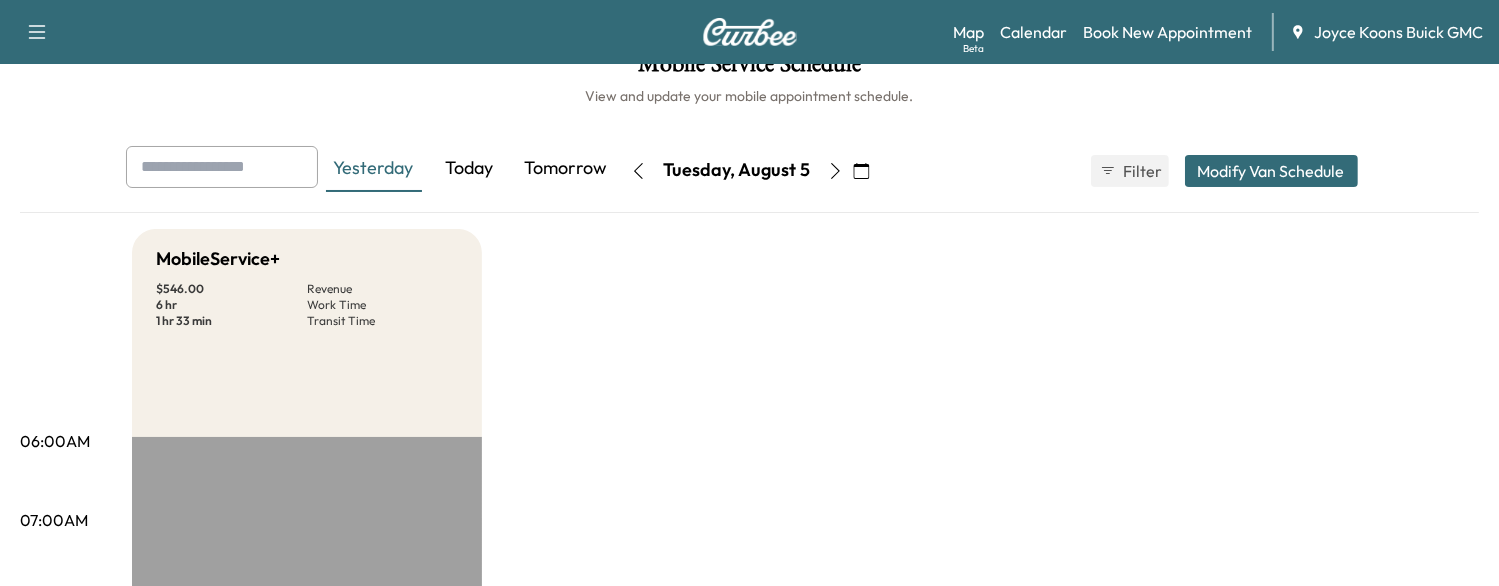 click on "Today" at bounding box center [470, 169] 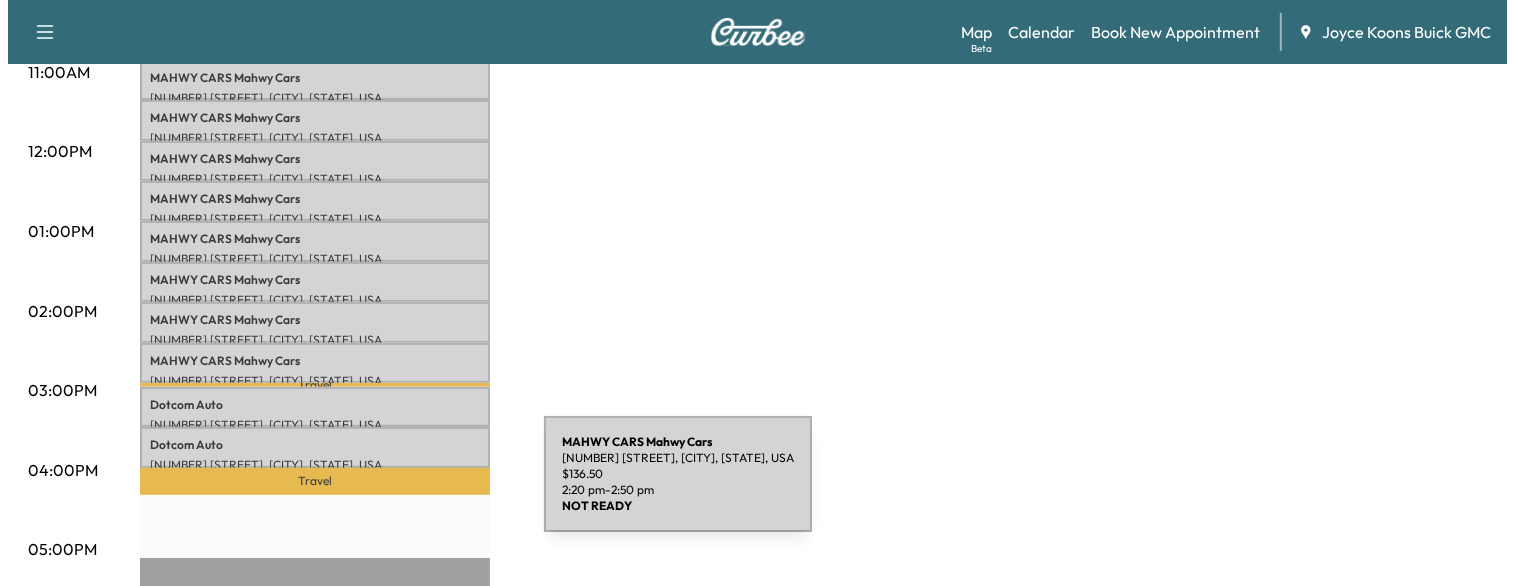 scroll, scrollTop: 802, scrollLeft: 0, axis: vertical 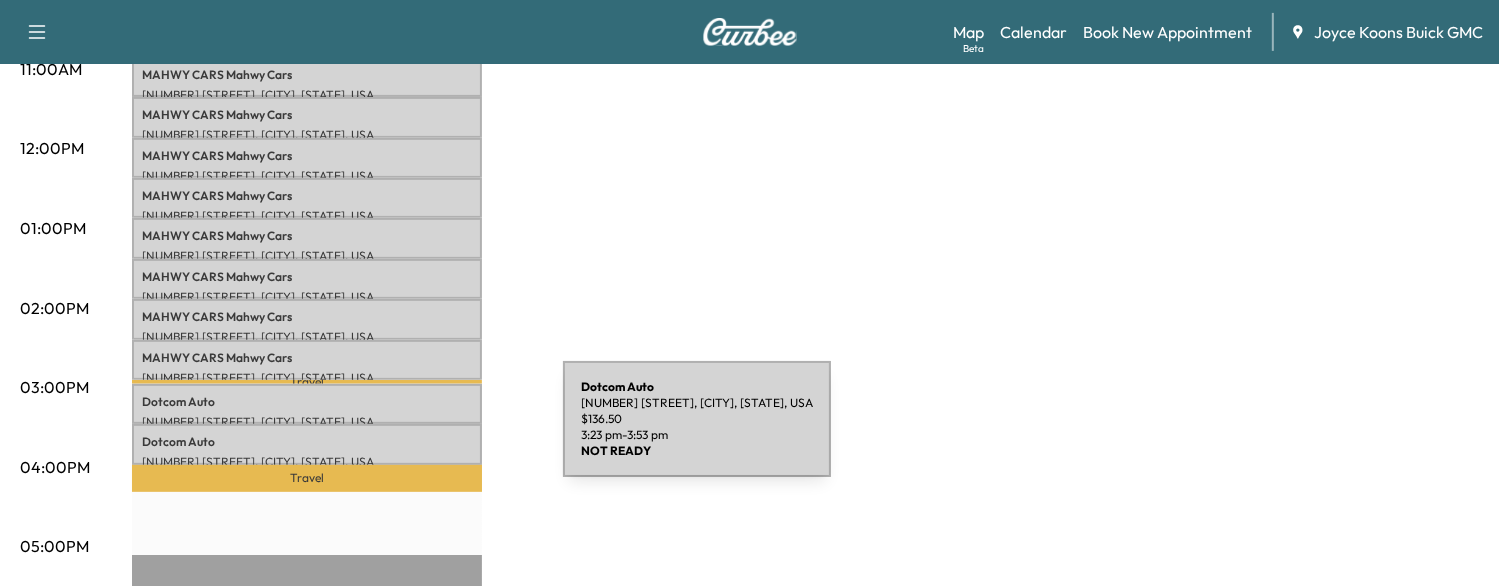 click on "Dotcom Auto" at bounding box center [307, 442] 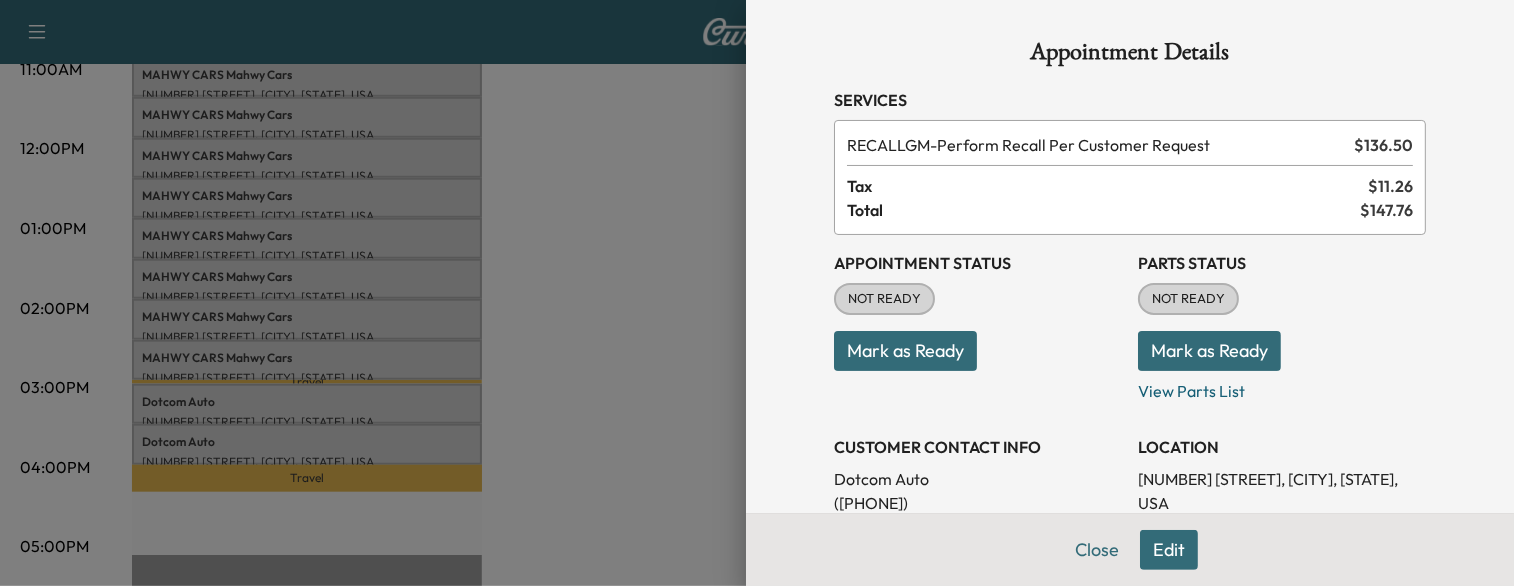 click at bounding box center (757, 293) 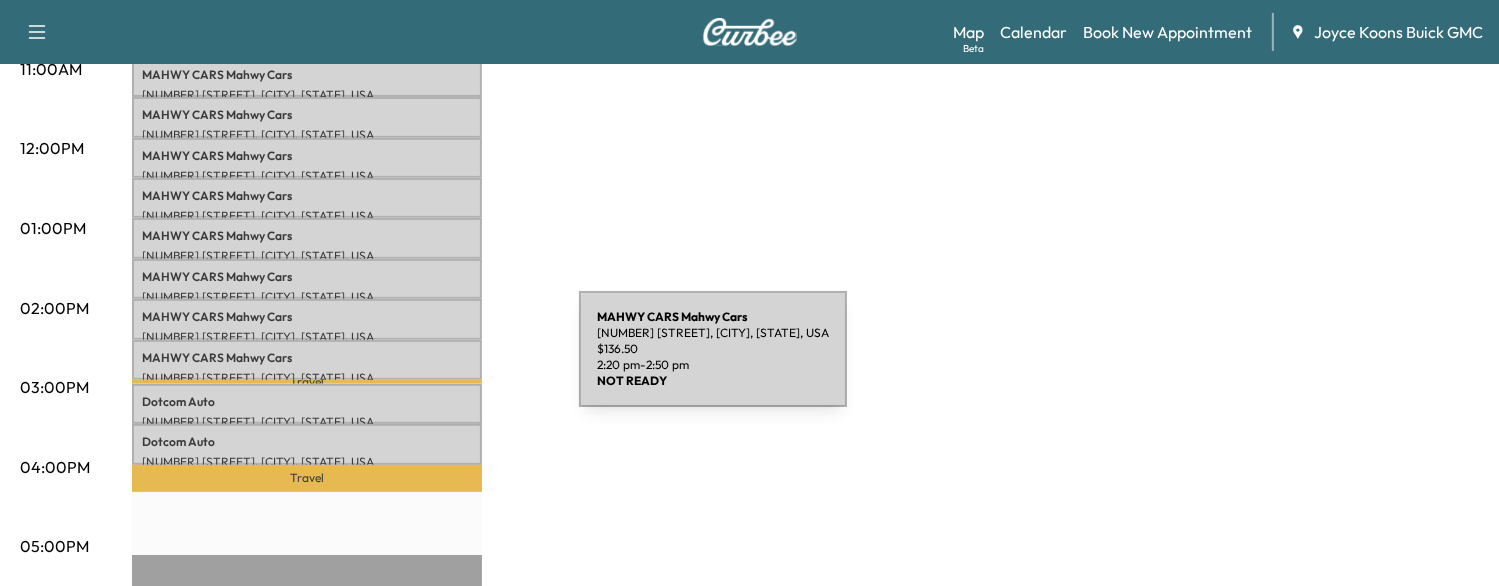 click on "[NUMBER] [STREET], [CITY], [STATE], USA" at bounding box center (307, 378) 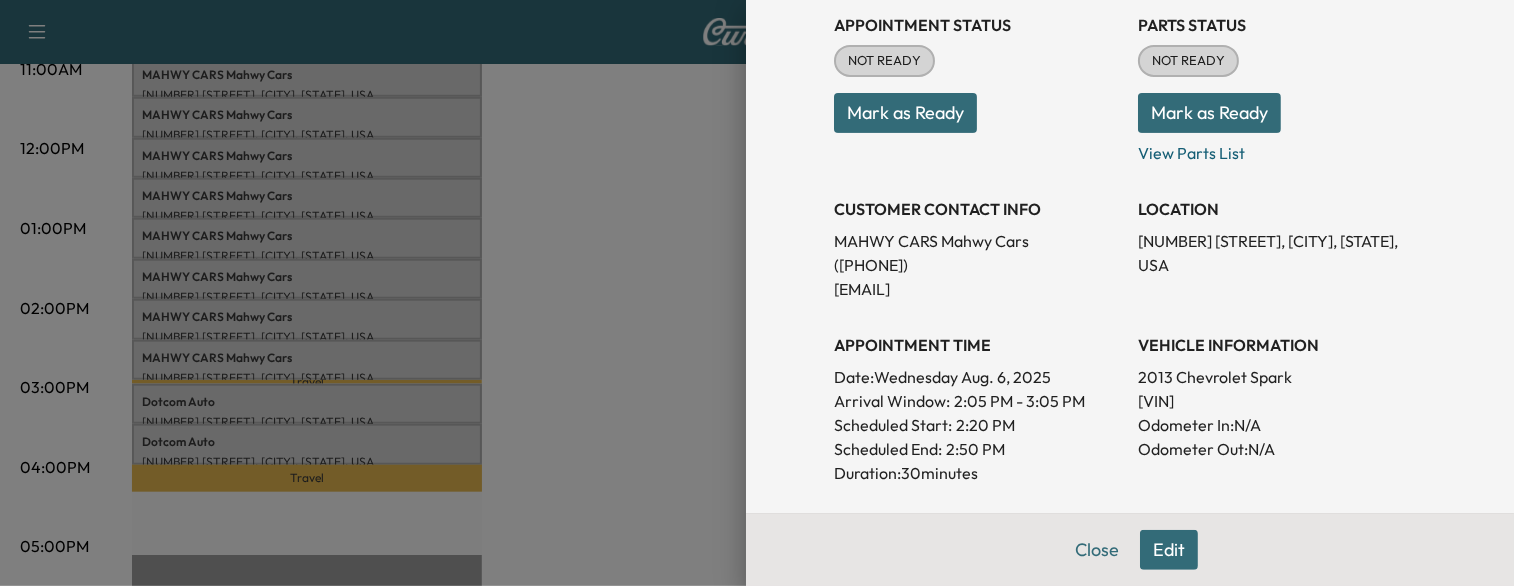 scroll, scrollTop: 243, scrollLeft: 0, axis: vertical 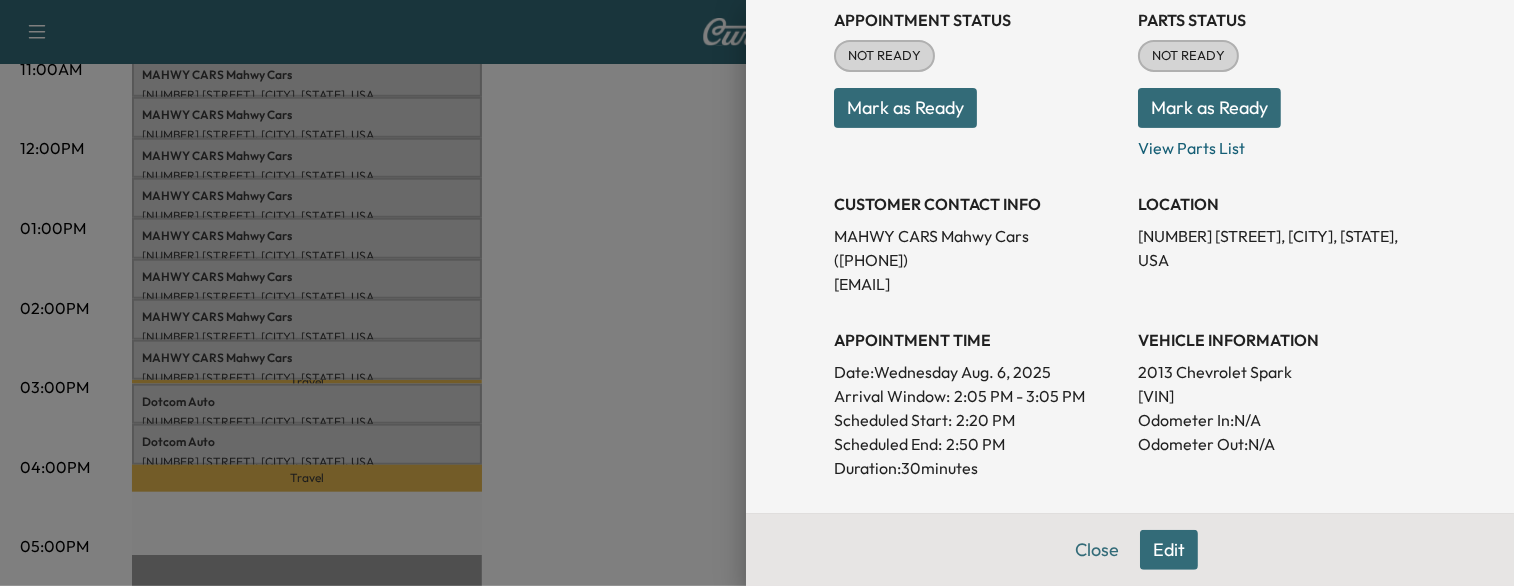 click at bounding box center (757, 293) 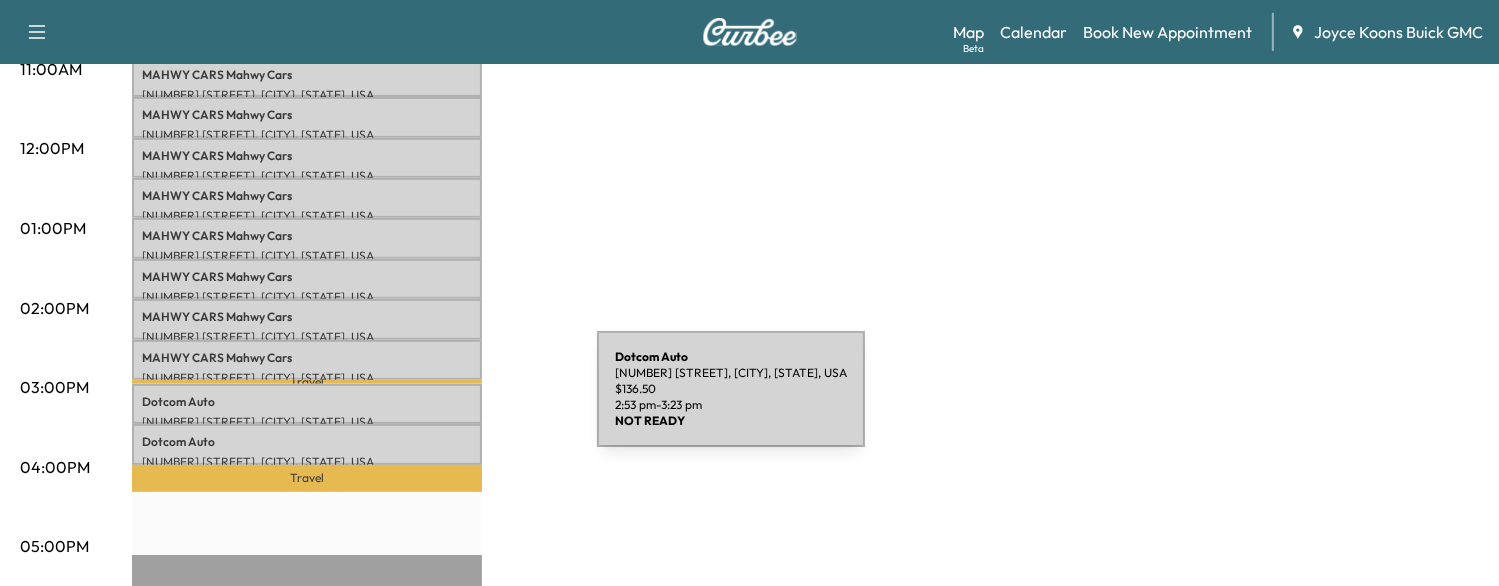 click on "Dotcom Auto [NUMBER] [STREET], [CITY], [STATE], USA   $ 136.50 2:53 pm  -  3:23 pm" at bounding box center [307, 404] 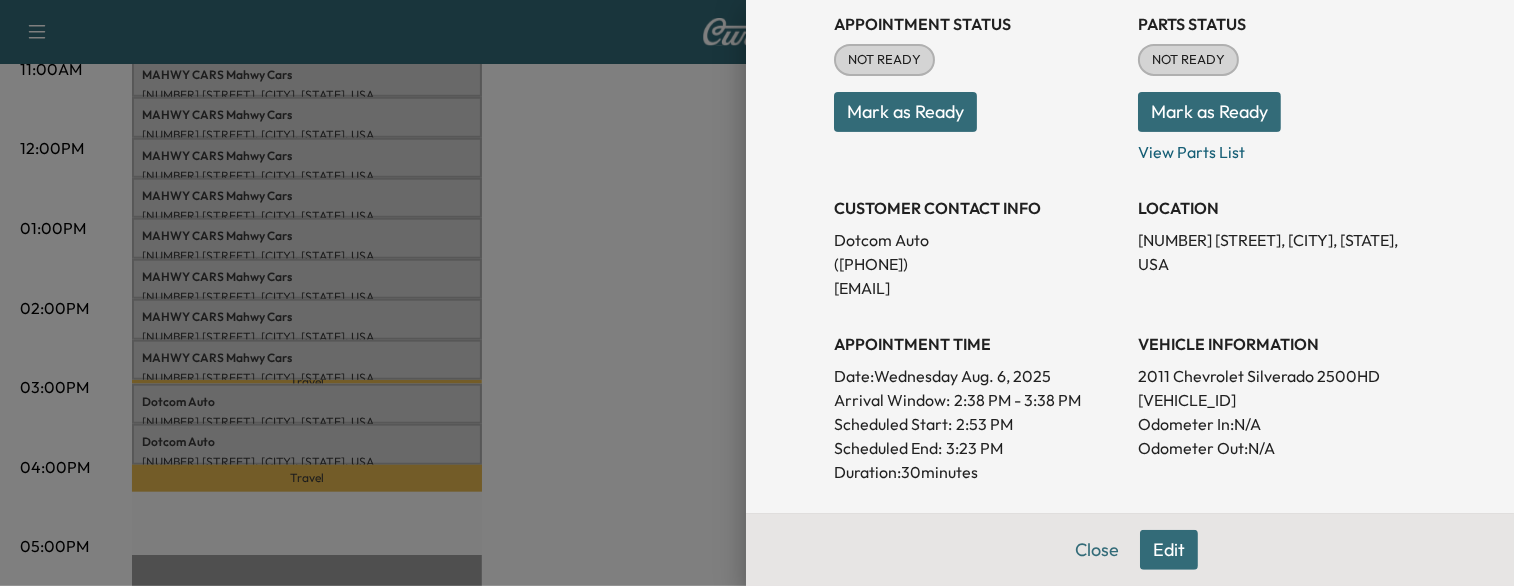 scroll, scrollTop: 240, scrollLeft: 0, axis: vertical 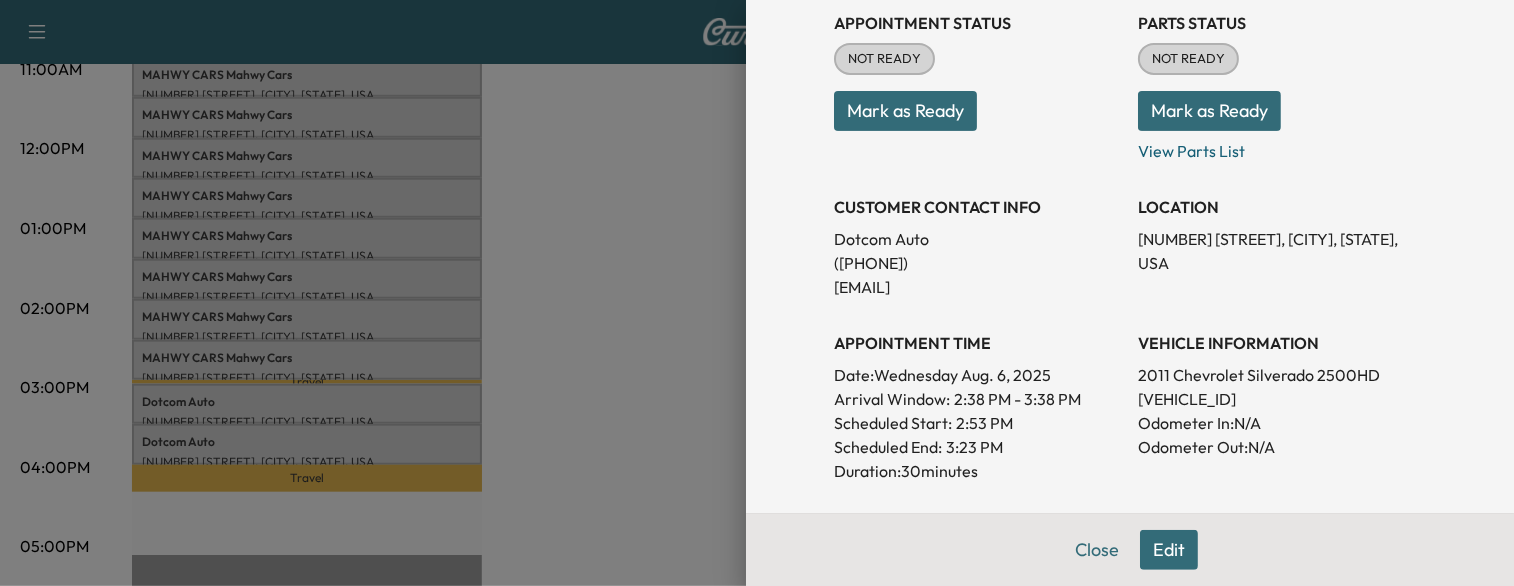 click at bounding box center (757, 293) 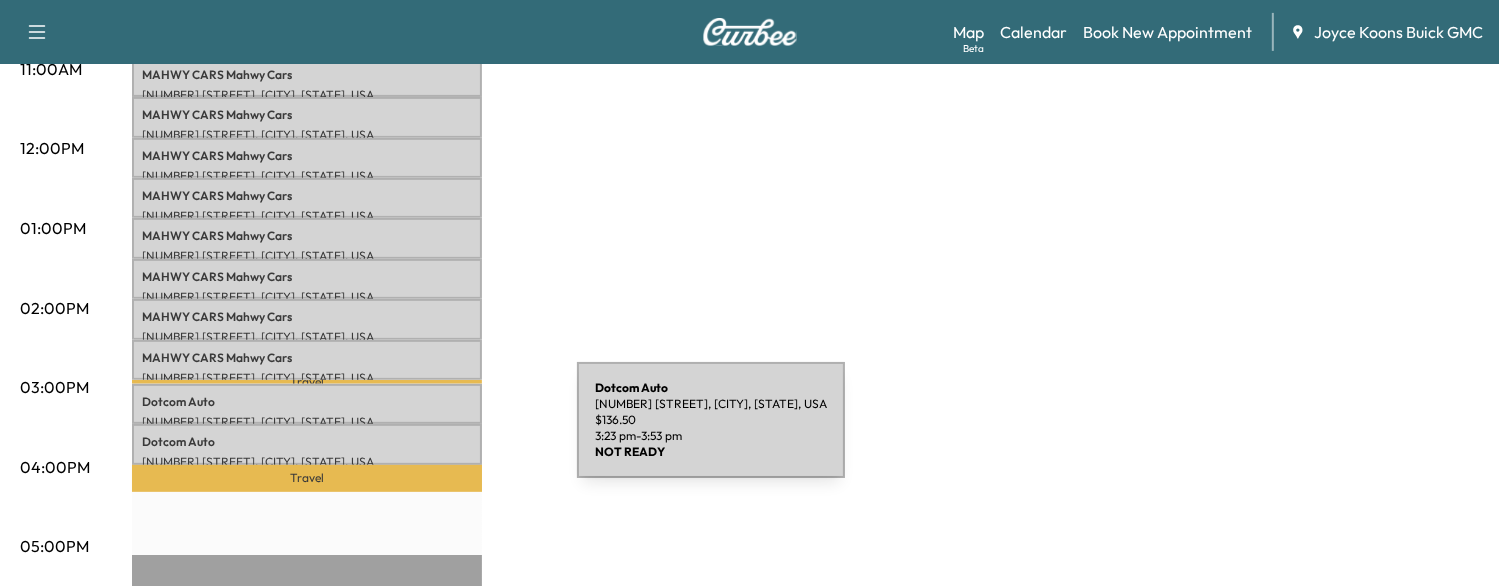 click on "Dotcom Auto" at bounding box center (307, 442) 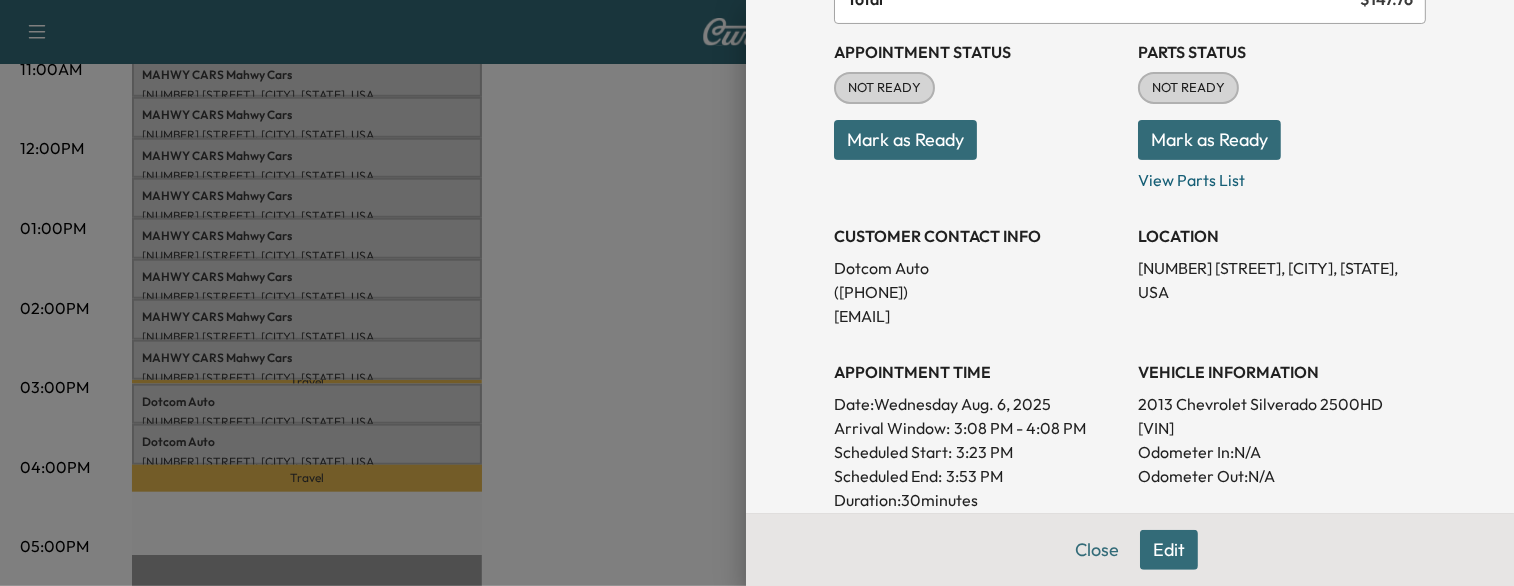 scroll, scrollTop: 212, scrollLeft: 0, axis: vertical 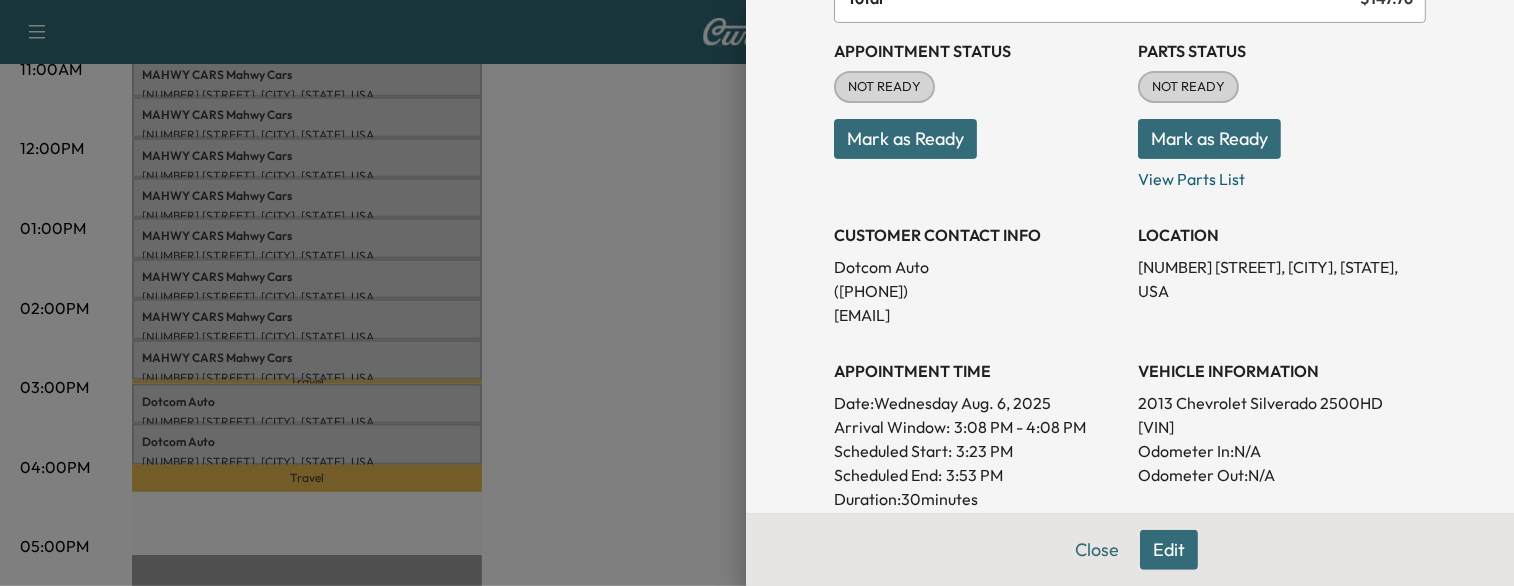 click at bounding box center (757, 293) 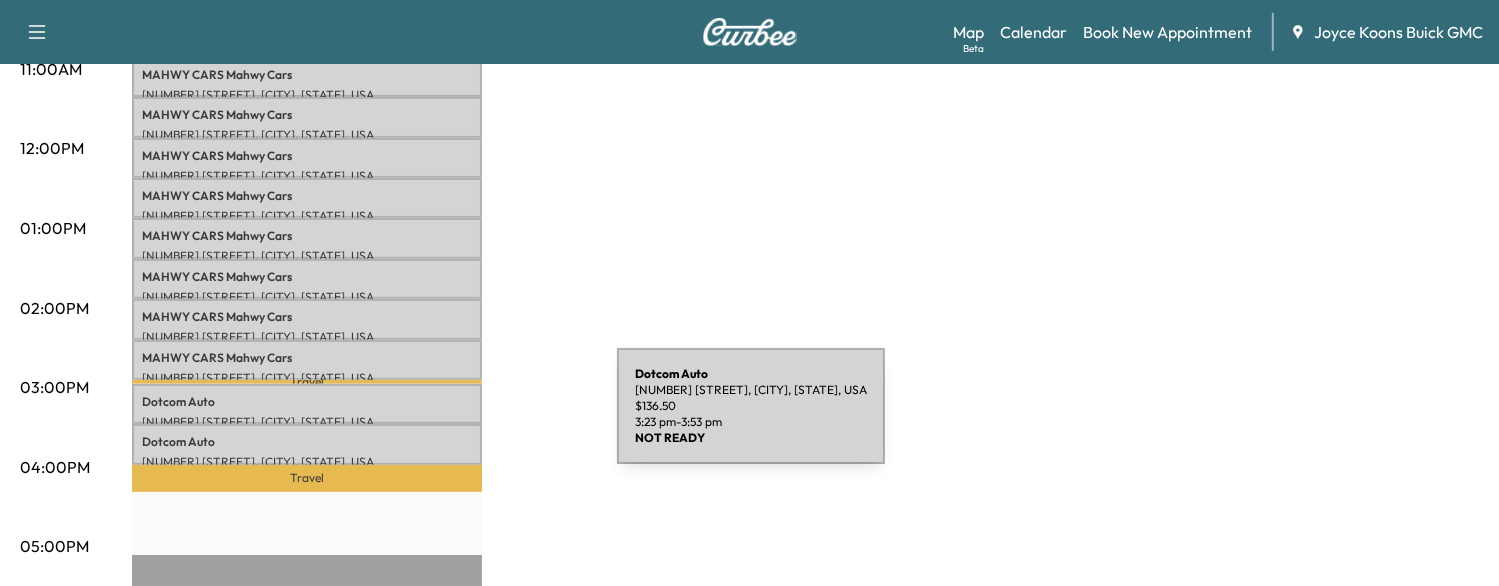 click on "Dotcom Auto [NUMBER] [STREET], [CITY], [STATE], USA   $ 136.50 3:23 pm  -  3:53 pm" at bounding box center [307, 444] 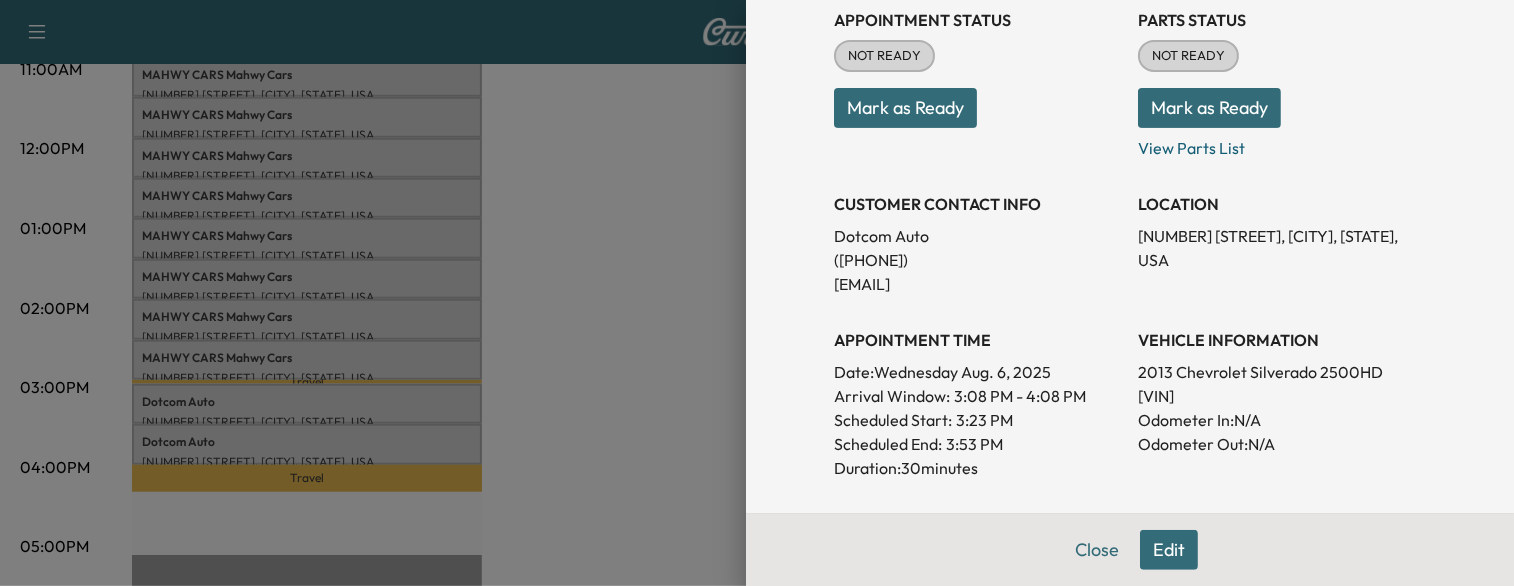 scroll, scrollTop: 244, scrollLeft: 0, axis: vertical 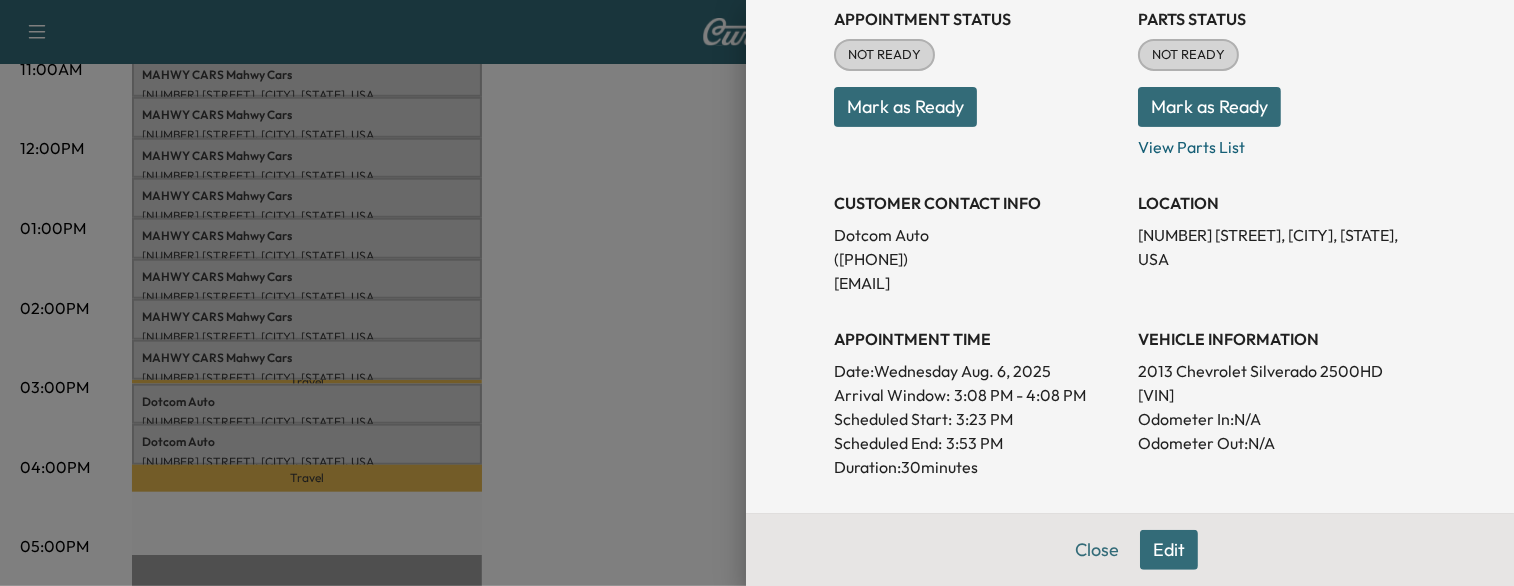 drag, startPoint x: 556, startPoint y: 381, endPoint x: 443, endPoint y: 393, distance: 113.63538 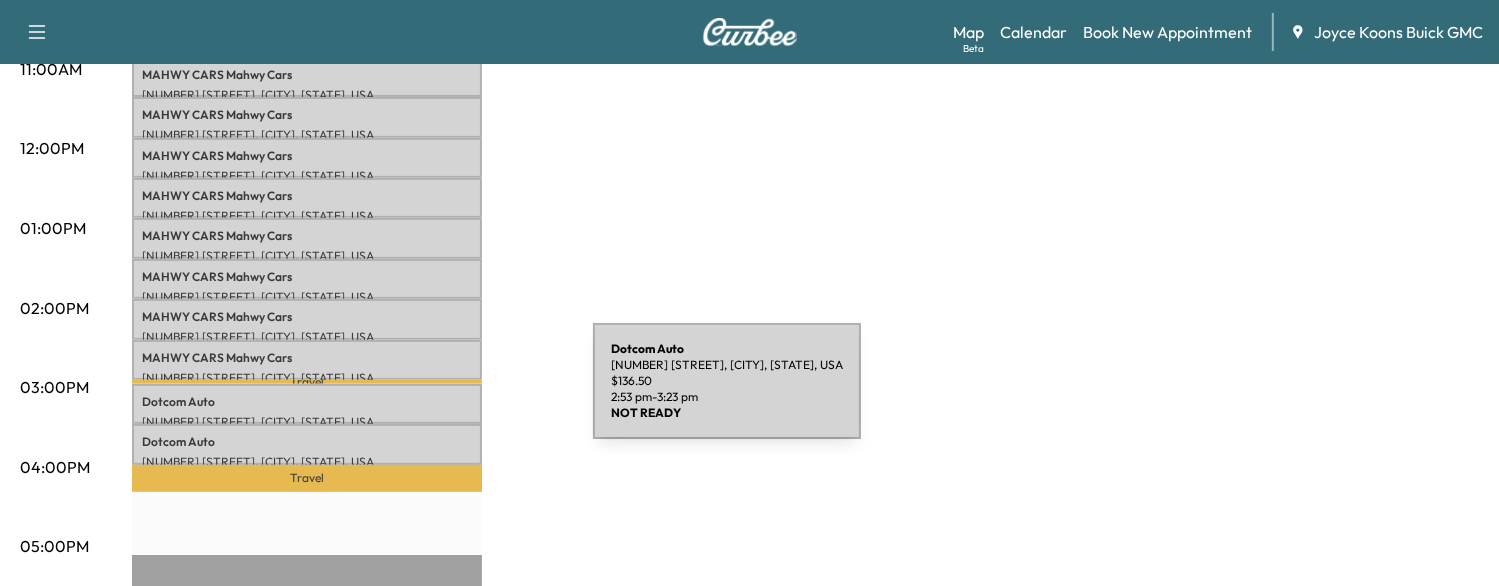 click on "Dotcom Auto" at bounding box center [307, 402] 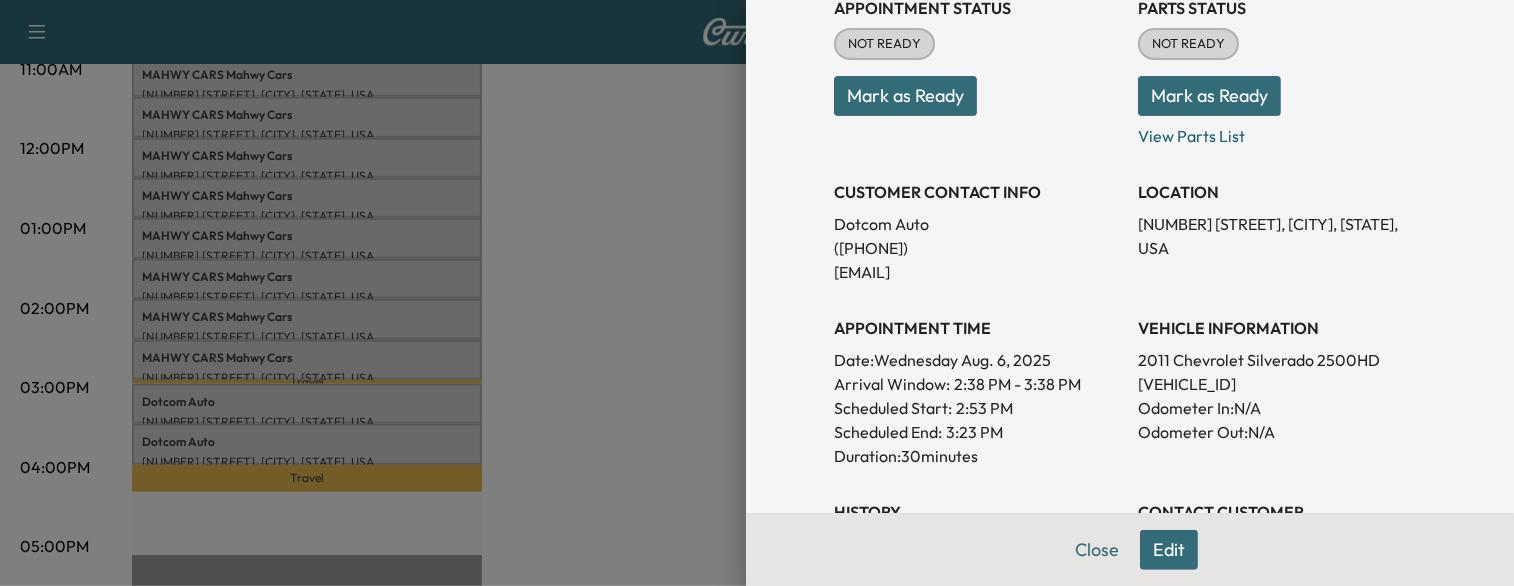 scroll, scrollTop: 256, scrollLeft: 0, axis: vertical 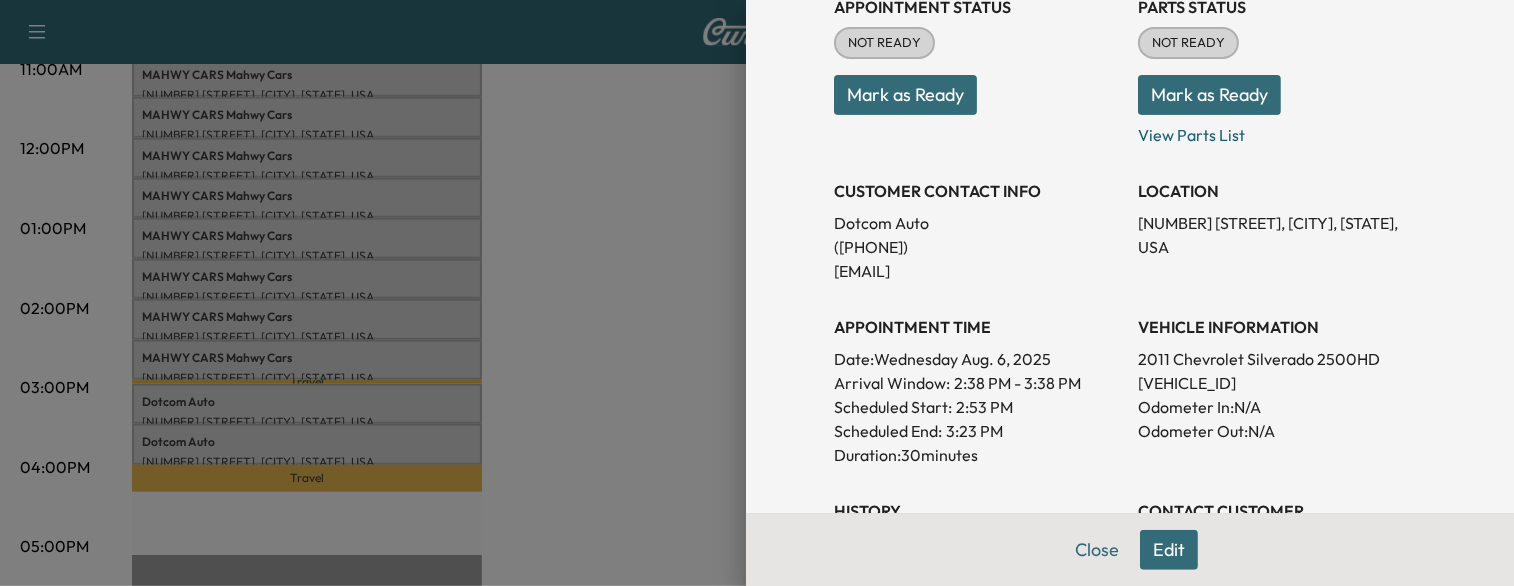 click on "[VEHICLE_ID]" at bounding box center (1282, 383) 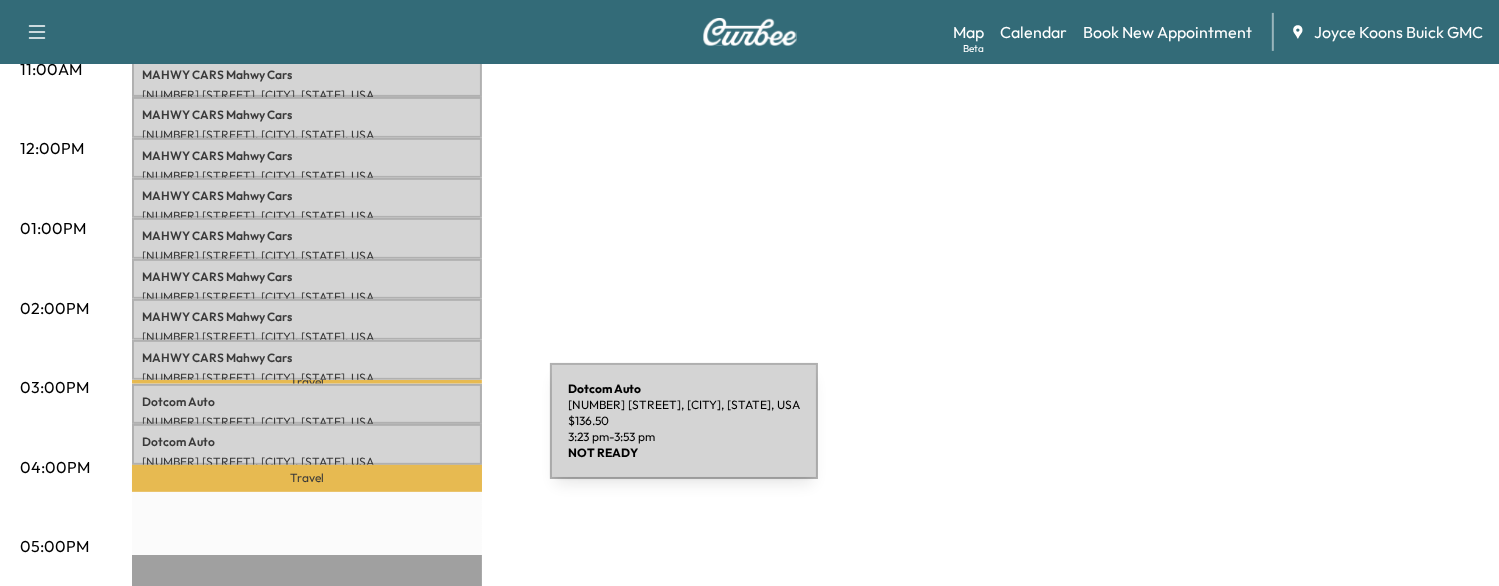 click on "Dotcom Auto" at bounding box center [307, 442] 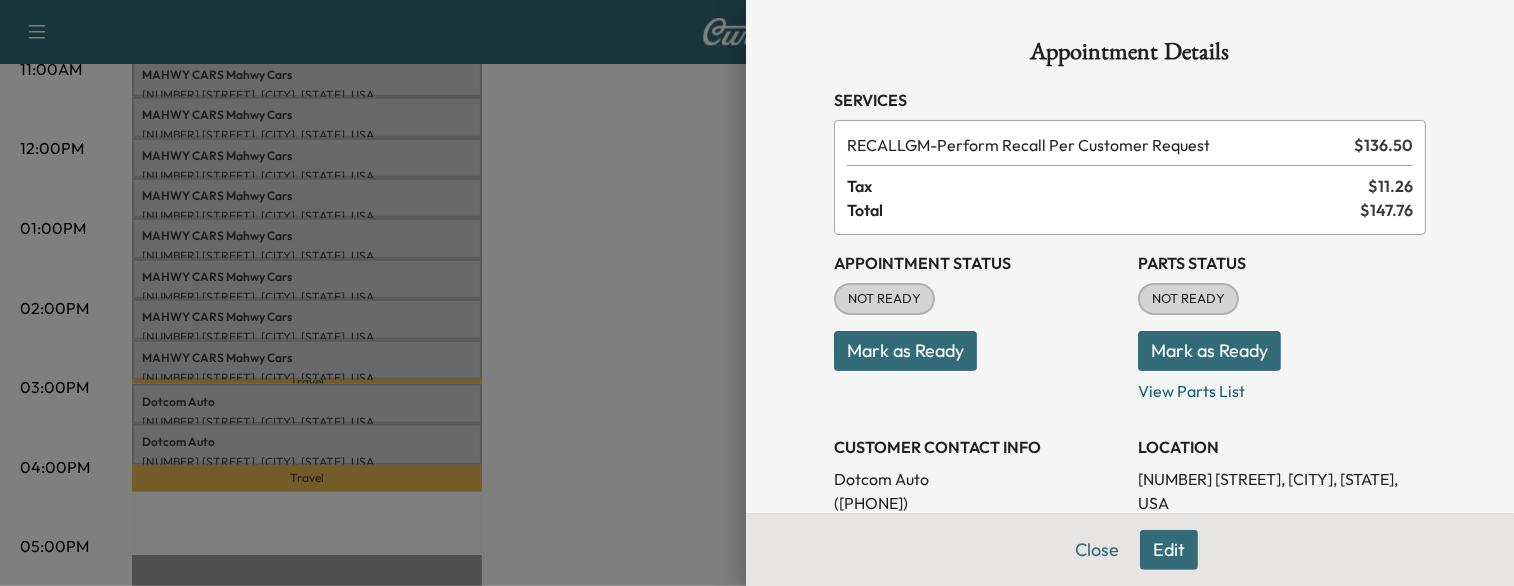 scroll, scrollTop: 226, scrollLeft: 0, axis: vertical 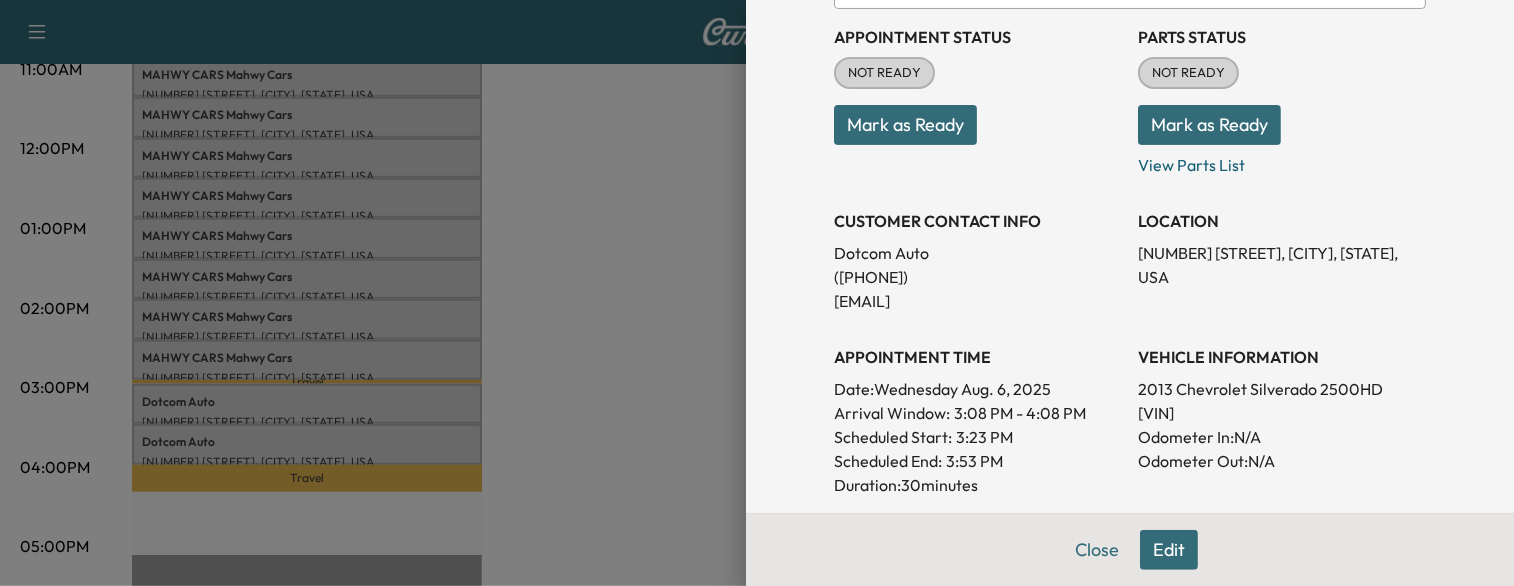 click on "[VIN]" at bounding box center [1282, 413] 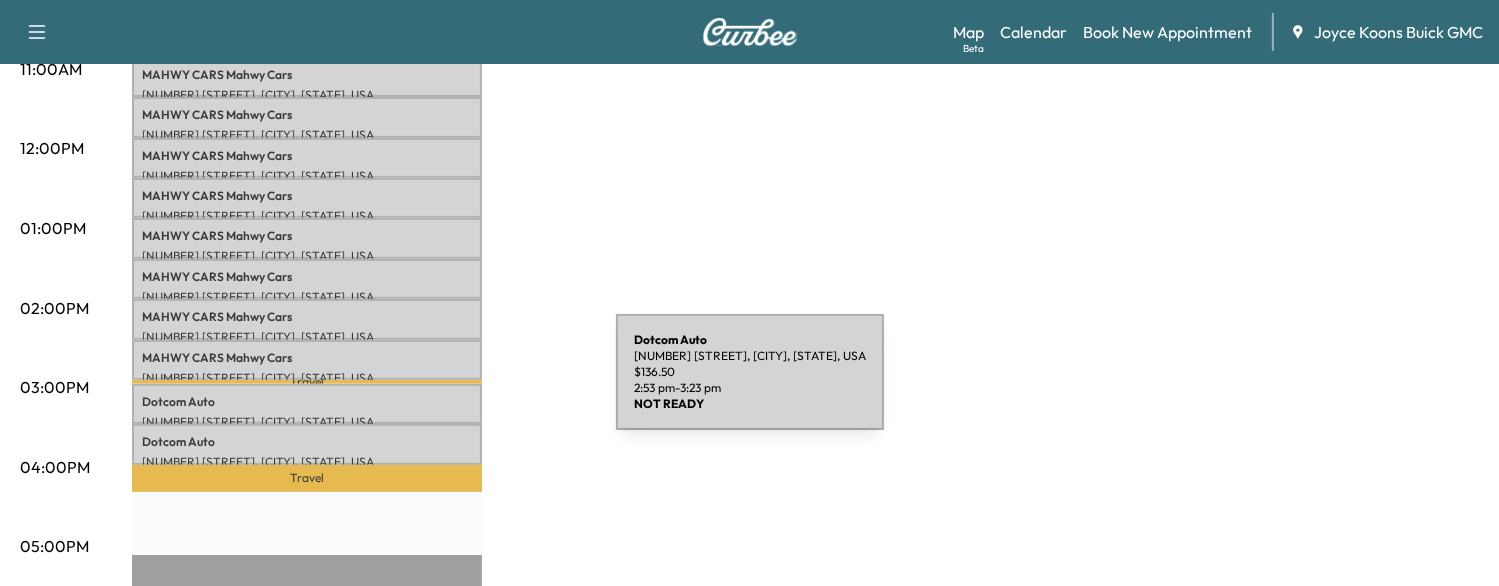 click on "Dotcom Auto" at bounding box center [307, 402] 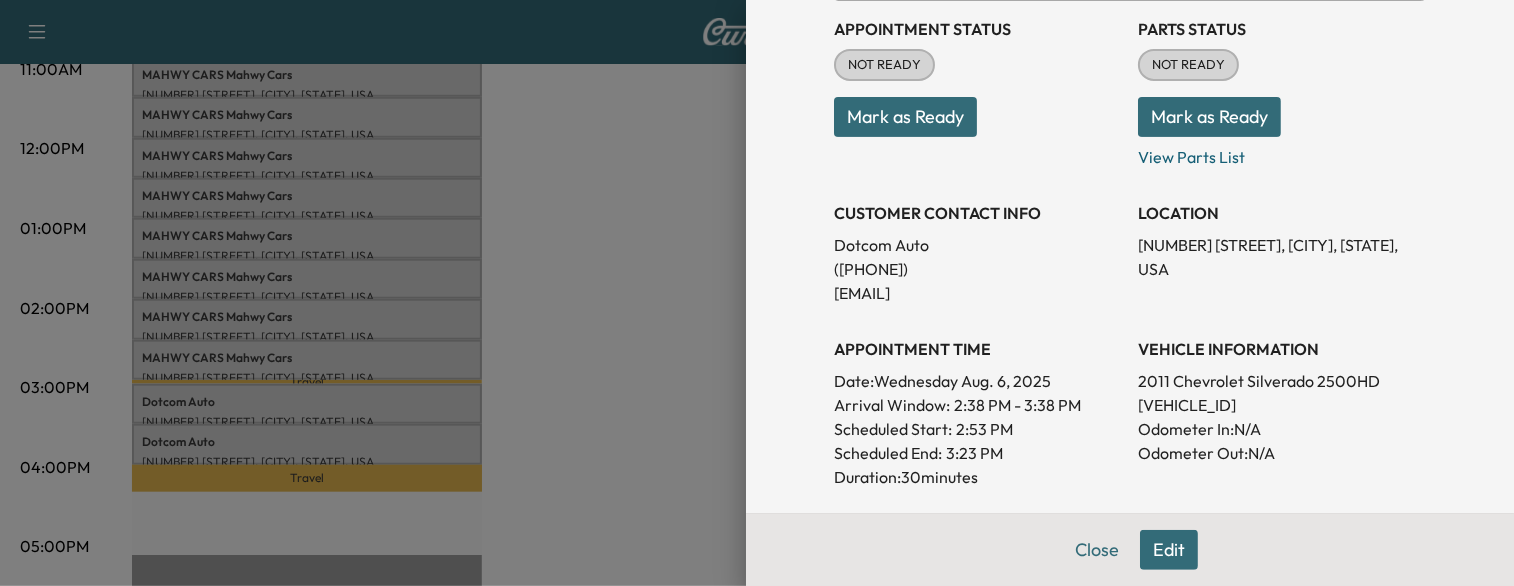 scroll, scrollTop: 235, scrollLeft: 0, axis: vertical 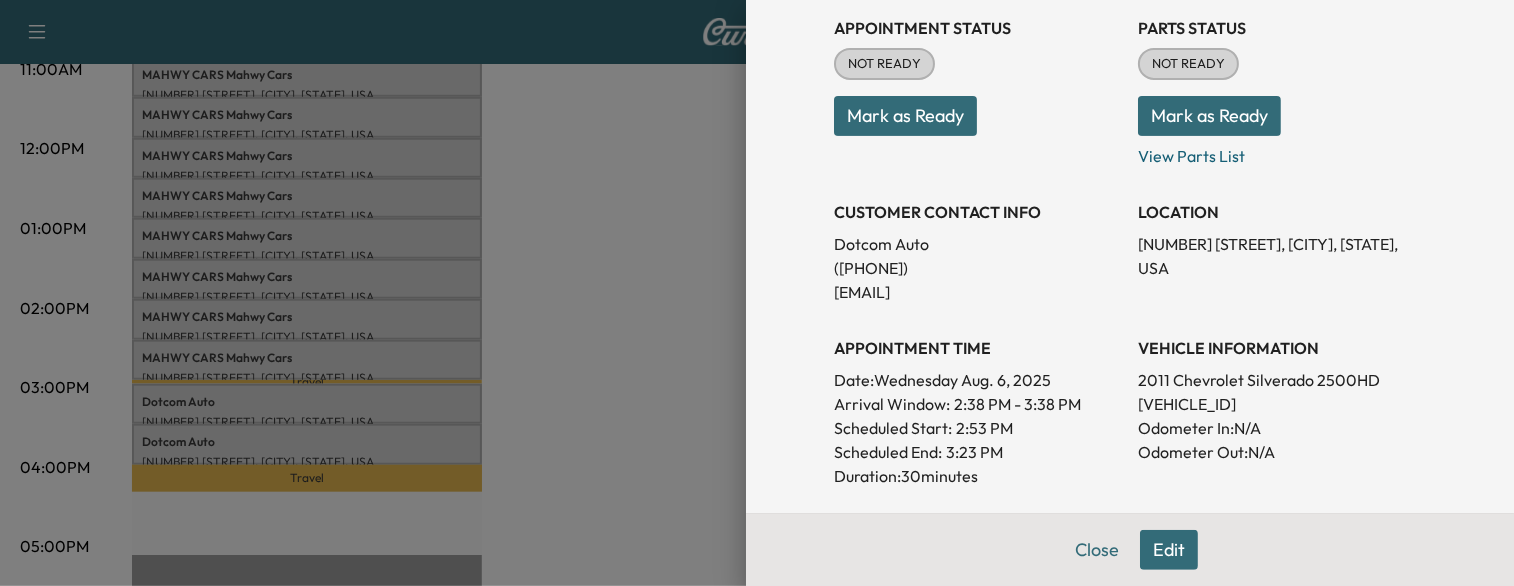 drag, startPoint x: 527, startPoint y: 372, endPoint x: 453, endPoint y: 409, distance: 82.73451 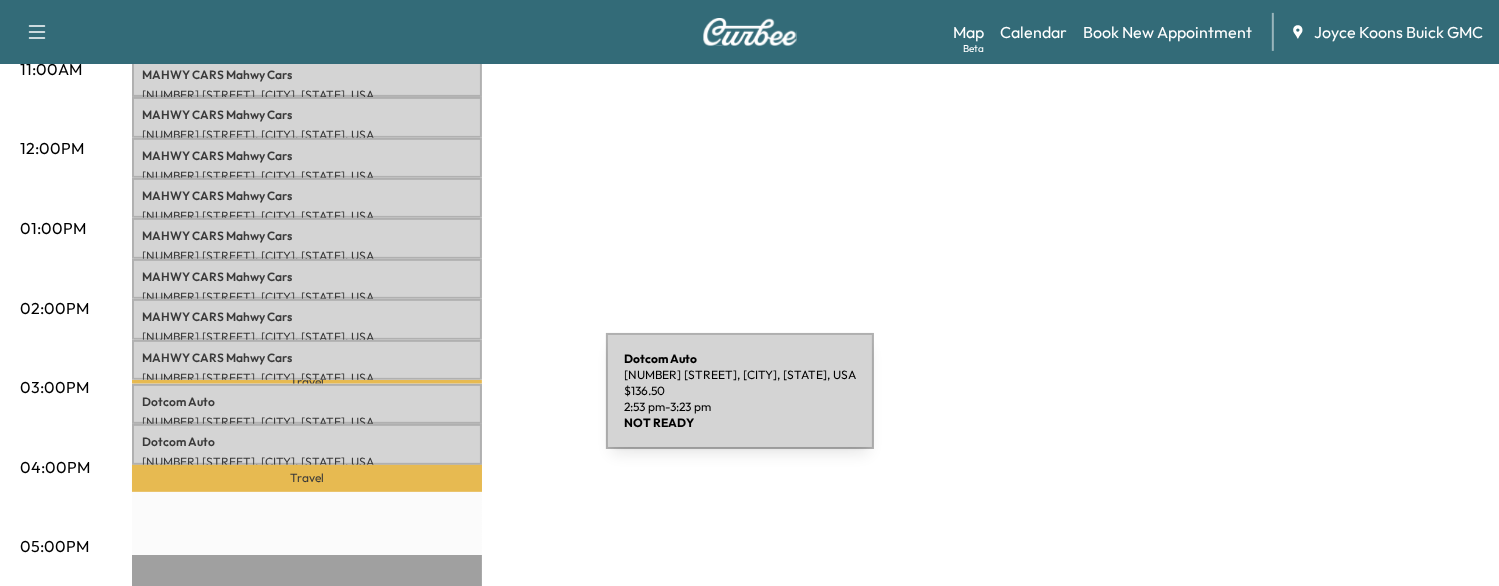 click on "[NUMBER] [STREET], [CITY], [STATE], USA" at bounding box center (307, 422) 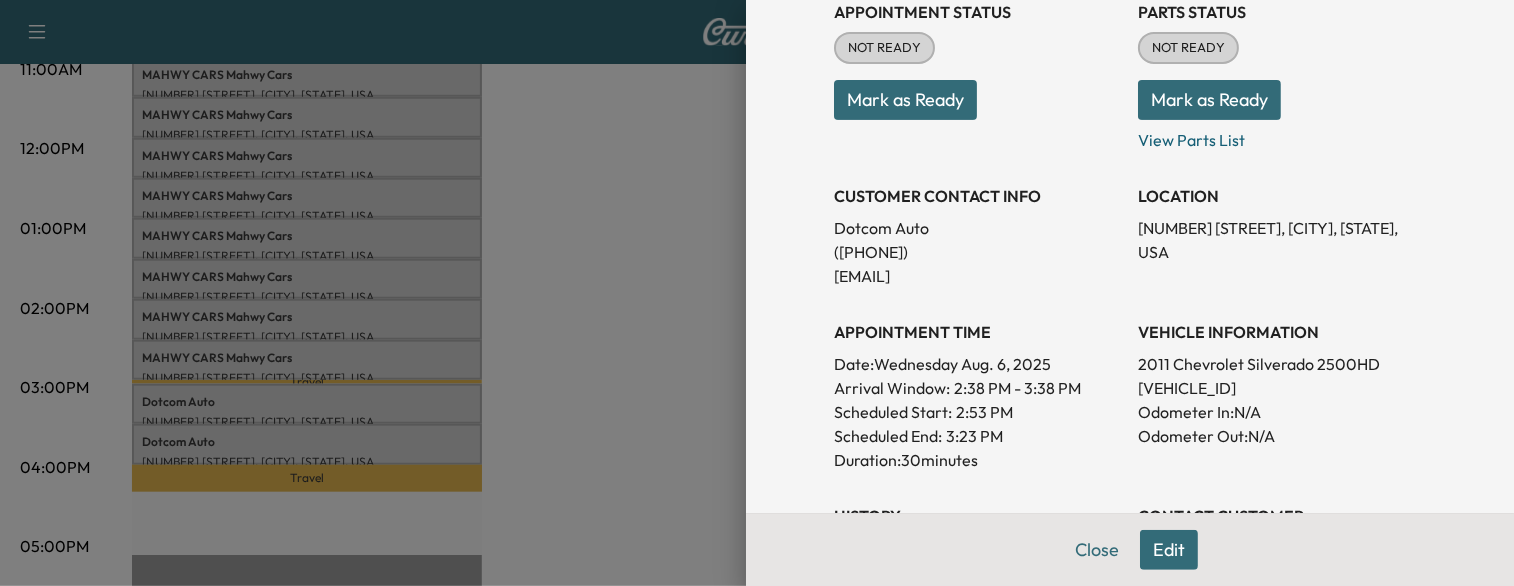 scroll, scrollTop: 292, scrollLeft: 0, axis: vertical 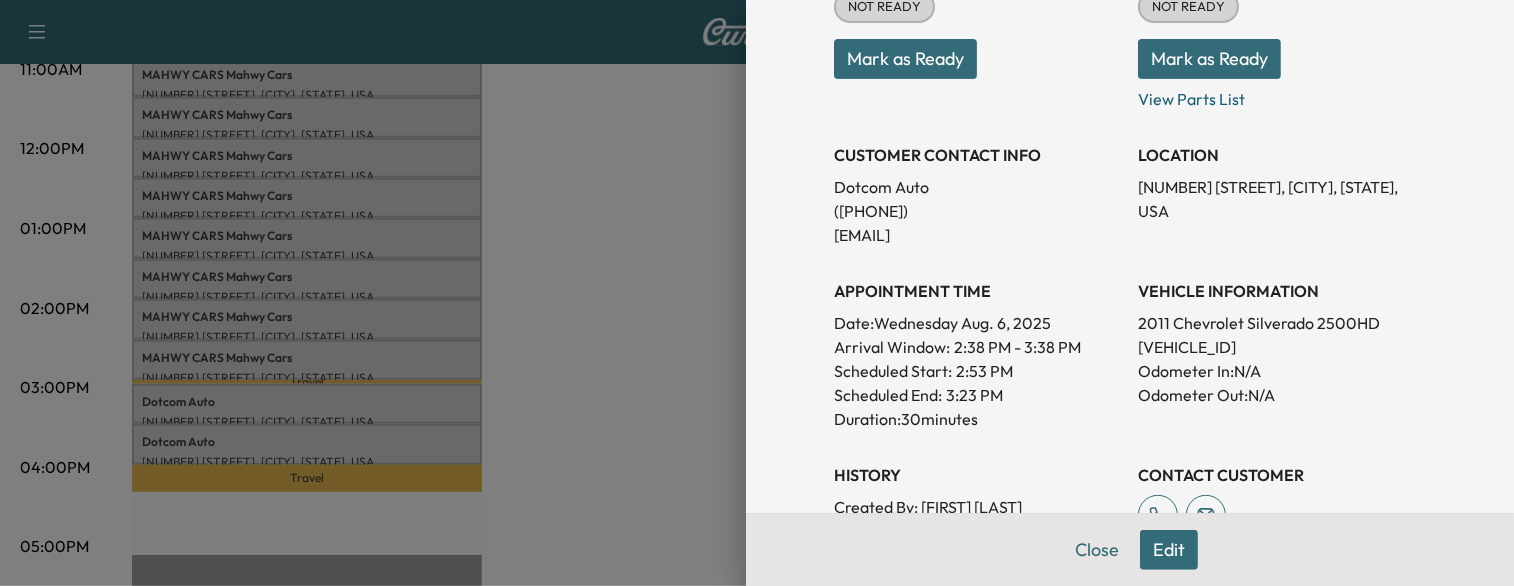 click at bounding box center [757, 293] 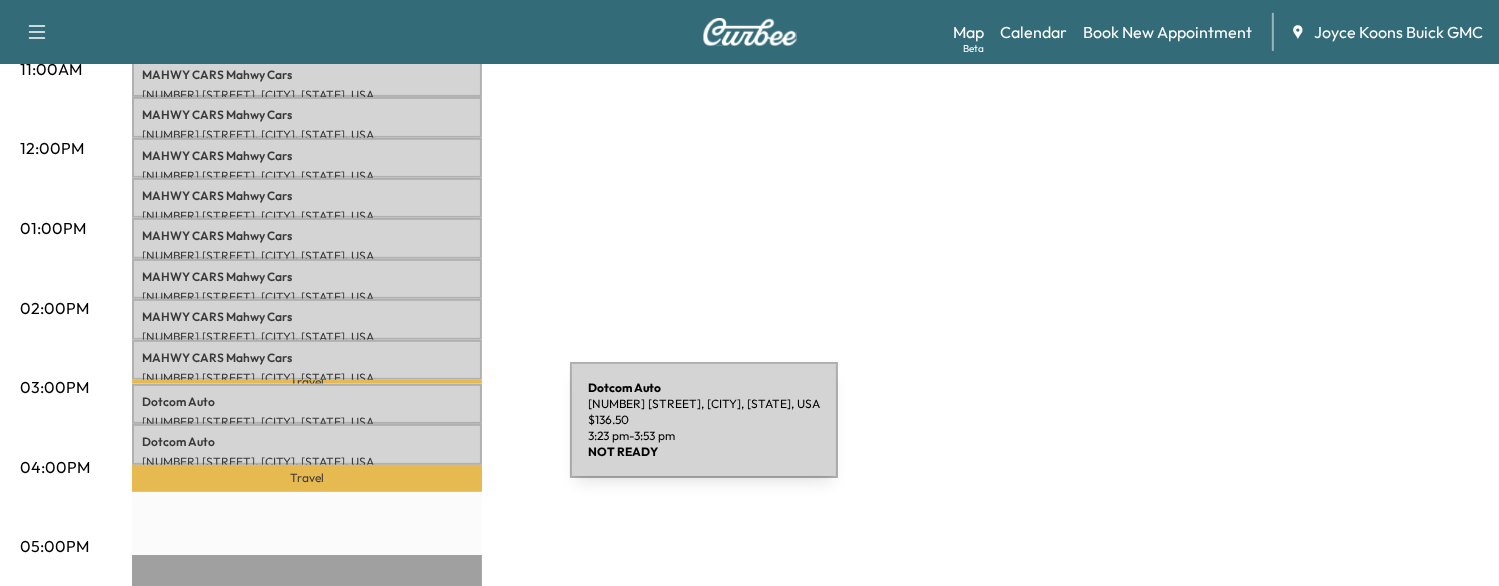 click on "Dotcom Auto" at bounding box center [307, 442] 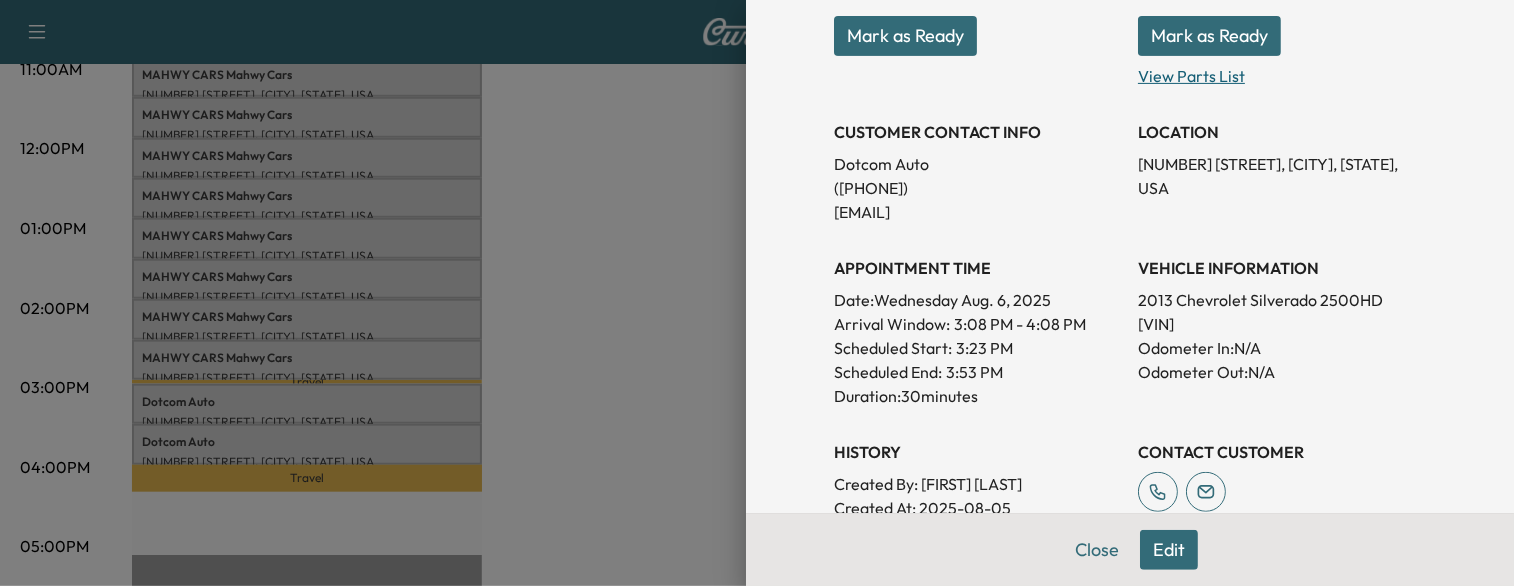 scroll, scrollTop: 320, scrollLeft: 0, axis: vertical 